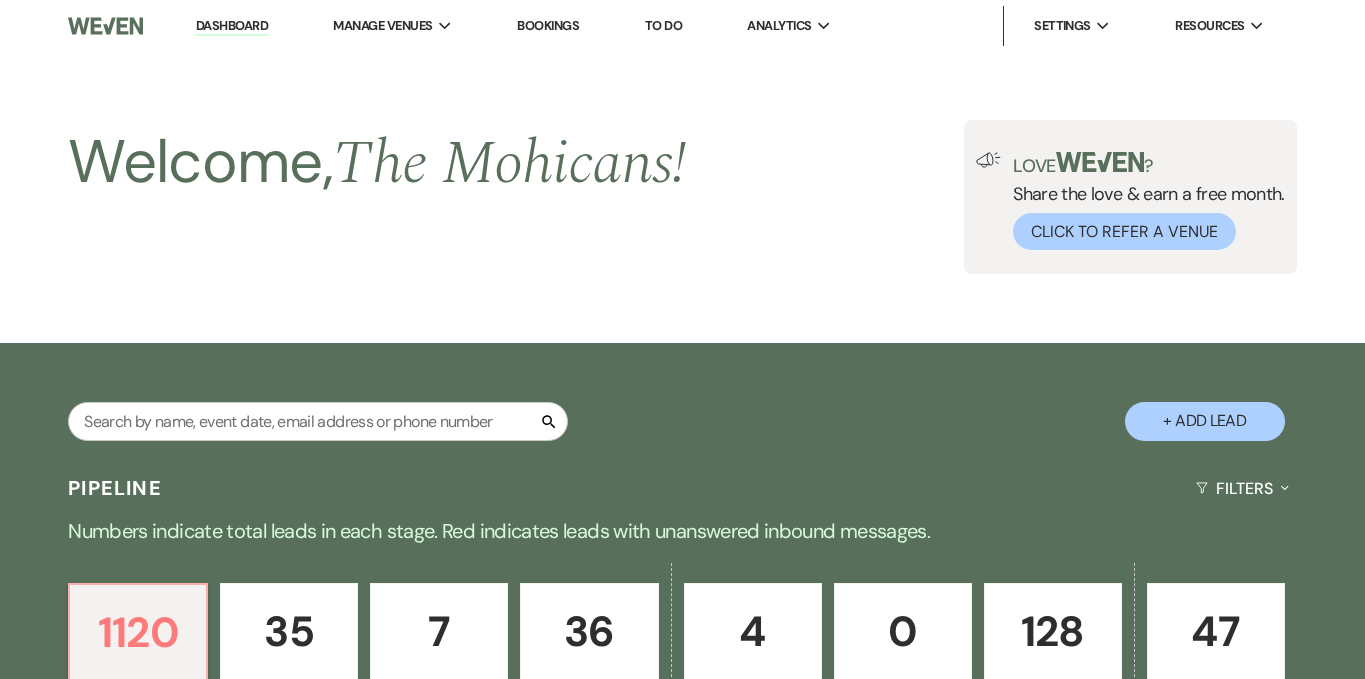 scroll, scrollTop: 0, scrollLeft: 0, axis: both 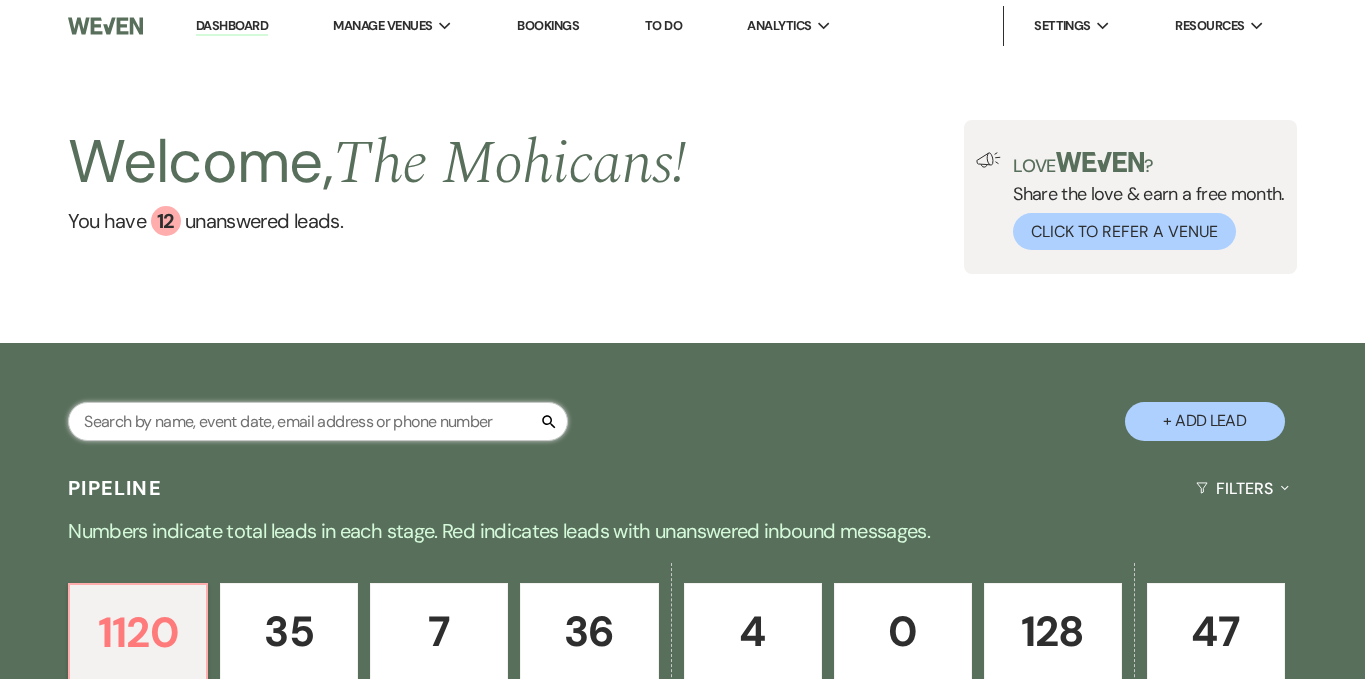 click at bounding box center [318, 421] 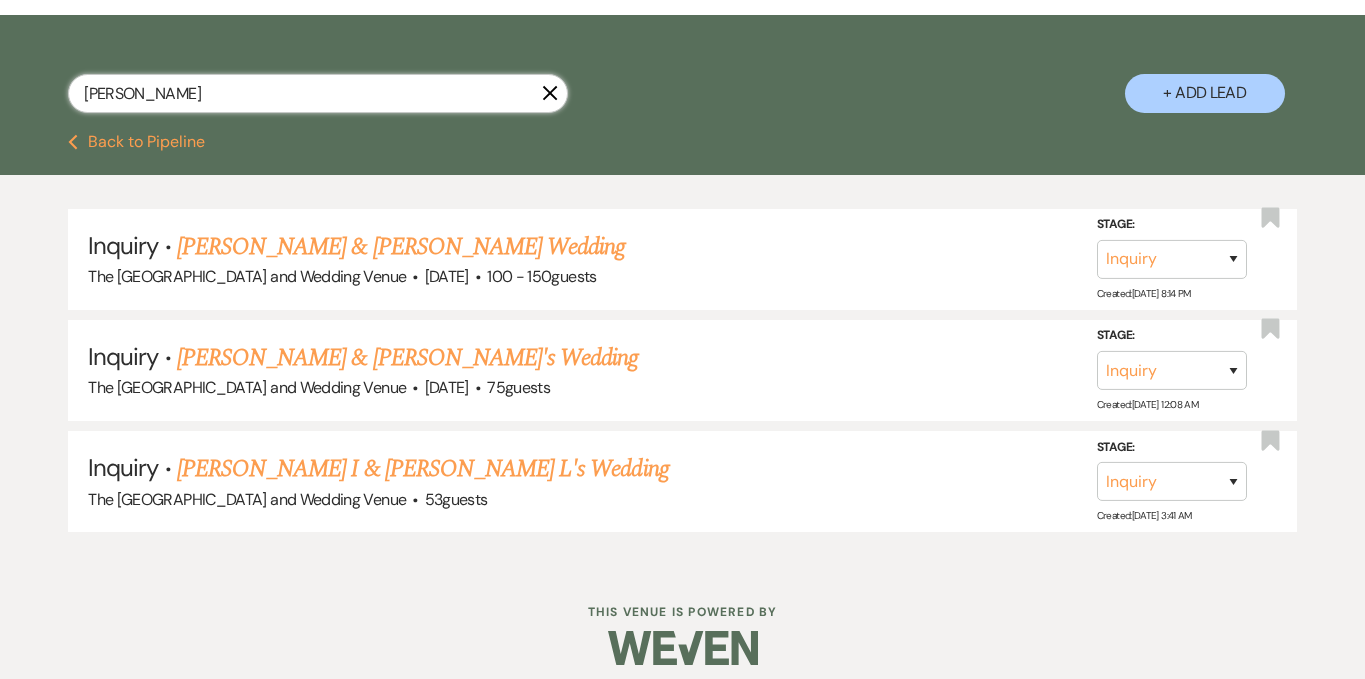 scroll, scrollTop: 344, scrollLeft: 0, axis: vertical 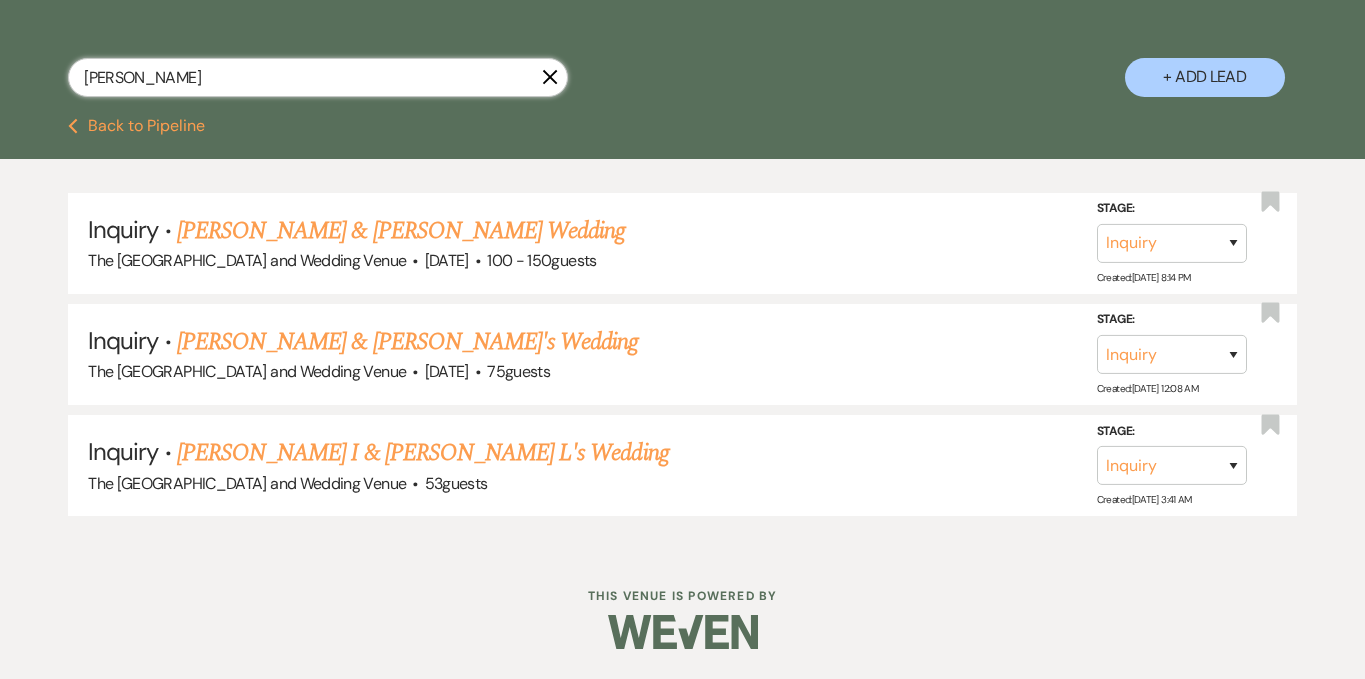 type on "Nikki McIntyre" 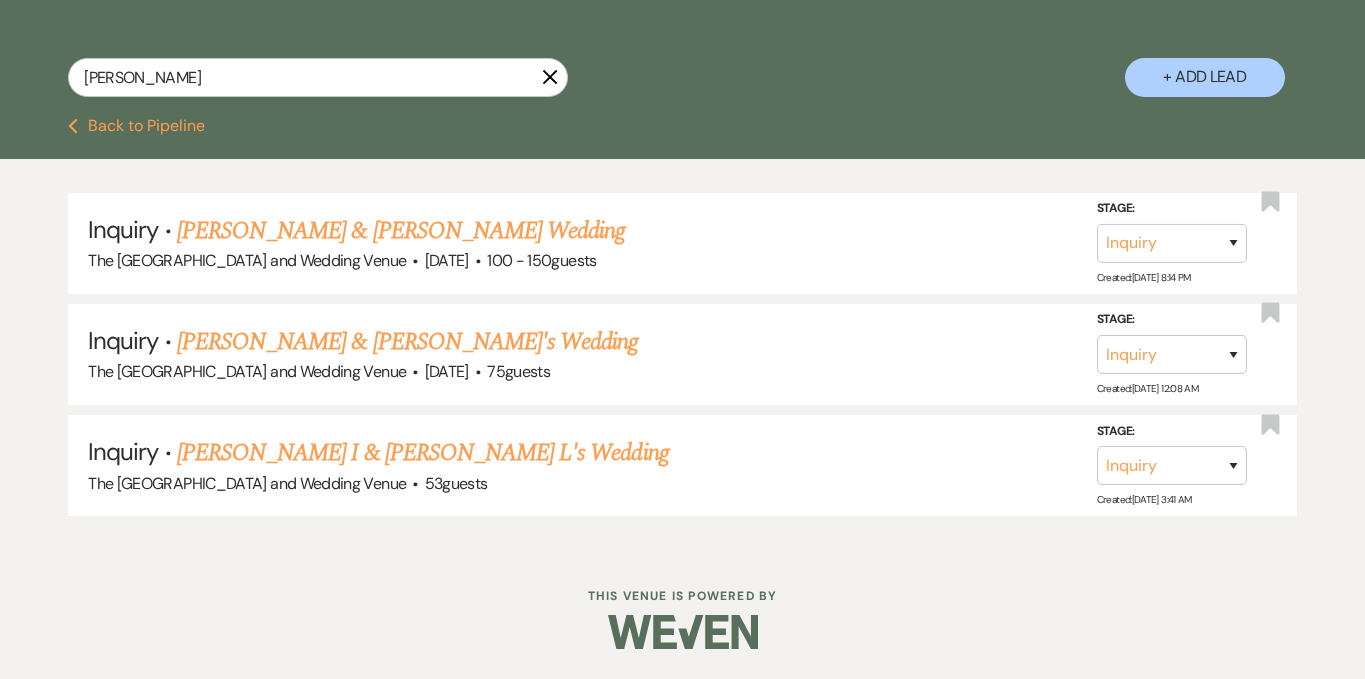 click on "X" 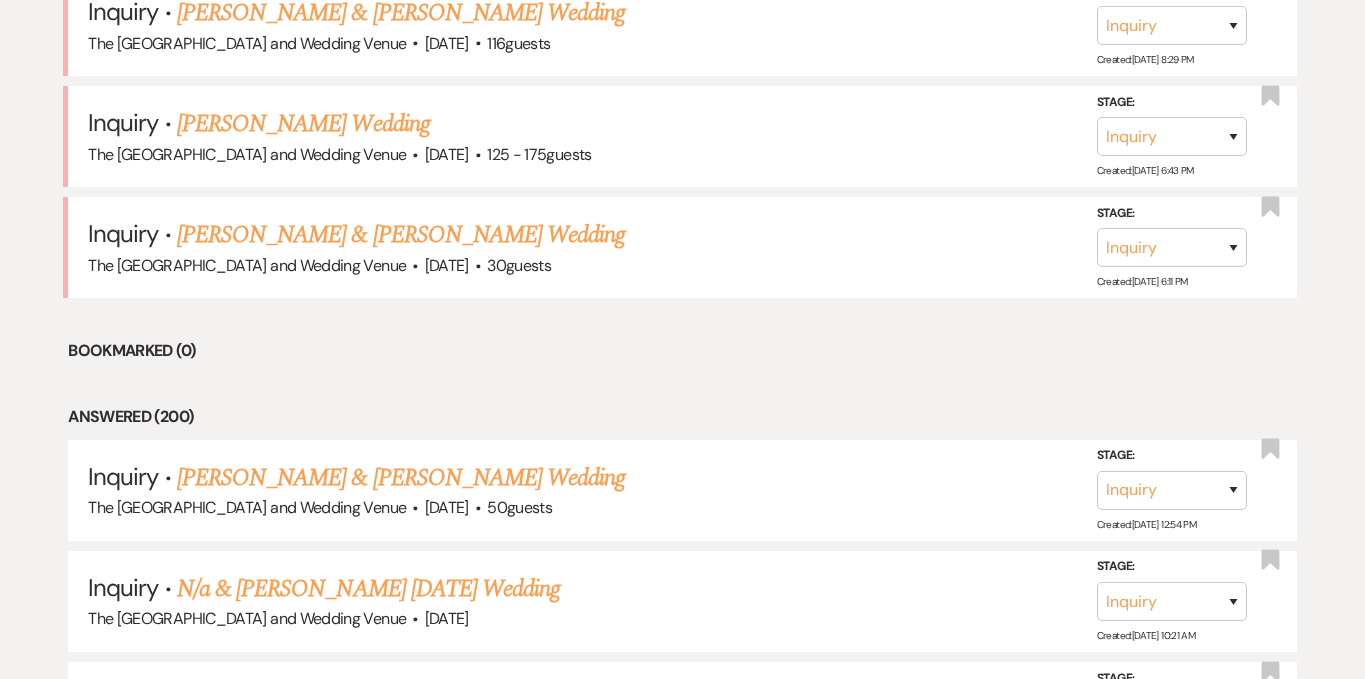 scroll, scrollTop: 1951, scrollLeft: 0, axis: vertical 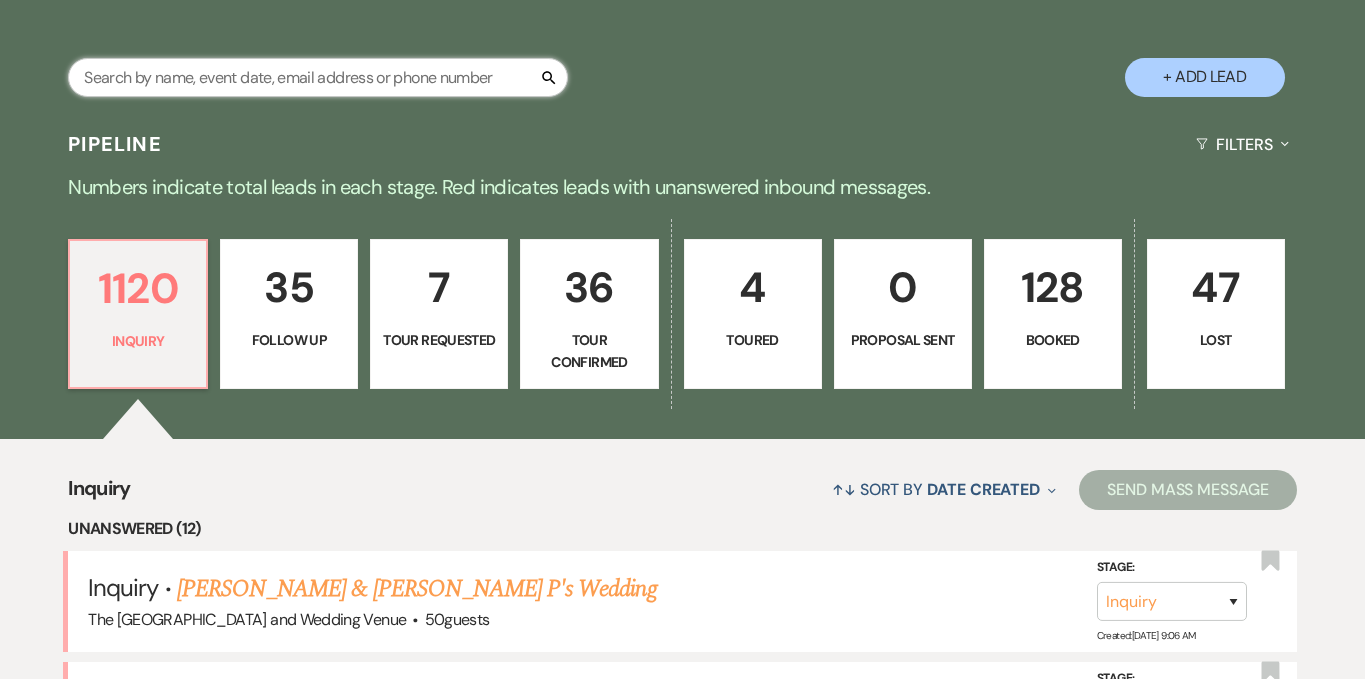 click at bounding box center (318, 77) 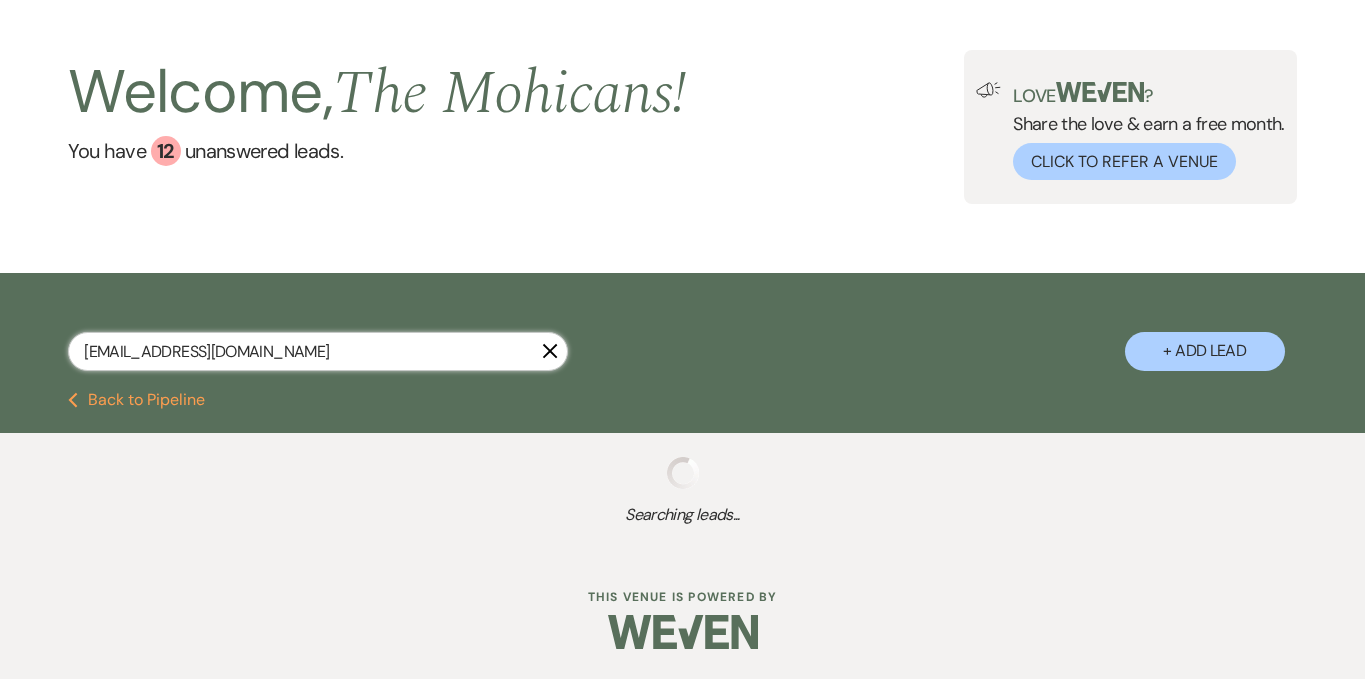 scroll, scrollTop: 122, scrollLeft: 0, axis: vertical 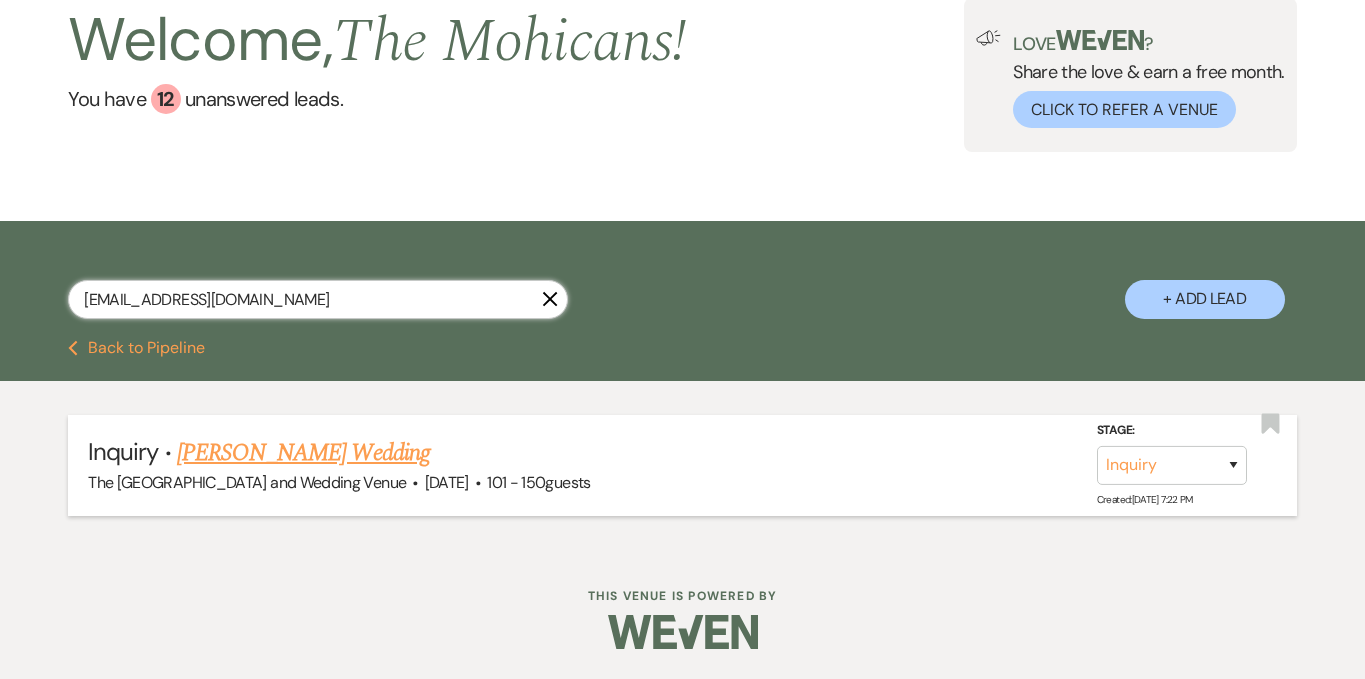 type on "taydomdeflippo@gmail.com" 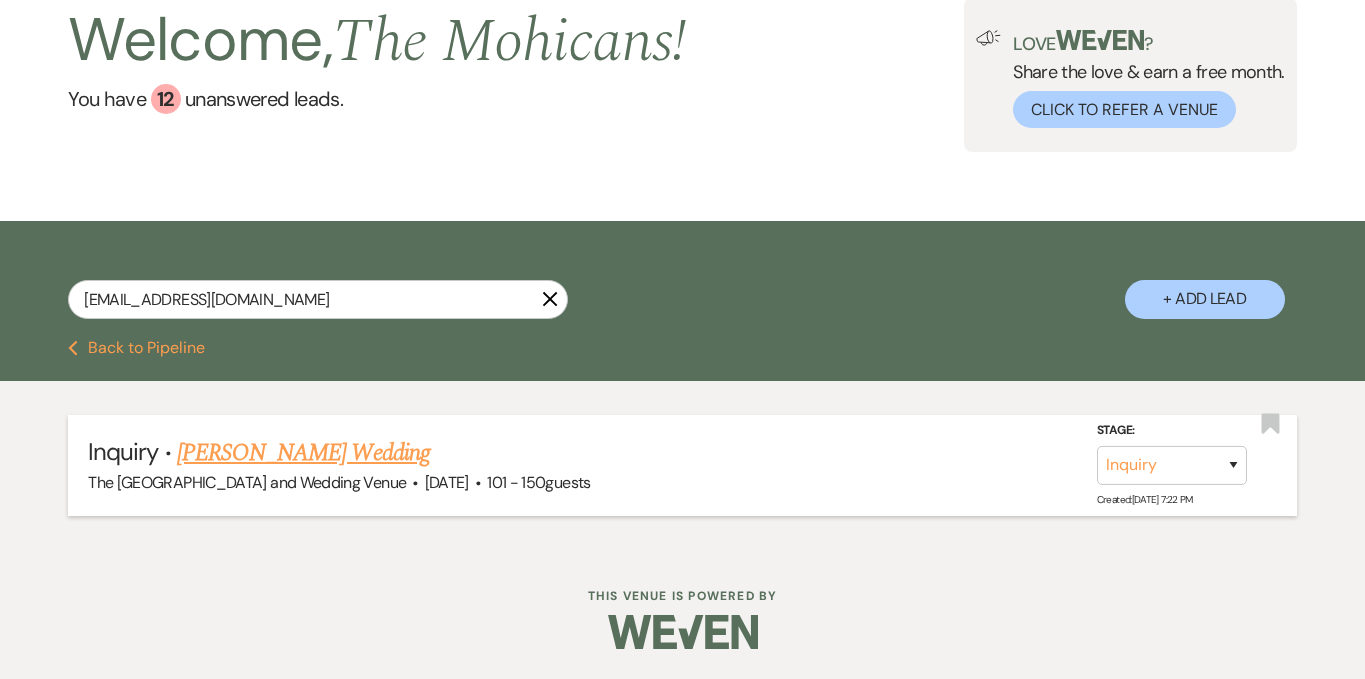click on "Dominick DeFlippo's Wedding" at bounding box center [303, 453] 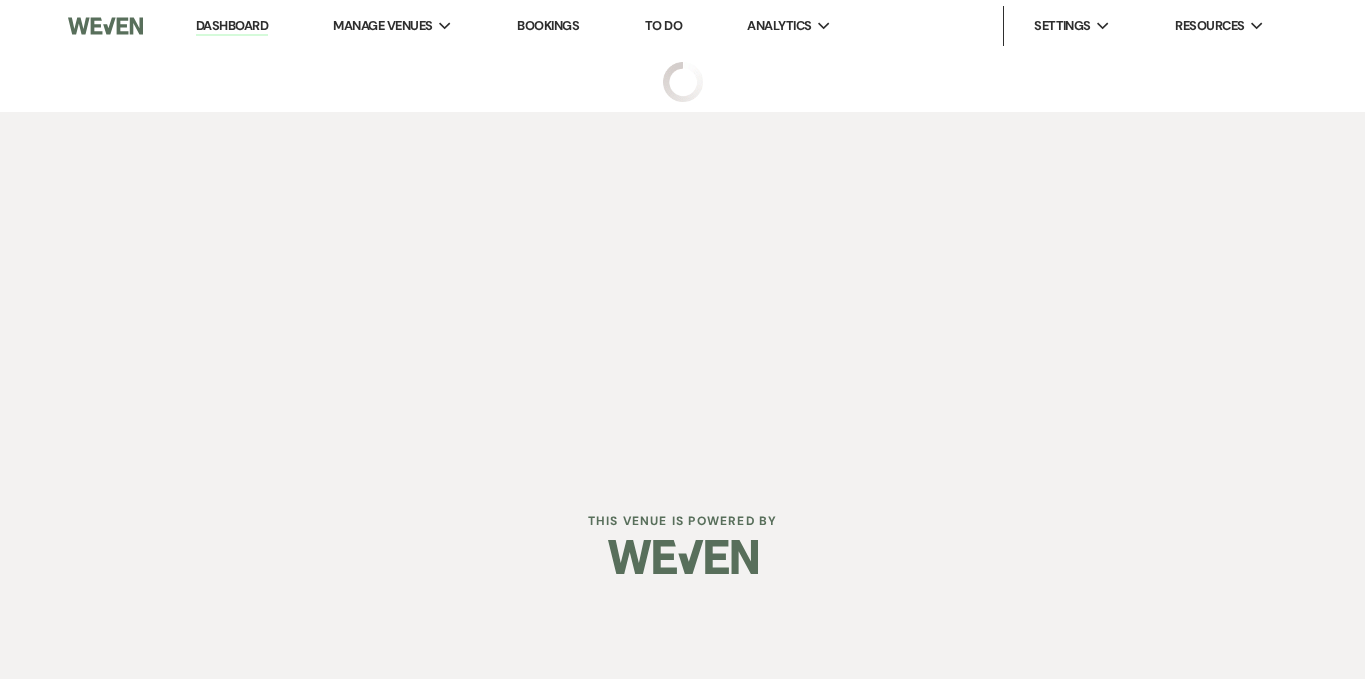 scroll, scrollTop: 0, scrollLeft: 0, axis: both 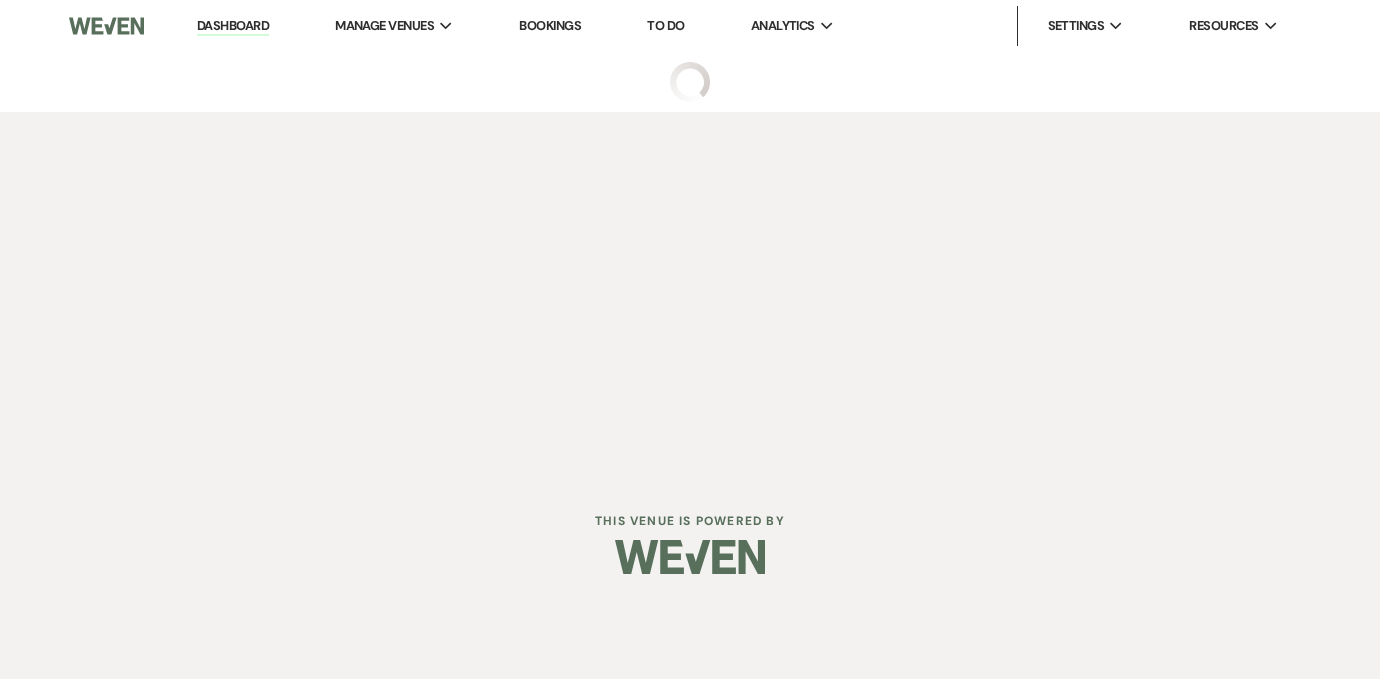 select on "2" 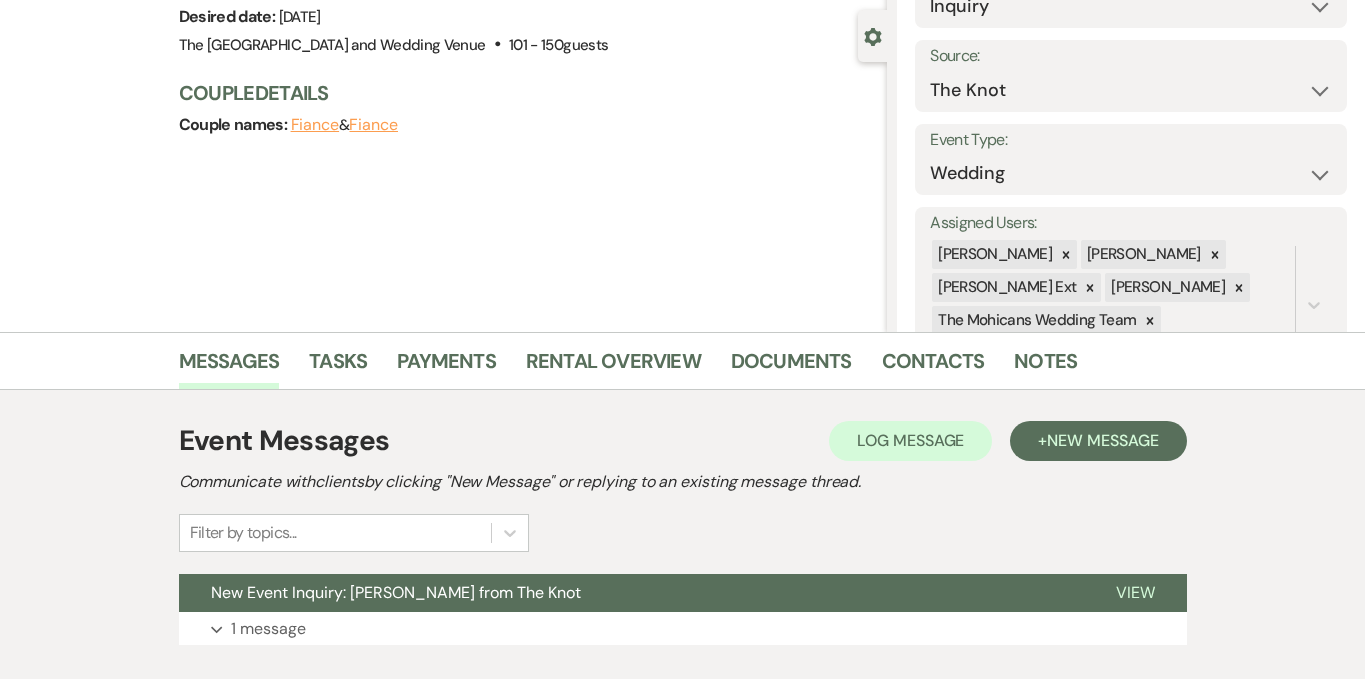scroll, scrollTop: 295, scrollLeft: 0, axis: vertical 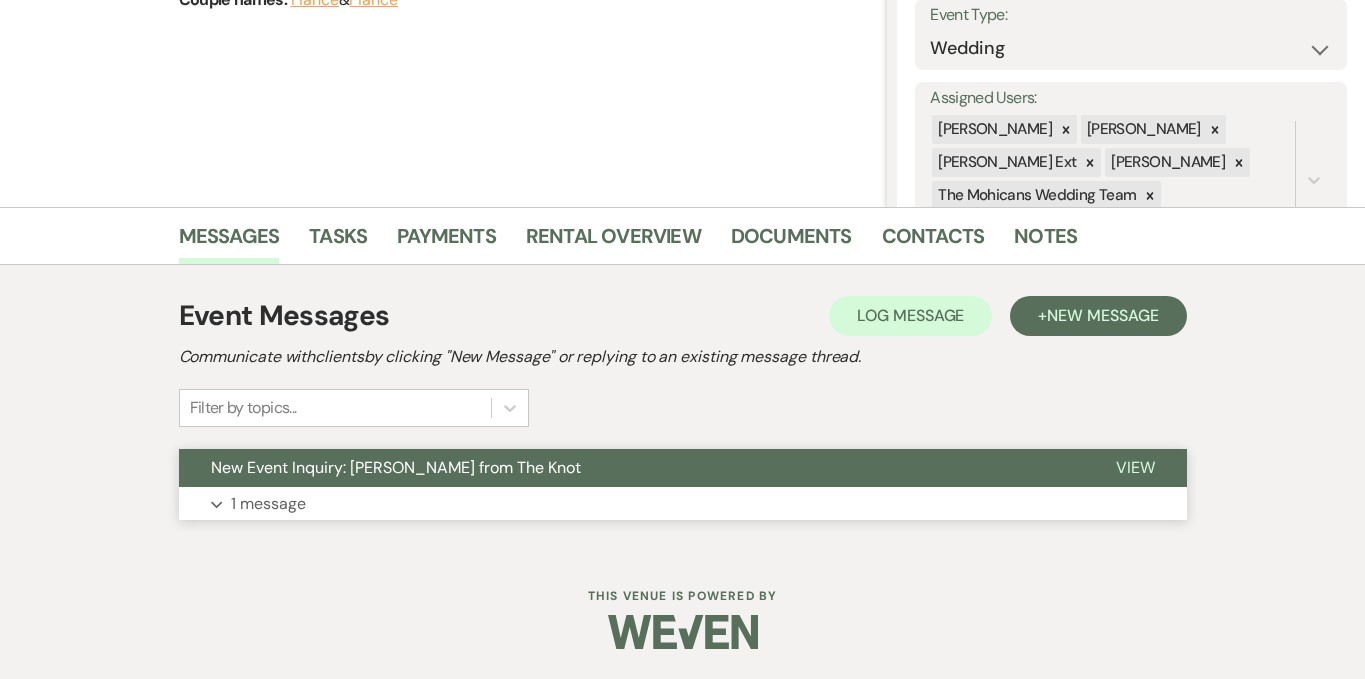 click on "1 message" at bounding box center [268, 504] 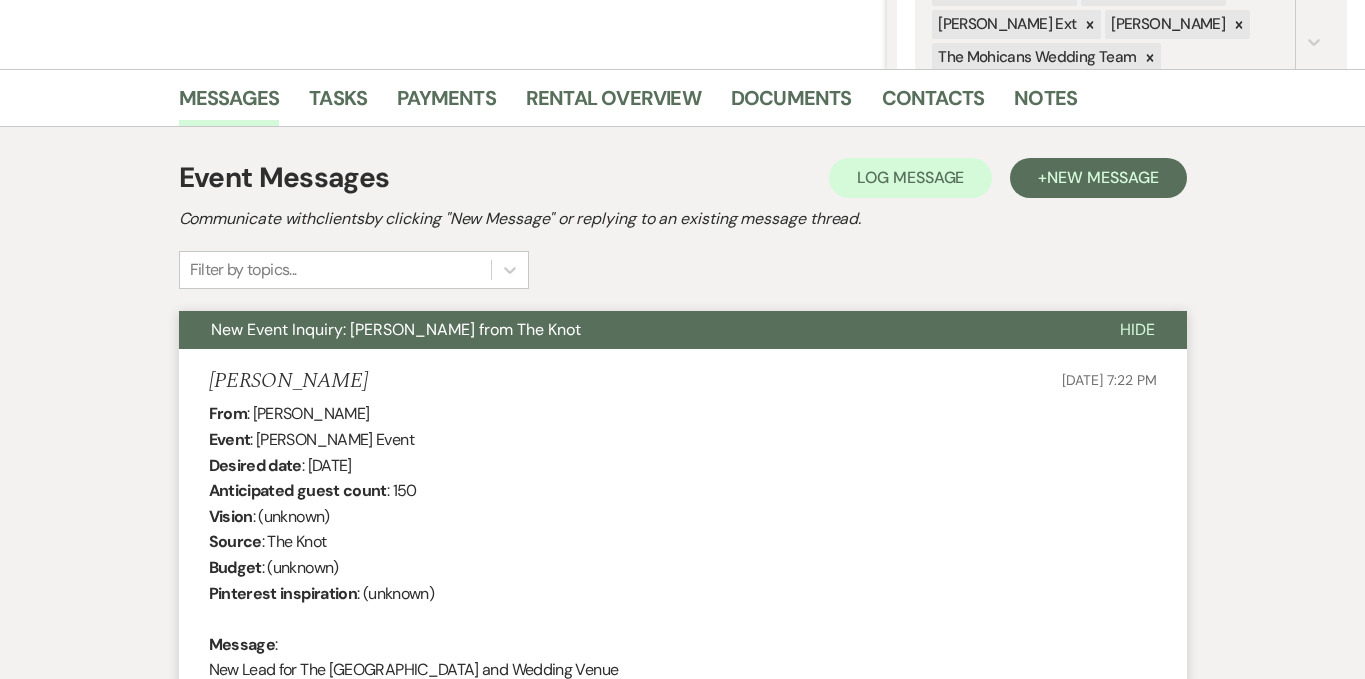 scroll, scrollTop: 454, scrollLeft: 0, axis: vertical 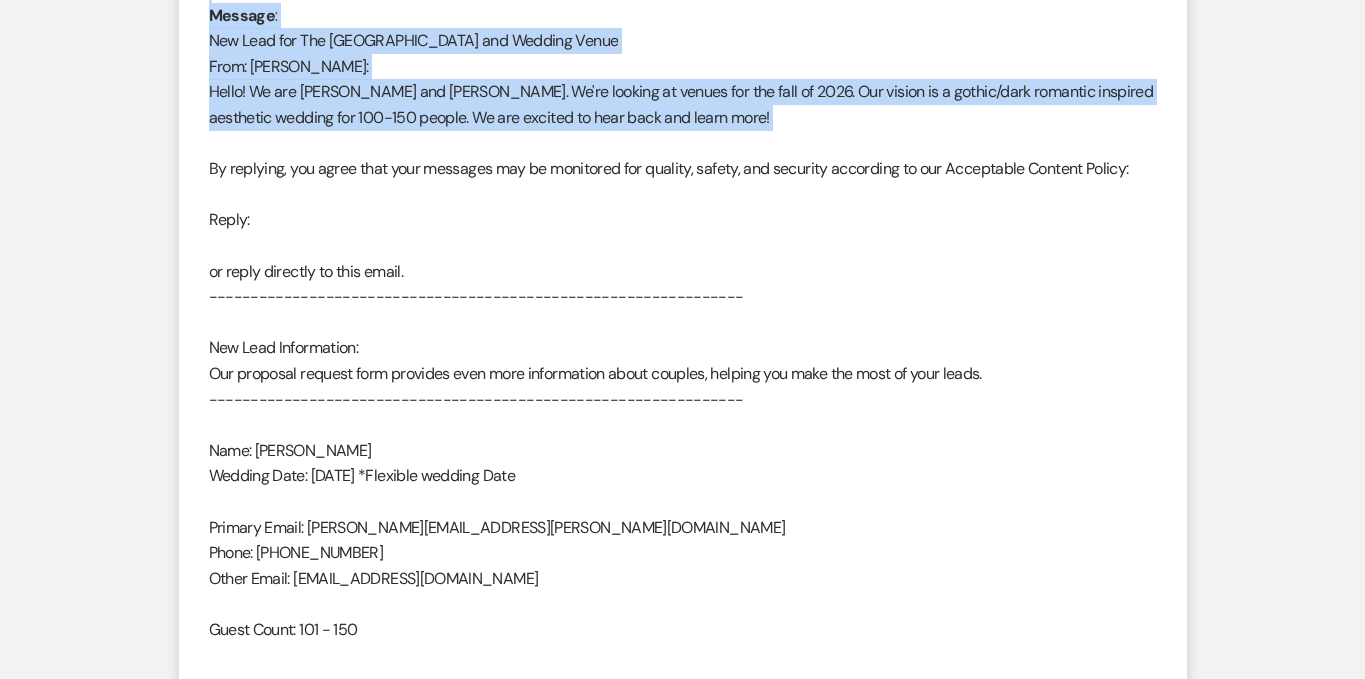 drag, startPoint x: 209, startPoint y: 386, endPoint x: 525, endPoint y: 138, distance: 401.6964 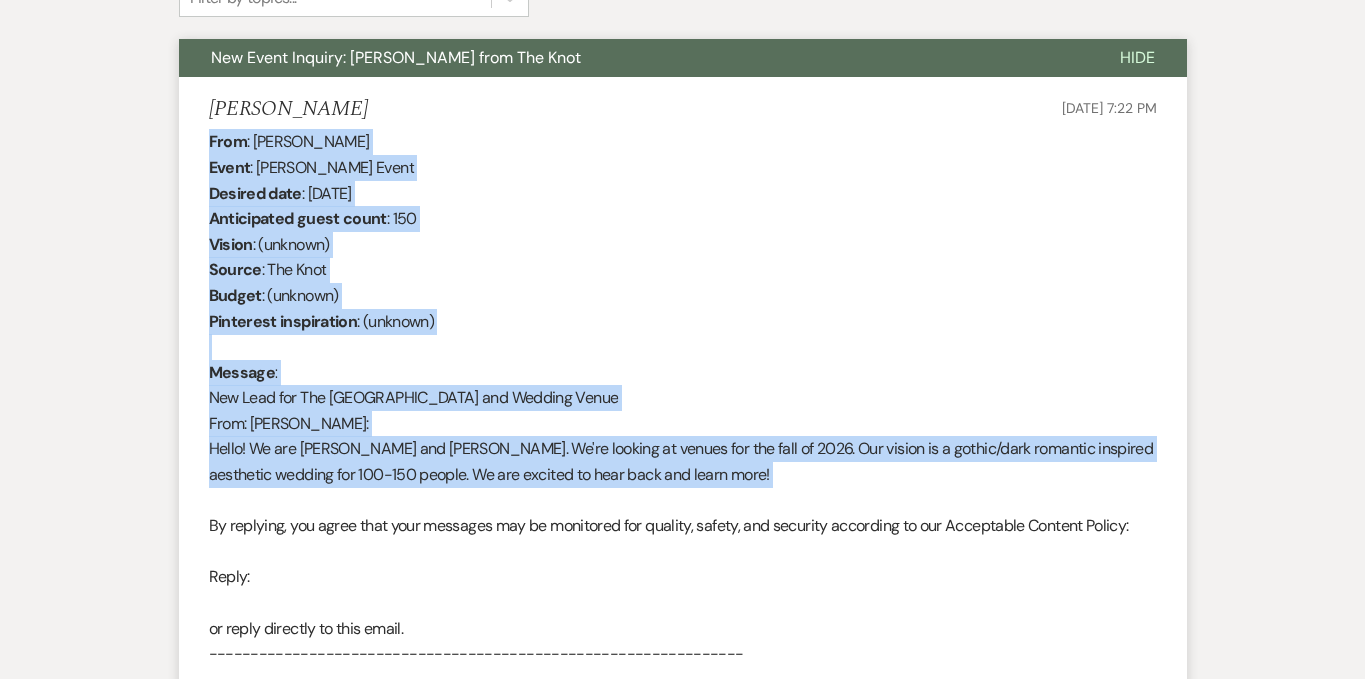 scroll, scrollTop: 0, scrollLeft: 0, axis: both 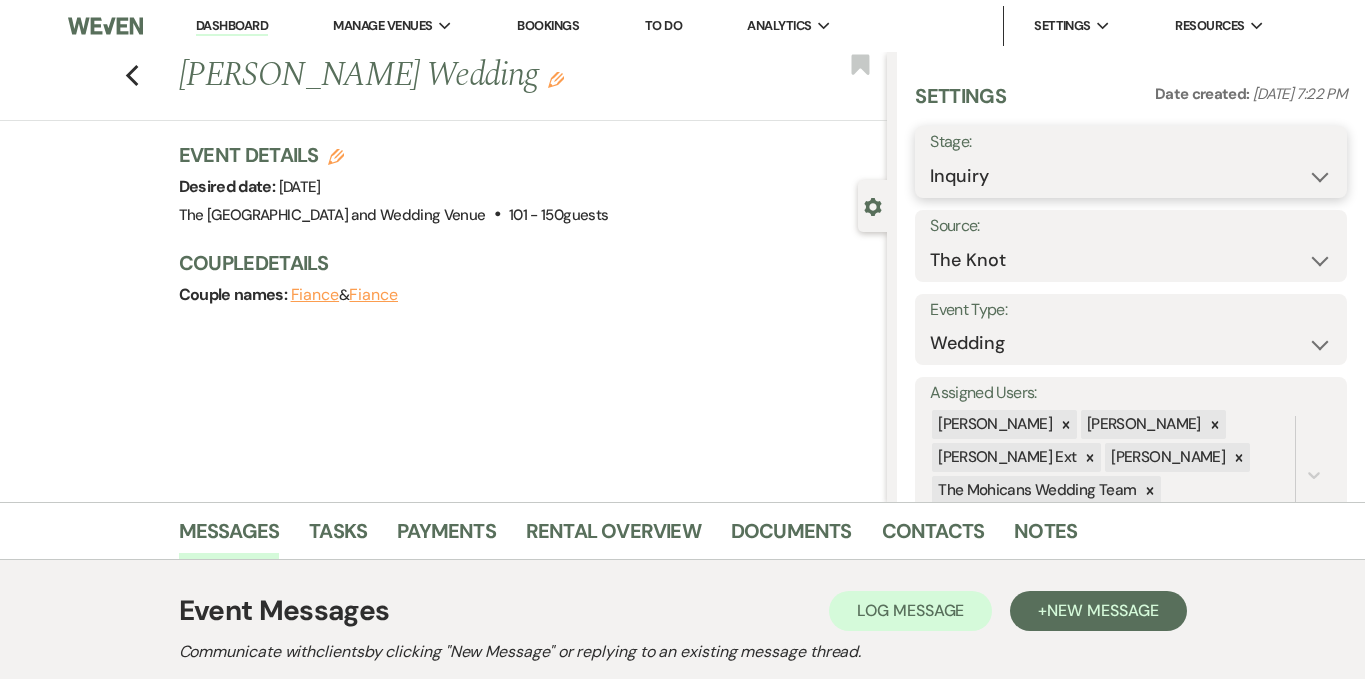click on "Inquiry Follow Up Tour Requested Tour Confirmed Toured Proposal Sent Booked Lost" at bounding box center (1131, 176) 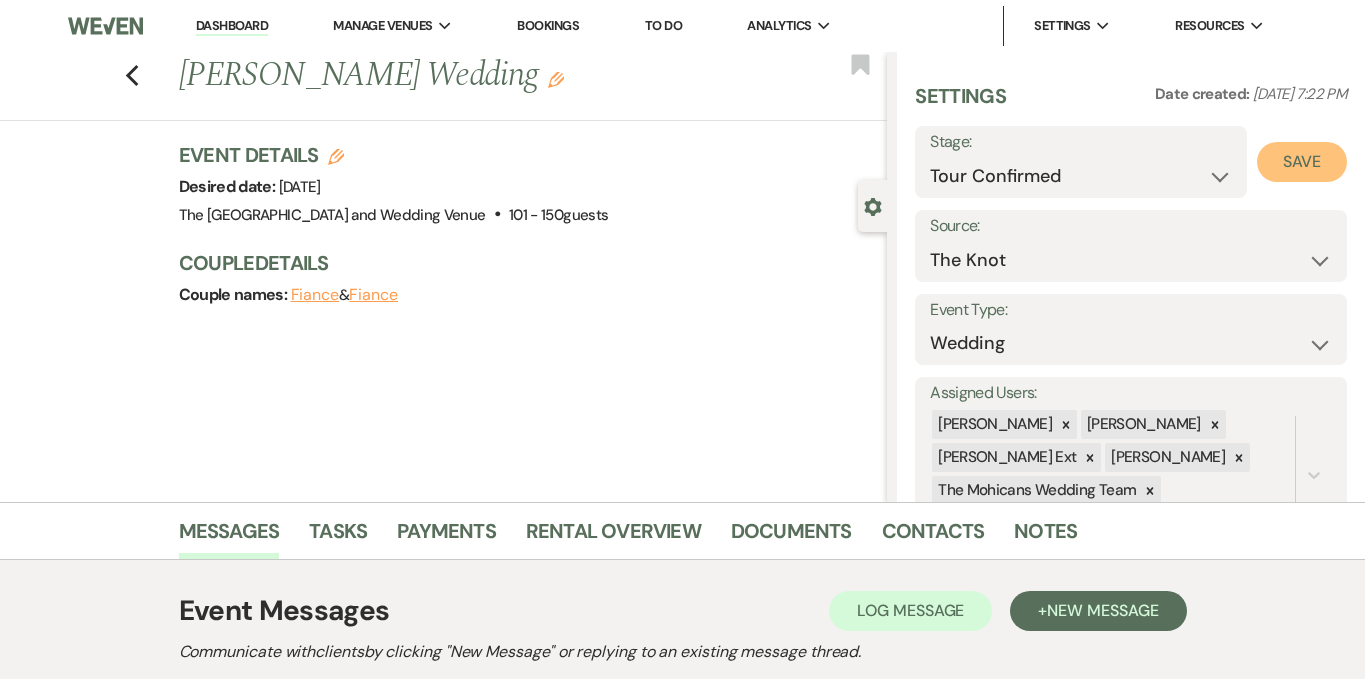 click on "Save" at bounding box center (1302, 162) 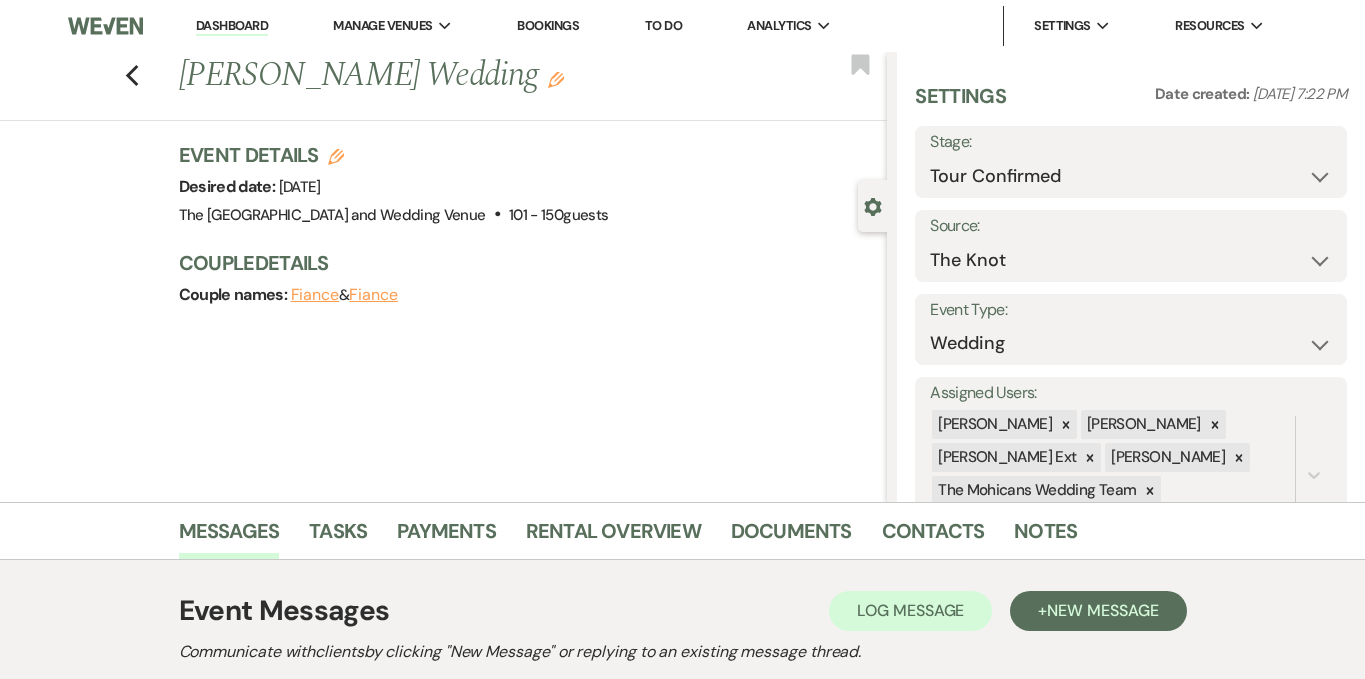 click on "Dashboard" at bounding box center [232, 26] 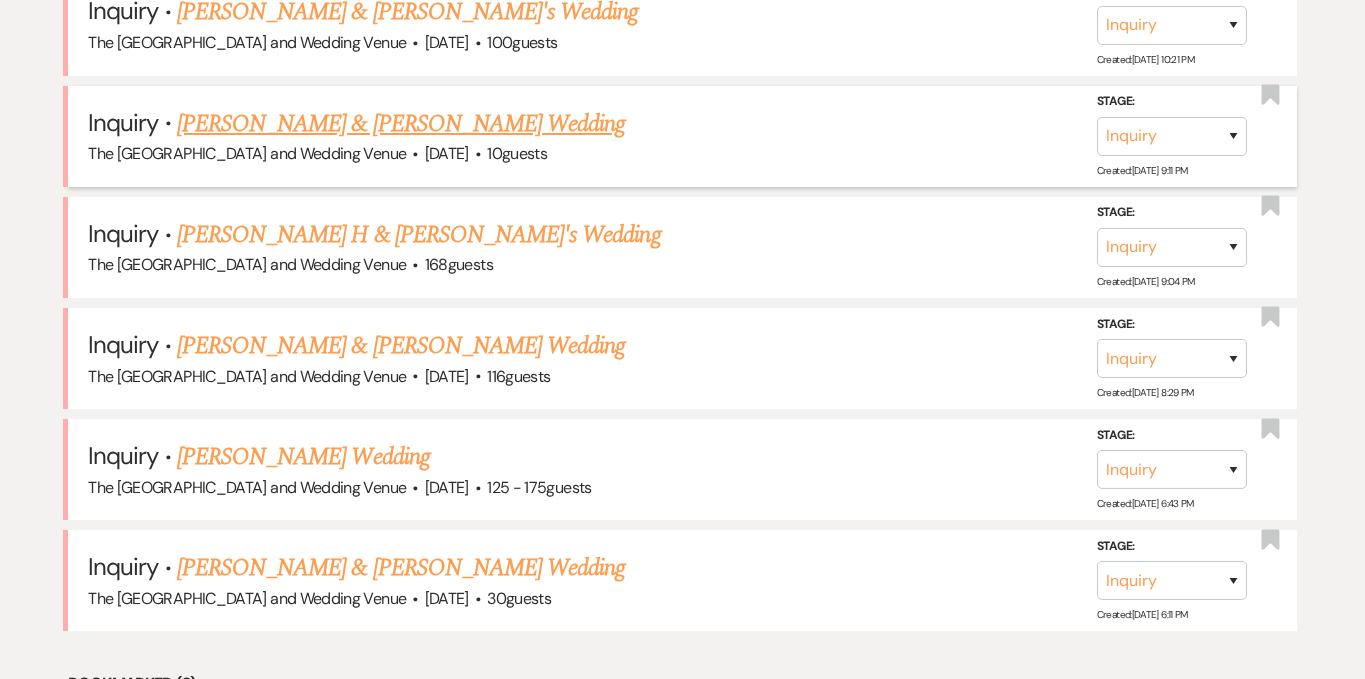 scroll, scrollTop: 1593, scrollLeft: 0, axis: vertical 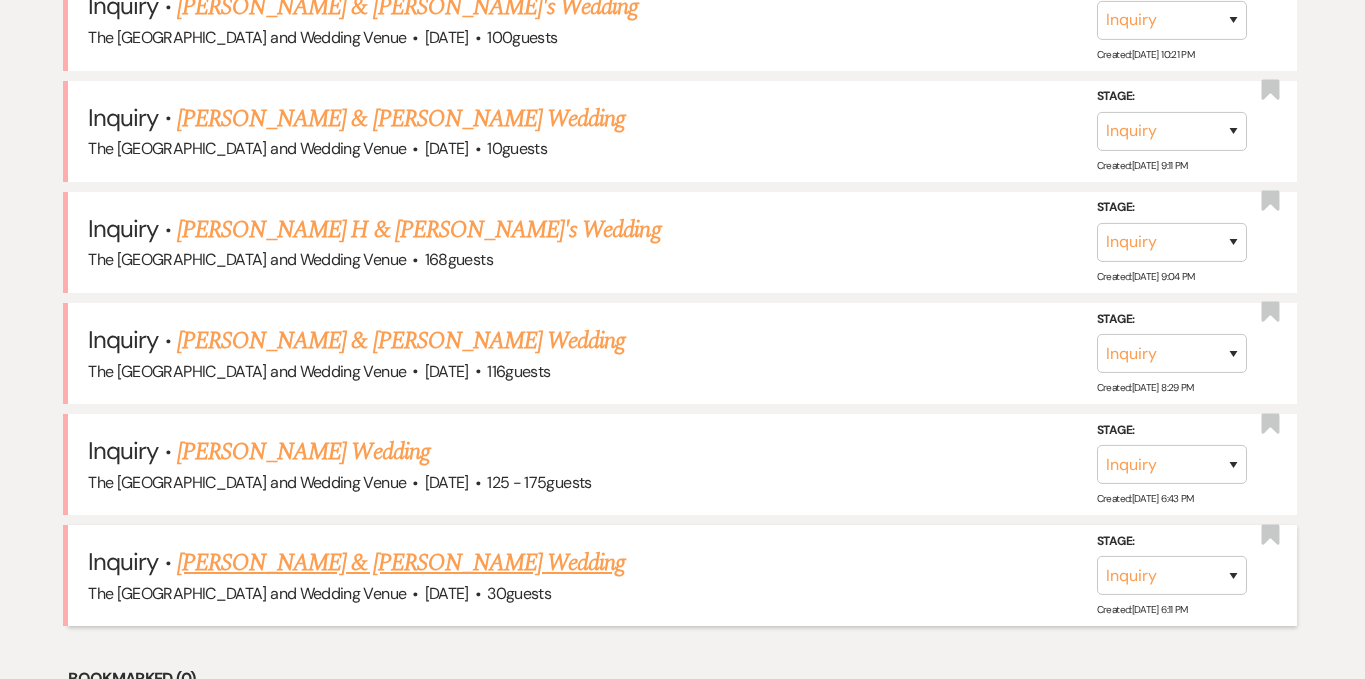 click on "[PERSON_NAME] & [PERSON_NAME] Wedding" at bounding box center (401, 563) 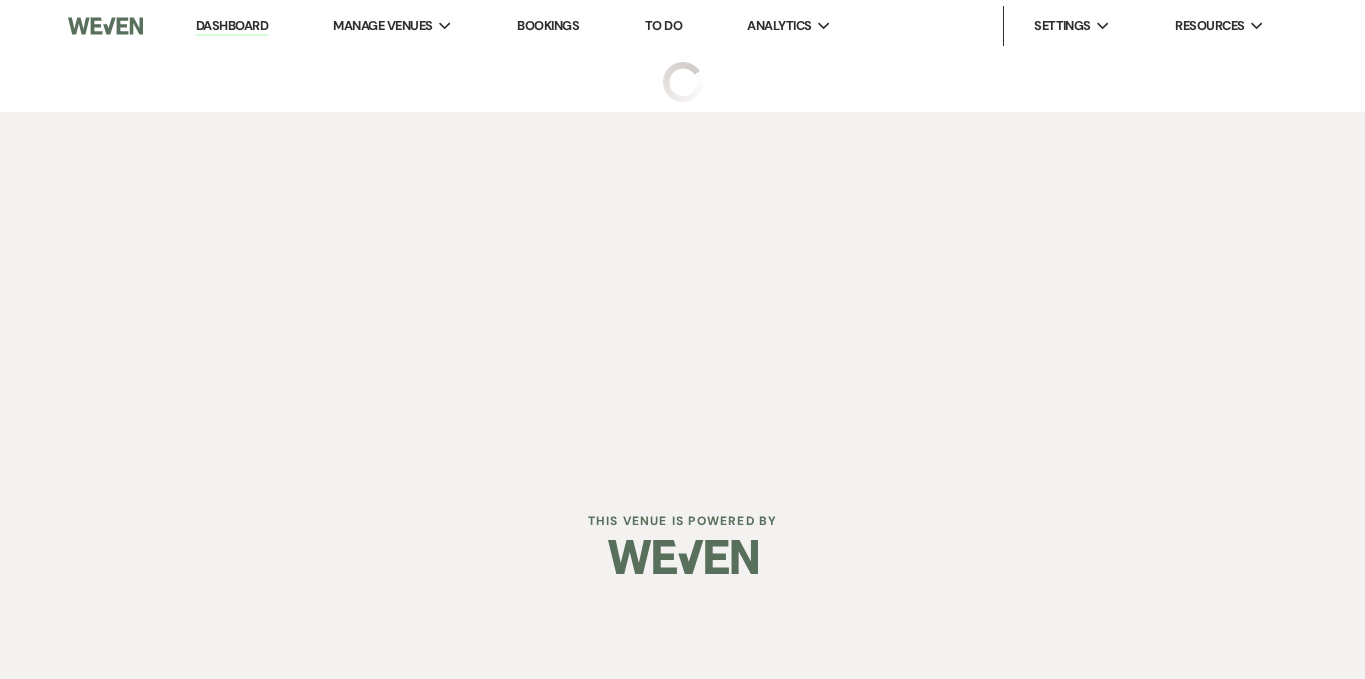 scroll, scrollTop: 0, scrollLeft: 0, axis: both 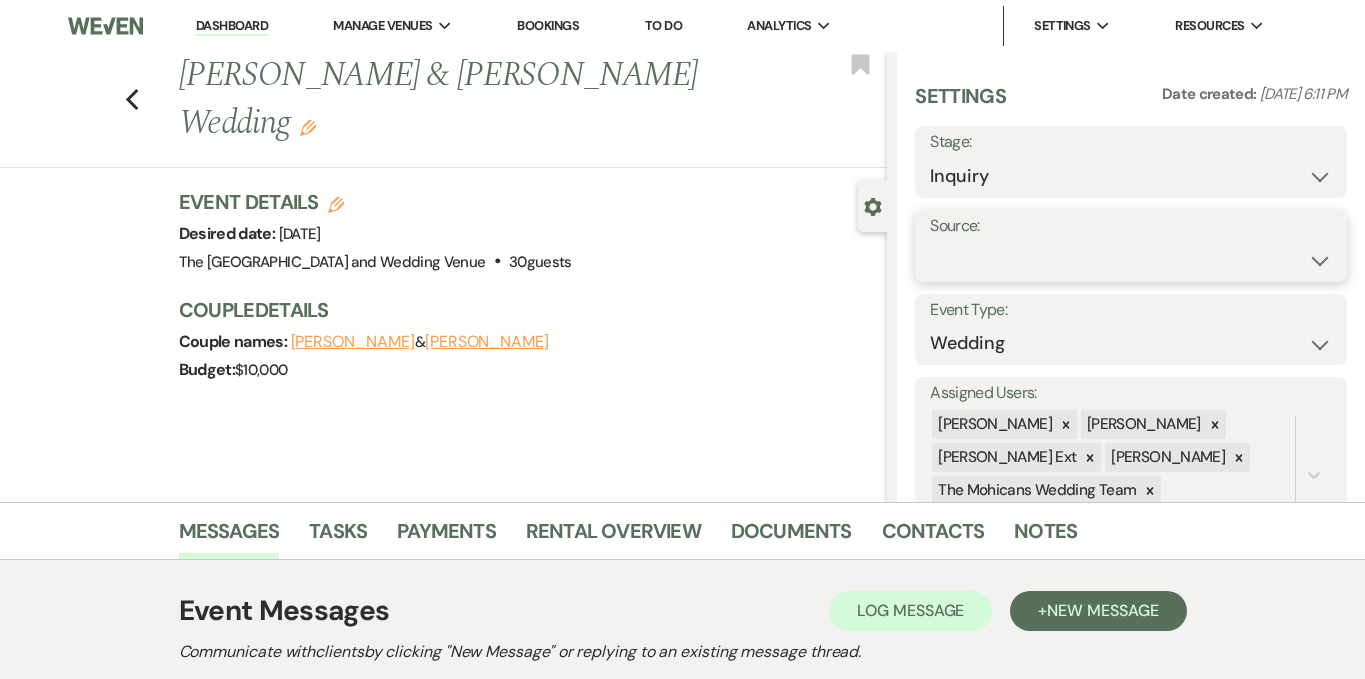 click on "Weven Venue Website Instagram Facebook Pinterest Google The Knot Wedding Wire Here Comes the Guide Wedding Spot Eventective [PERSON_NAME] The Venue Report PartySlate VRBO / Homeaway Airbnb Wedding Show TikTok X / Twitter Phone Call Walk-in Vendor Referral Advertising Personal Referral Local Referral Other" at bounding box center (1131, 260) 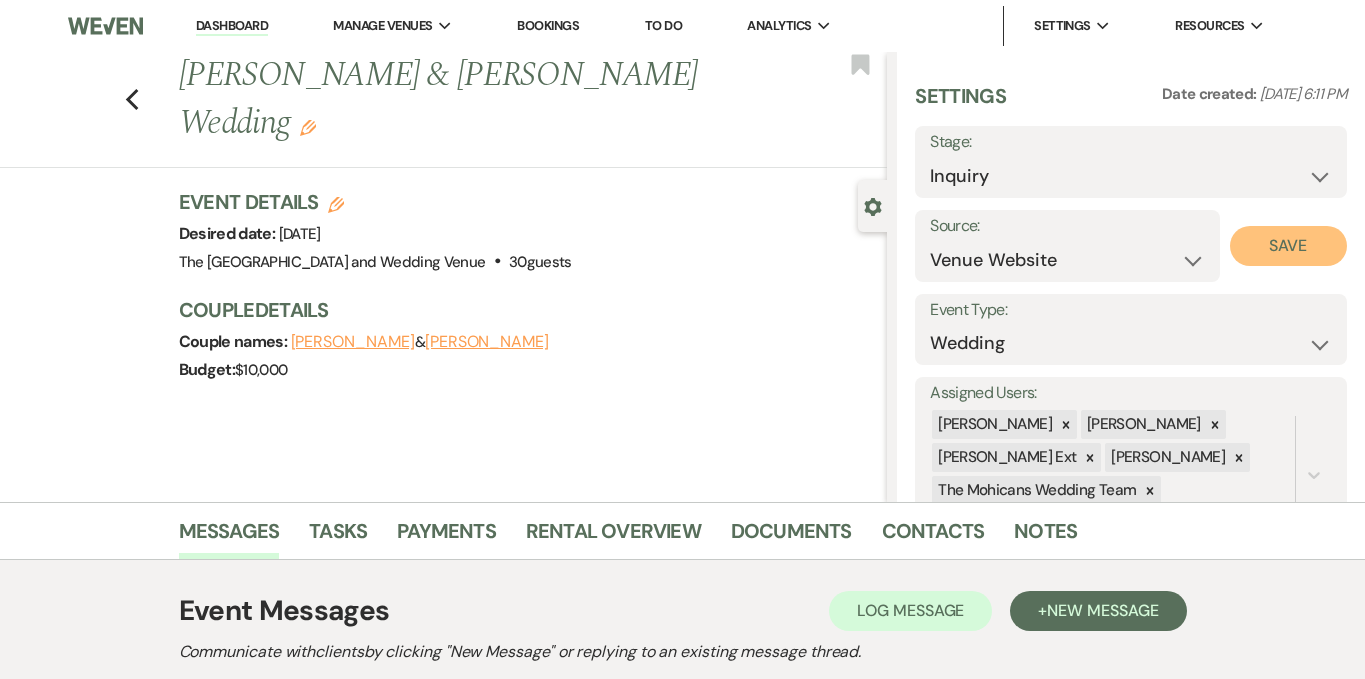 click on "Save" at bounding box center [1288, 246] 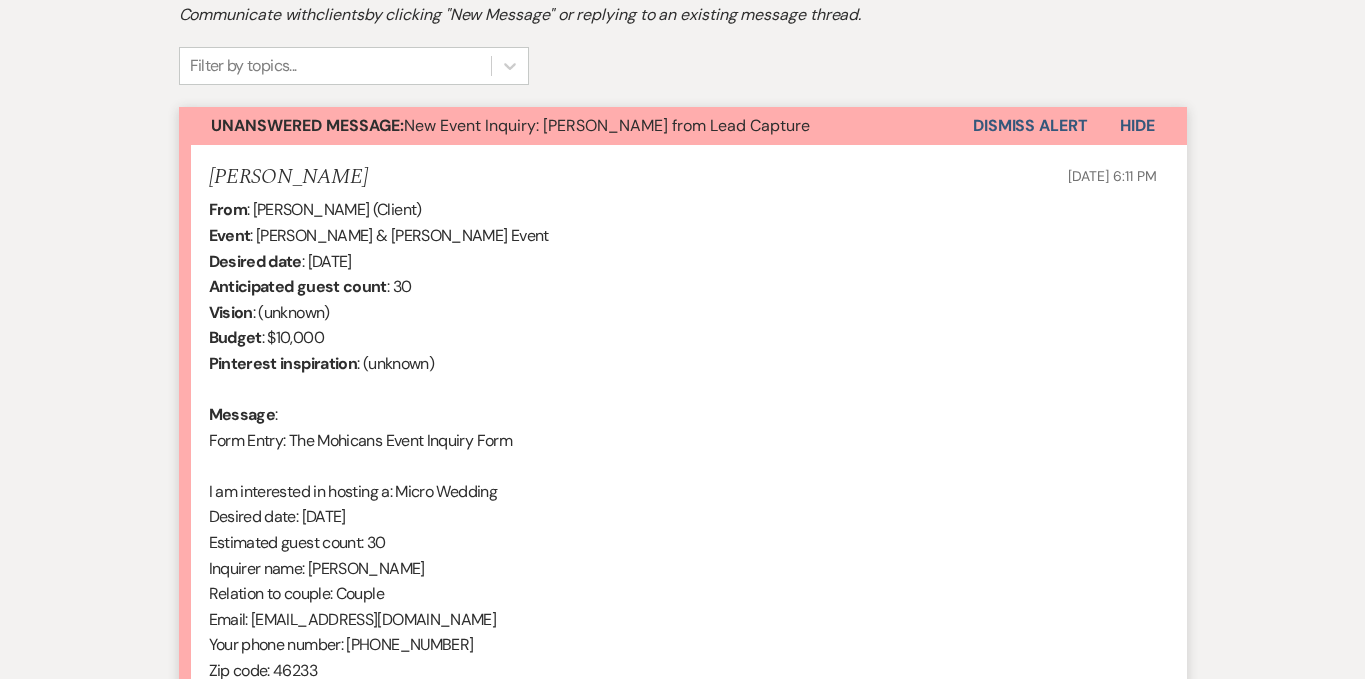 scroll, scrollTop: 651, scrollLeft: 0, axis: vertical 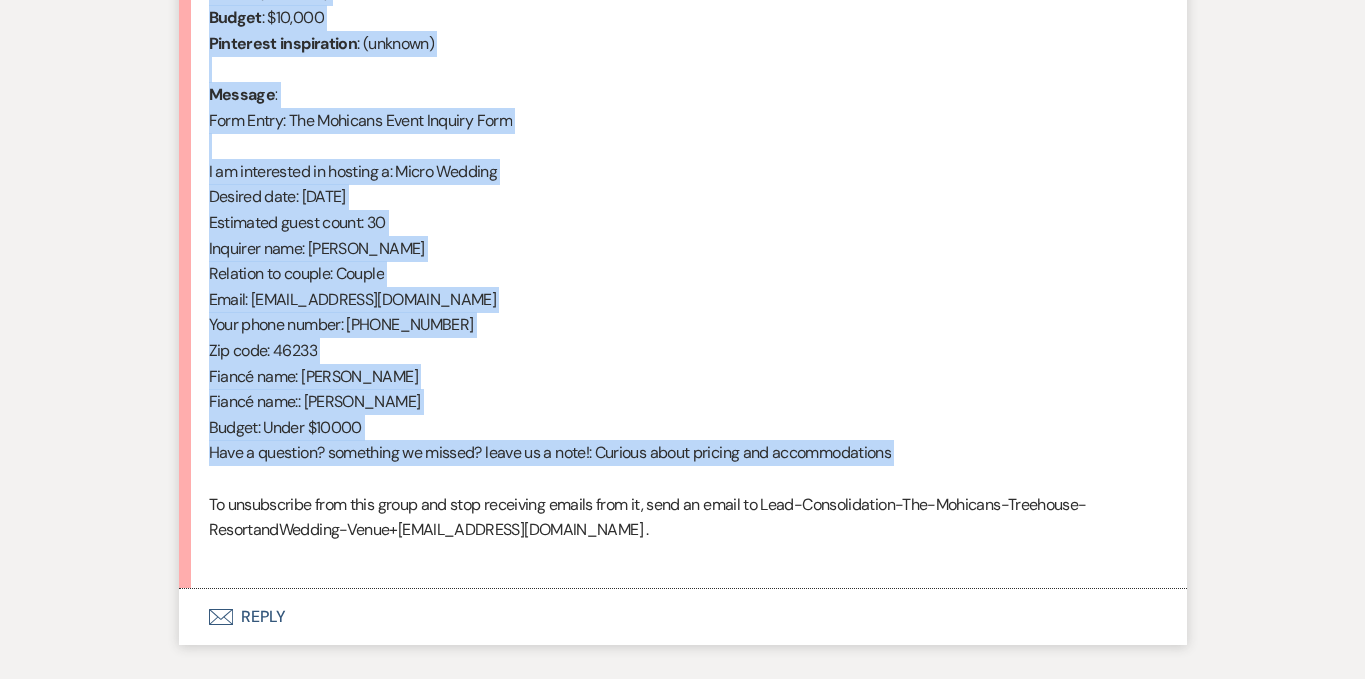 drag, startPoint x: 209, startPoint y: 193, endPoint x: 438, endPoint y: 489, distance: 374.2419 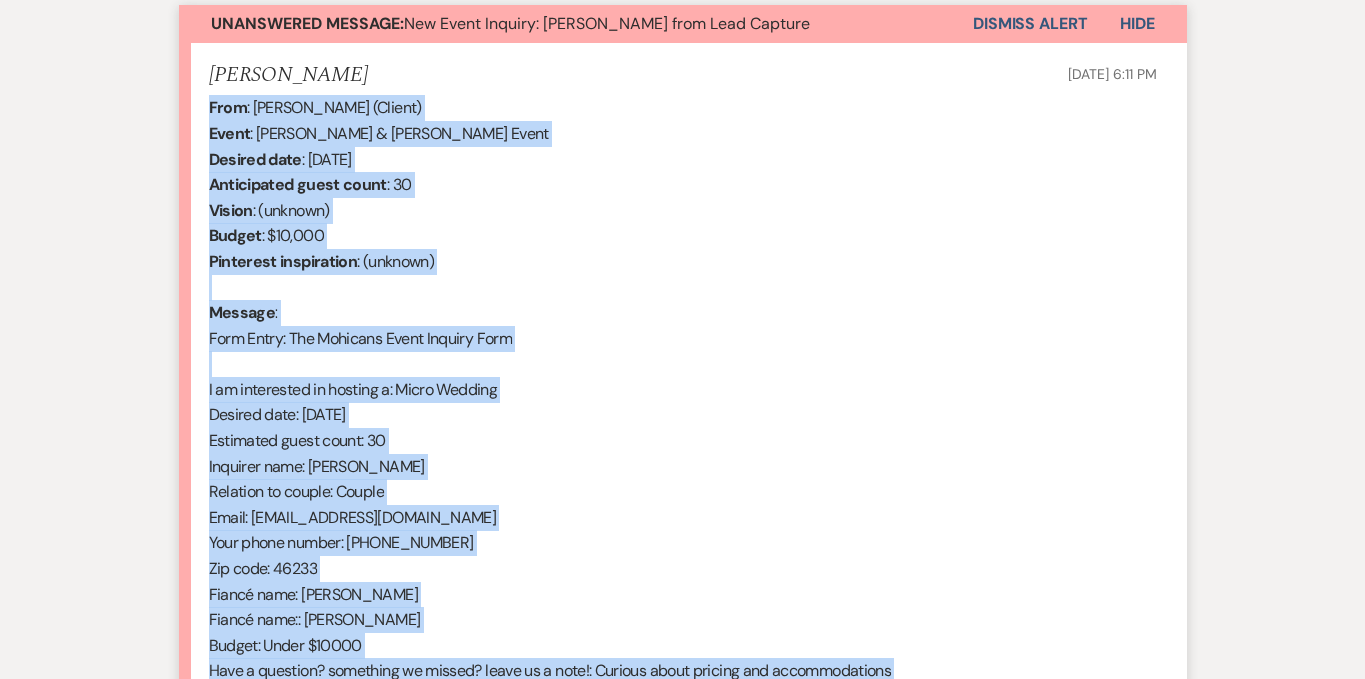 scroll, scrollTop: 665, scrollLeft: 0, axis: vertical 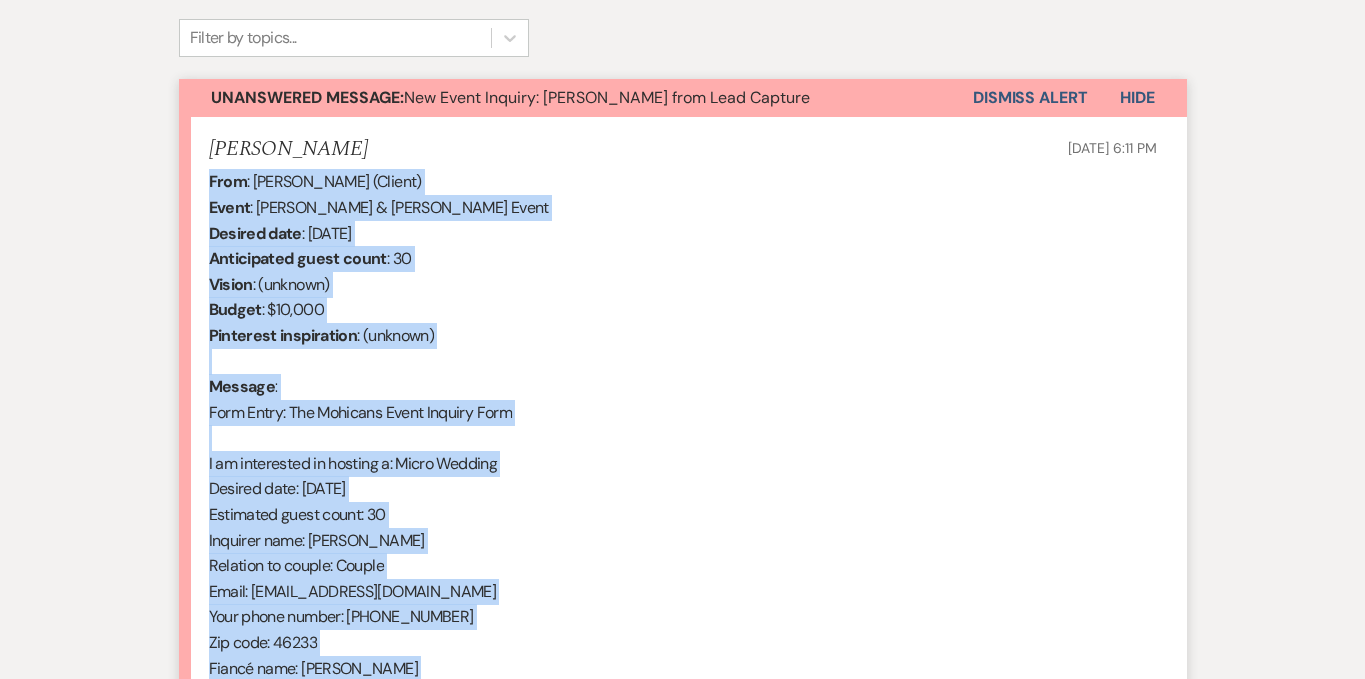 click on "Dismiss Alert" at bounding box center (1030, 98) 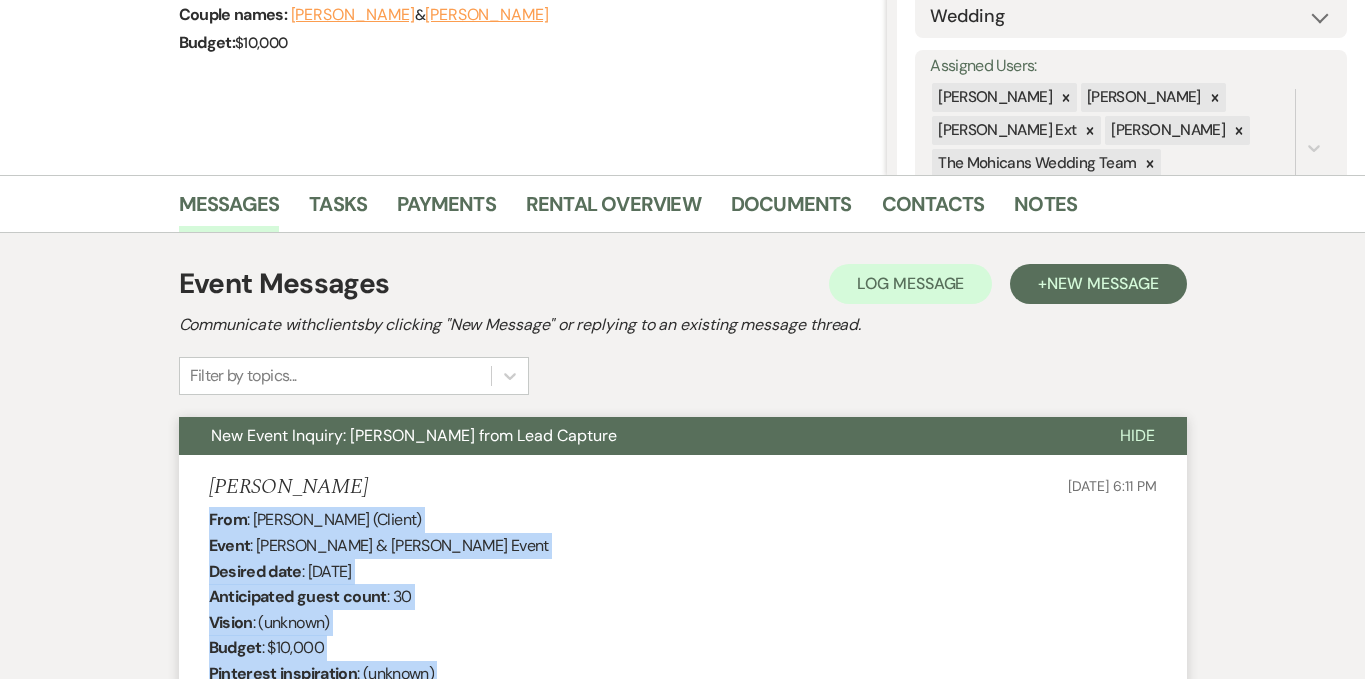 scroll, scrollTop: 0, scrollLeft: 0, axis: both 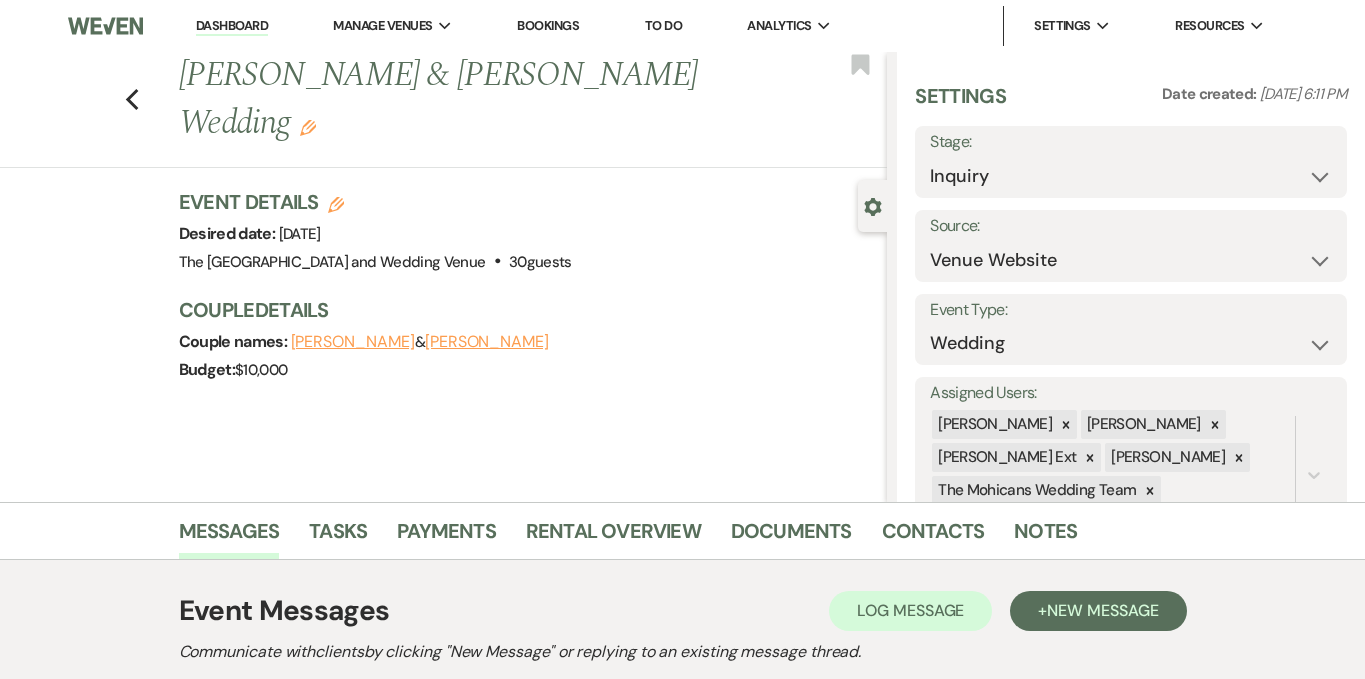 click on "Dashboard" at bounding box center [232, 26] 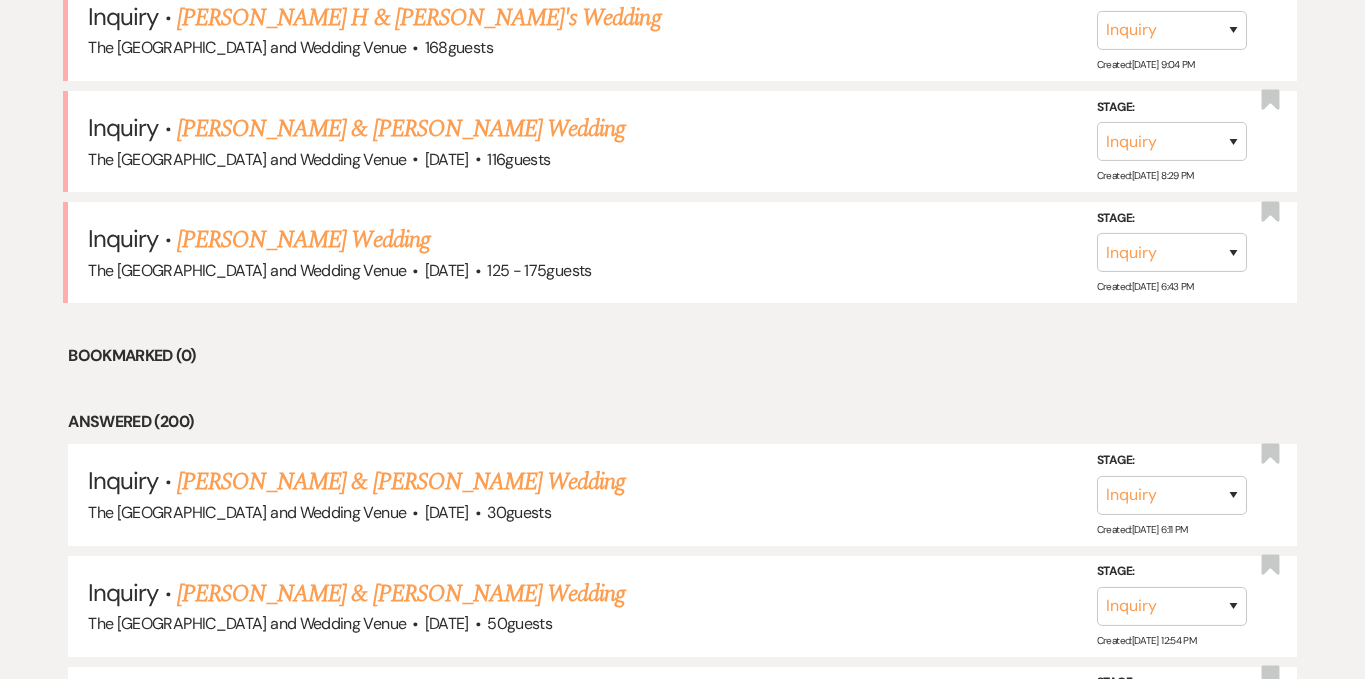 scroll, scrollTop: 1870, scrollLeft: 0, axis: vertical 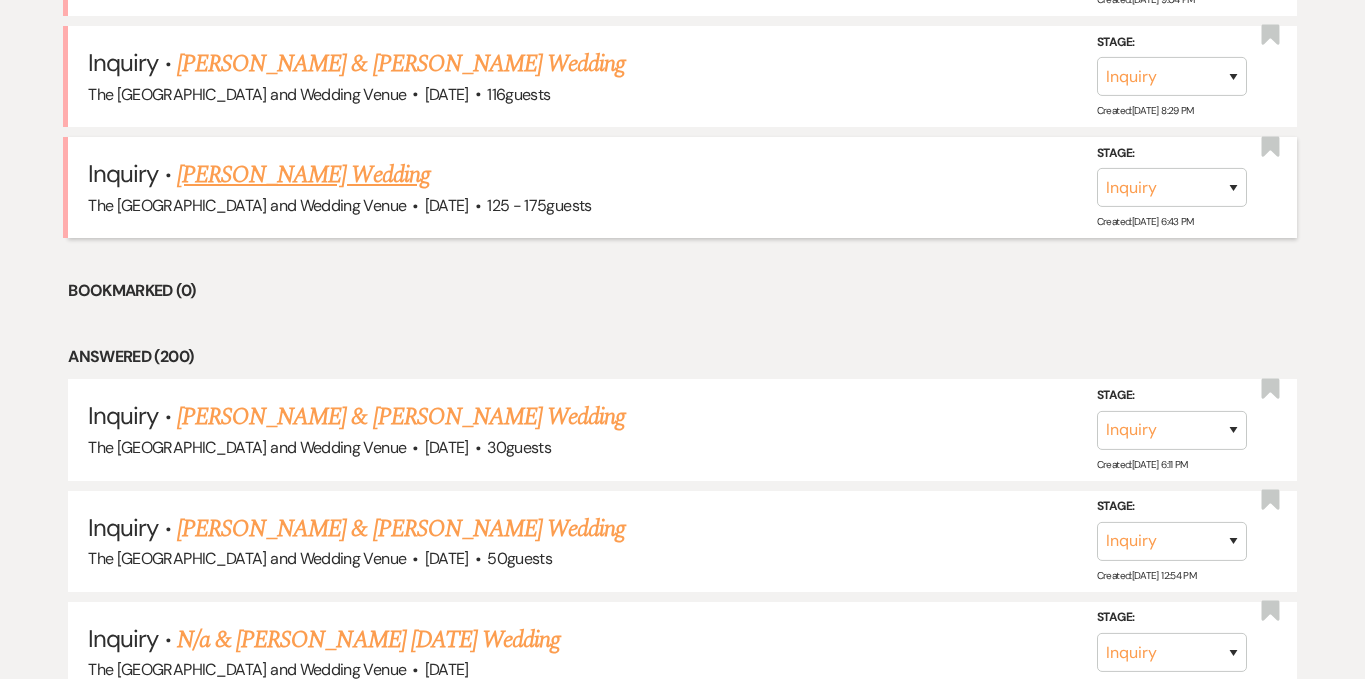 click on "[PERSON_NAME] Wedding" at bounding box center [303, 175] 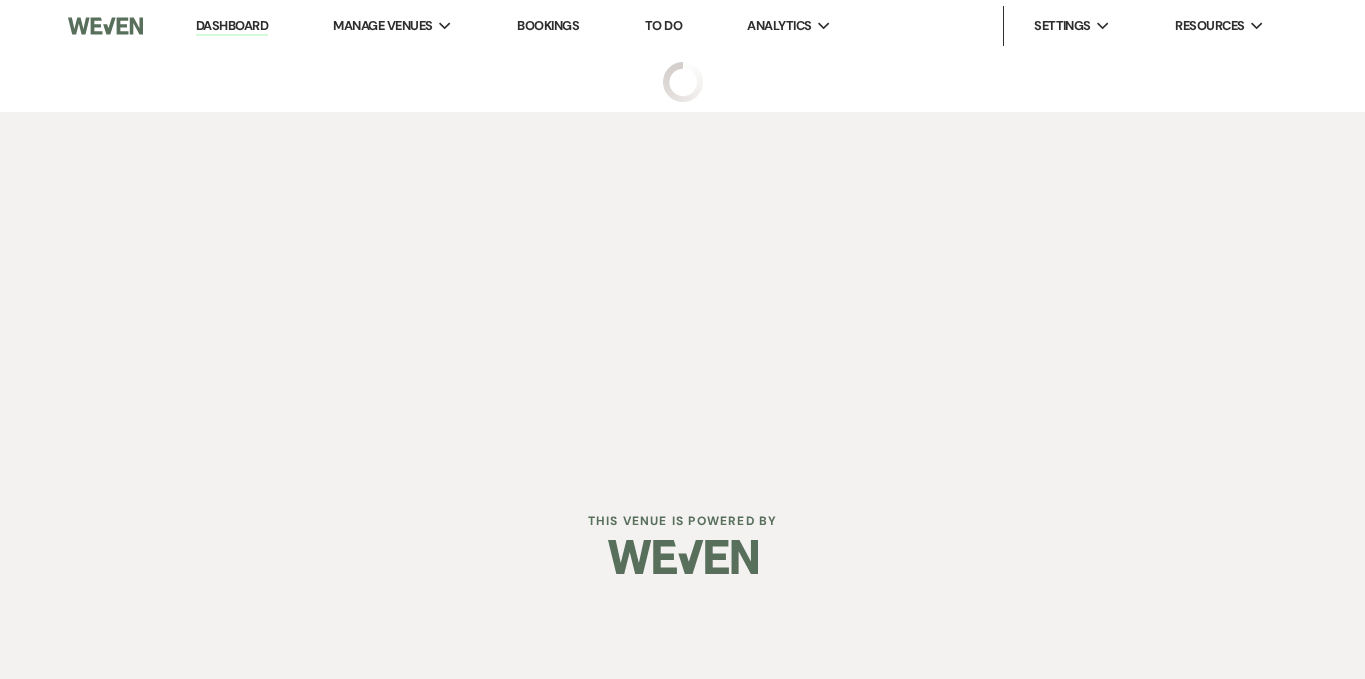 scroll, scrollTop: 0, scrollLeft: 0, axis: both 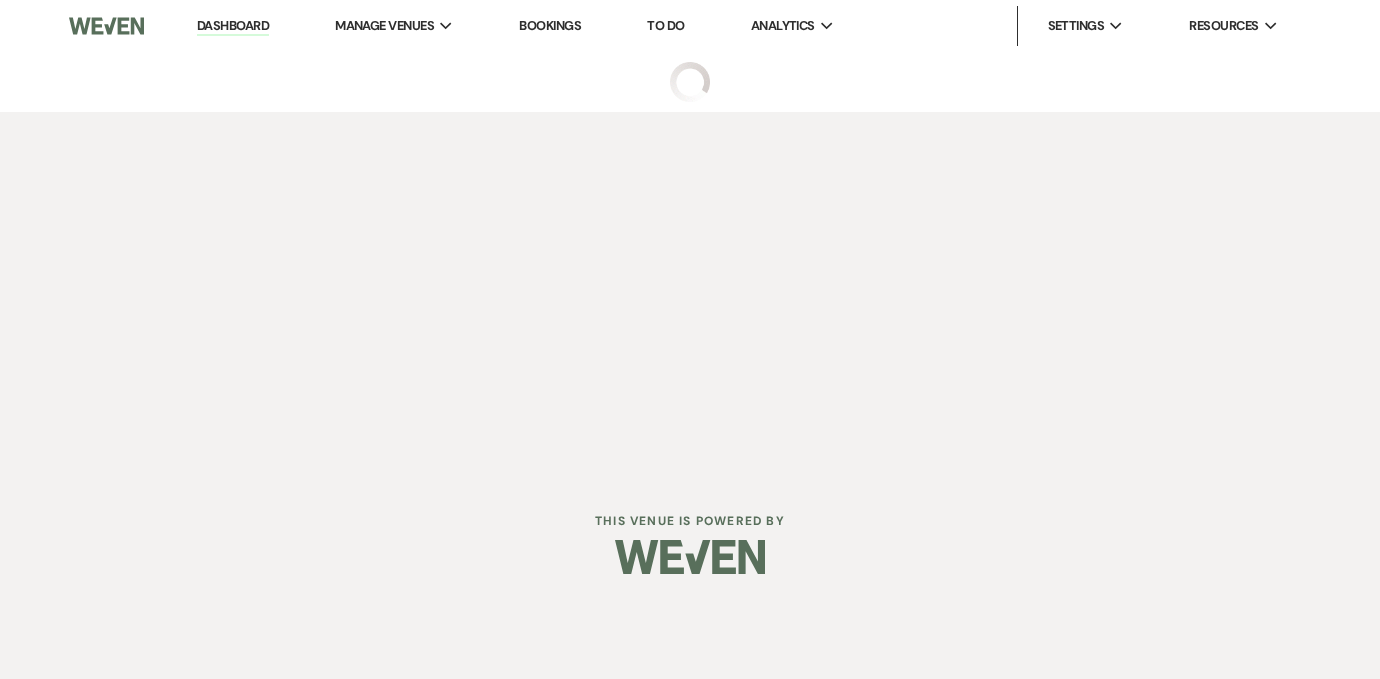 select on "3" 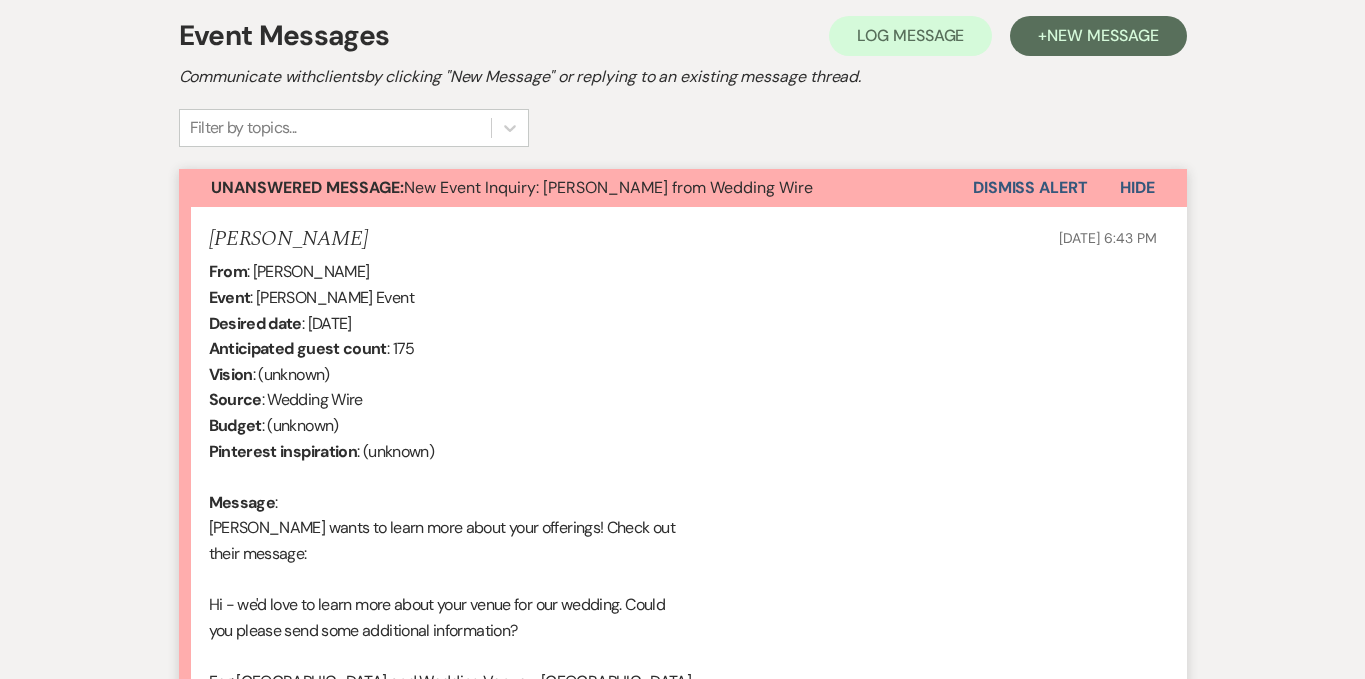 scroll, scrollTop: 684, scrollLeft: 0, axis: vertical 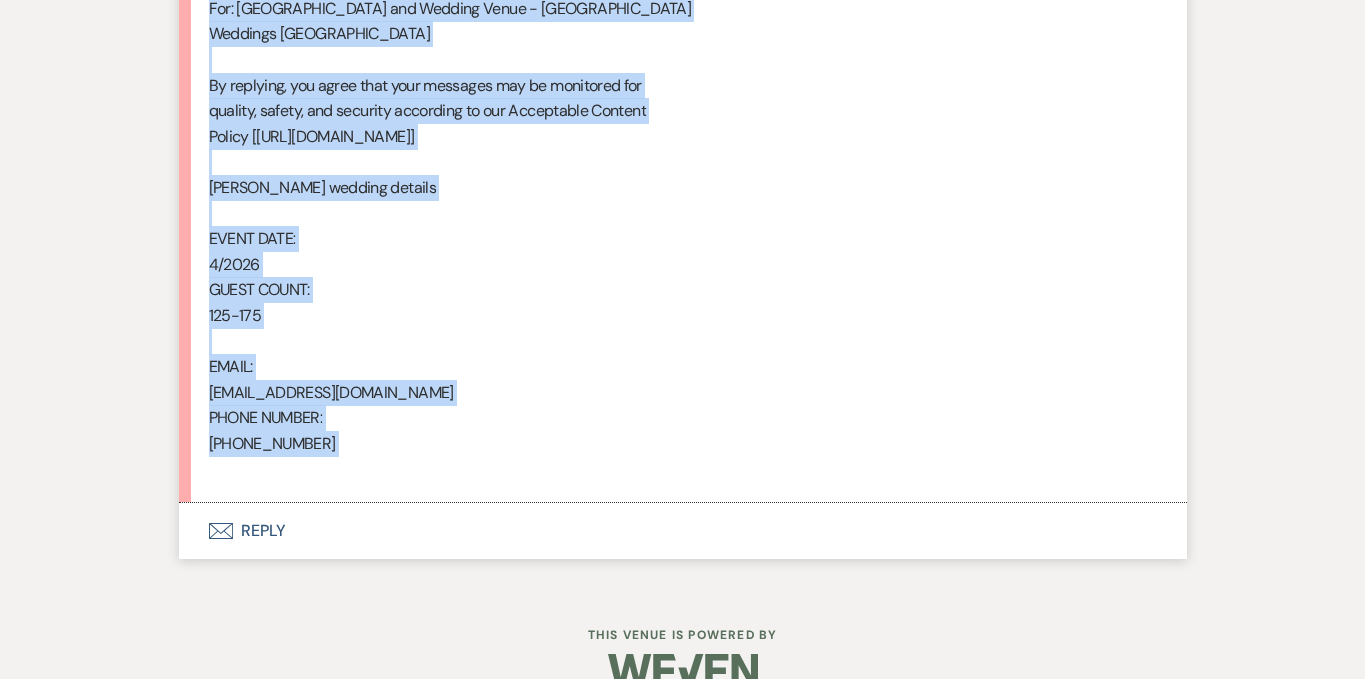 drag, startPoint x: 209, startPoint y: 163, endPoint x: 494, endPoint y: 481, distance: 427.0234 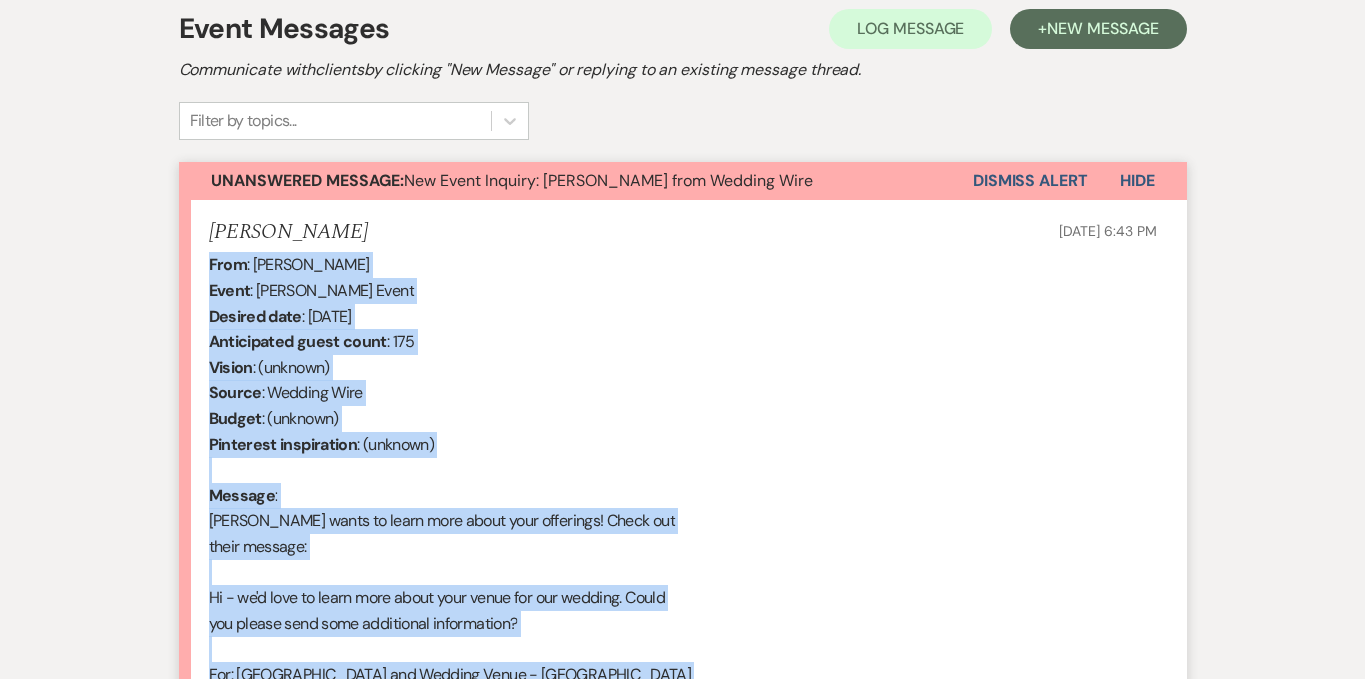 scroll, scrollTop: 571, scrollLeft: 0, axis: vertical 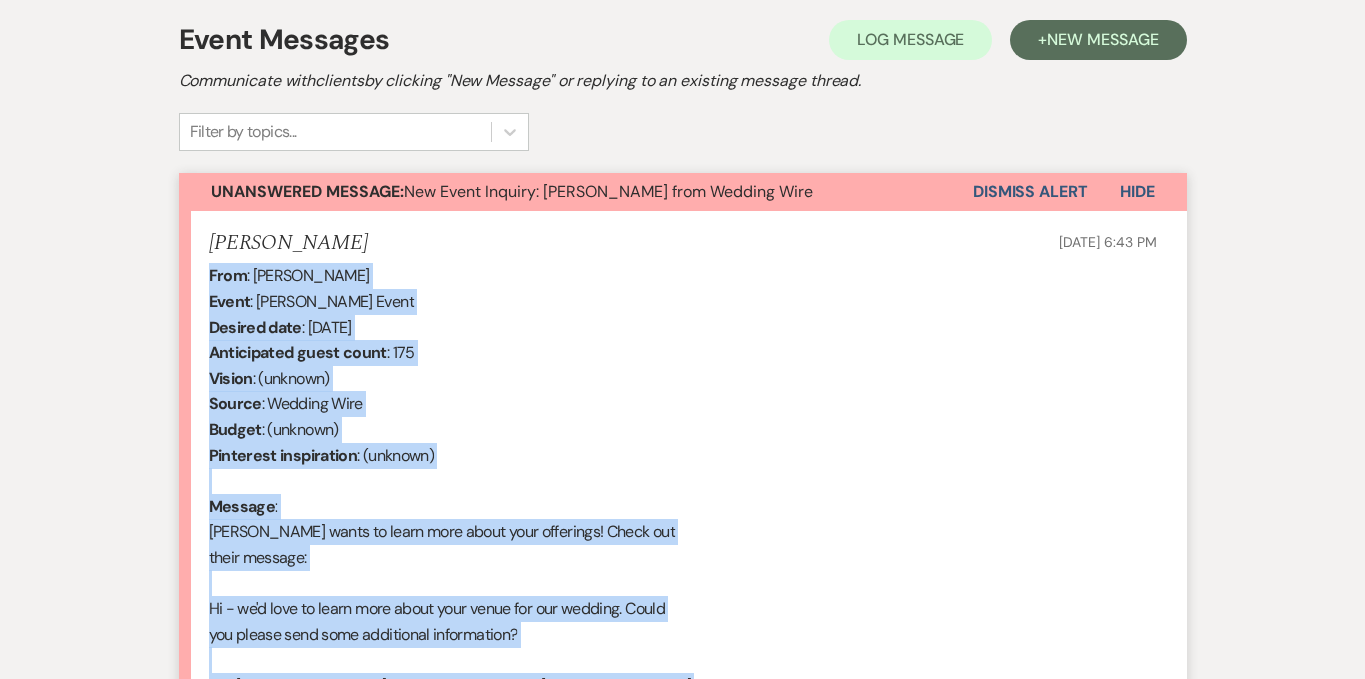 click on "Dismiss Alert" at bounding box center [1030, 192] 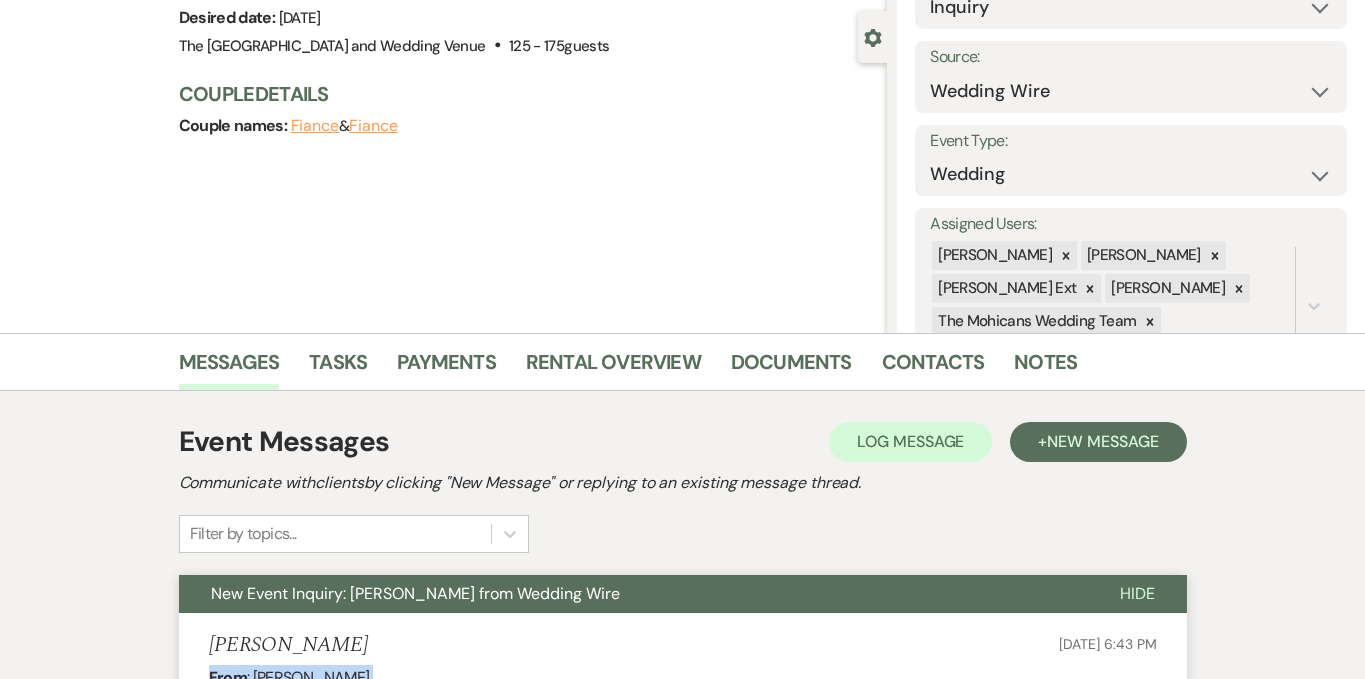 scroll, scrollTop: 0, scrollLeft: 0, axis: both 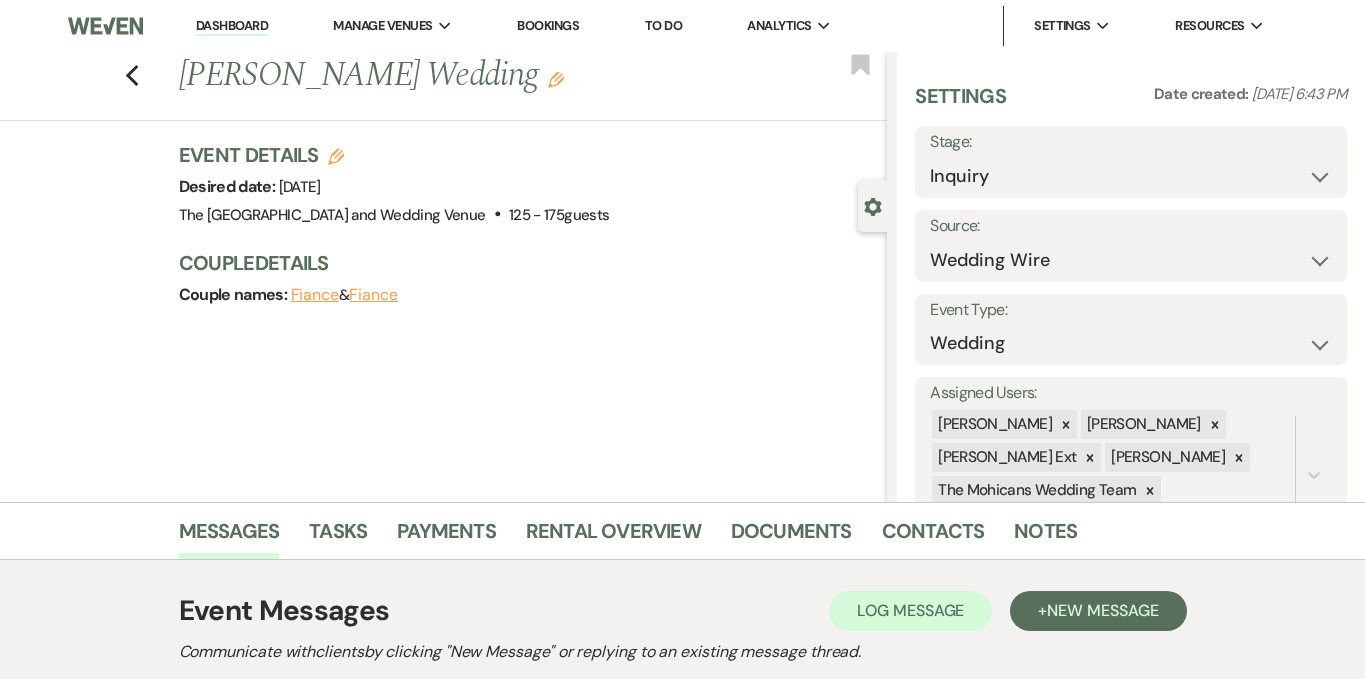 click on "Dashboard" at bounding box center (232, 26) 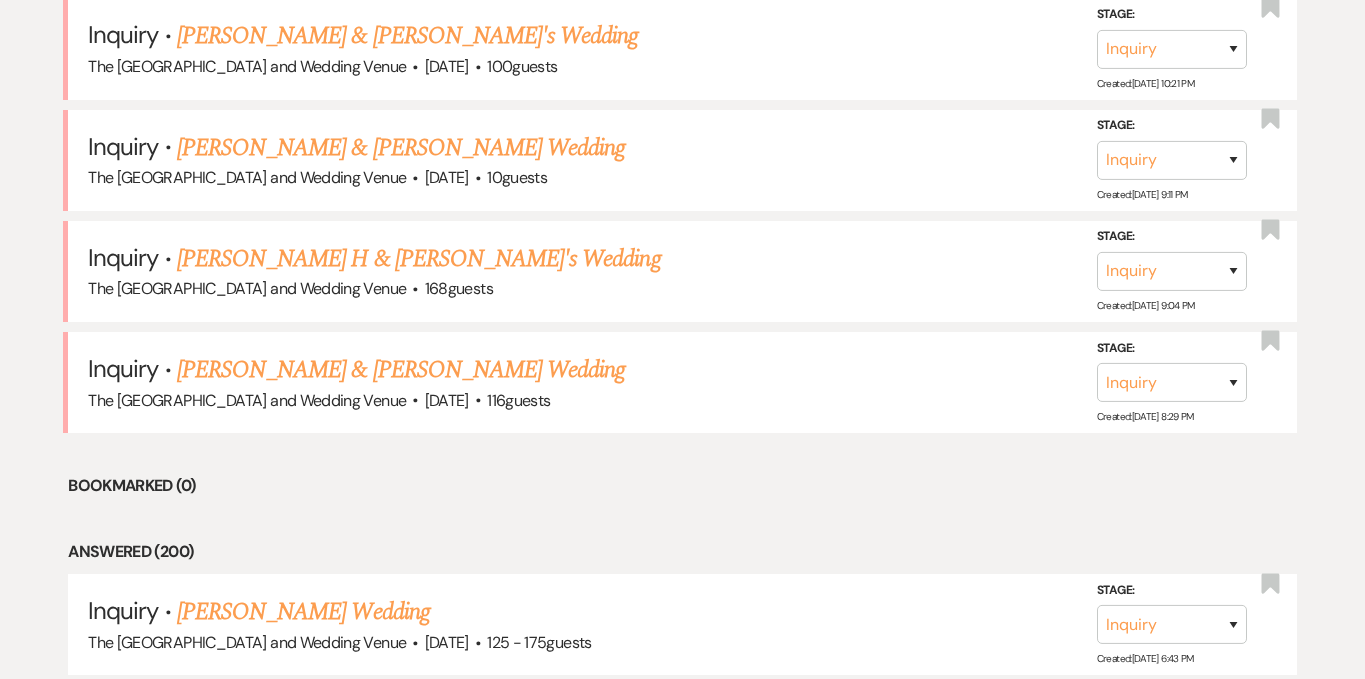 scroll, scrollTop: 1573, scrollLeft: 0, axis: vertical 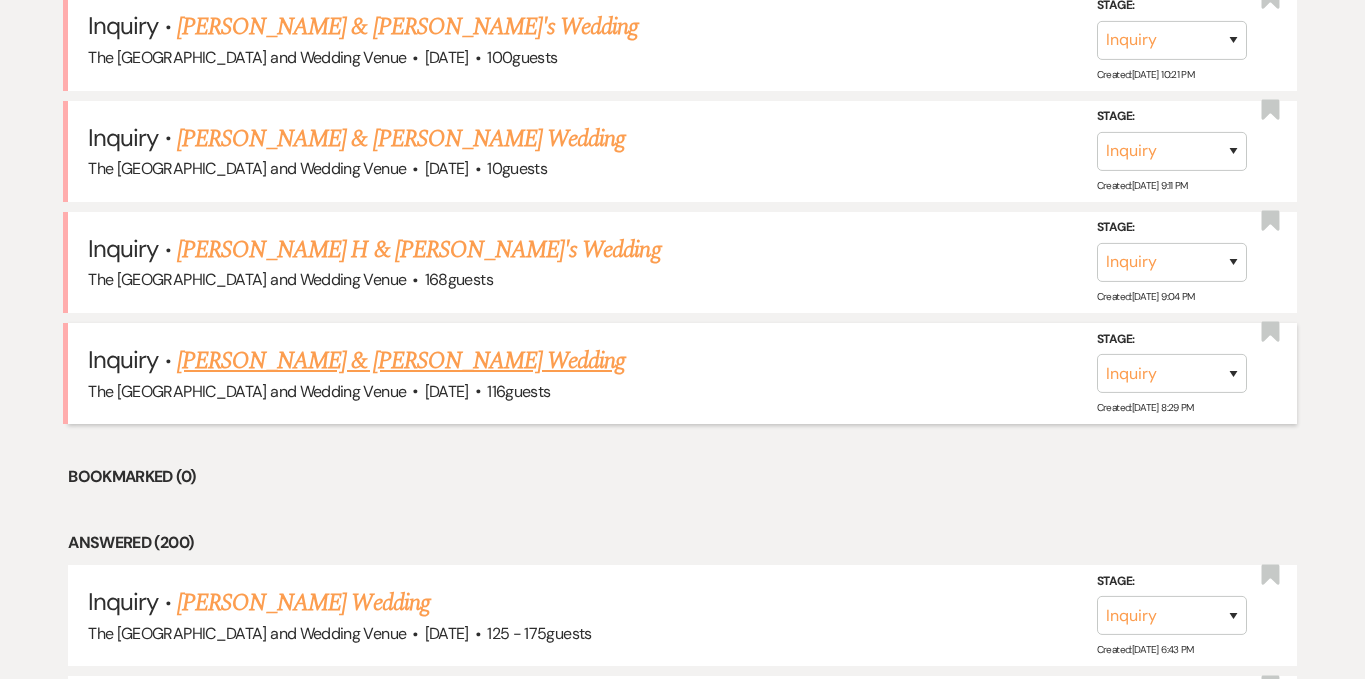 click on "[PERSON_NAME] & [PERSON_NAME] Wedding" at bounding box center [401, 361] 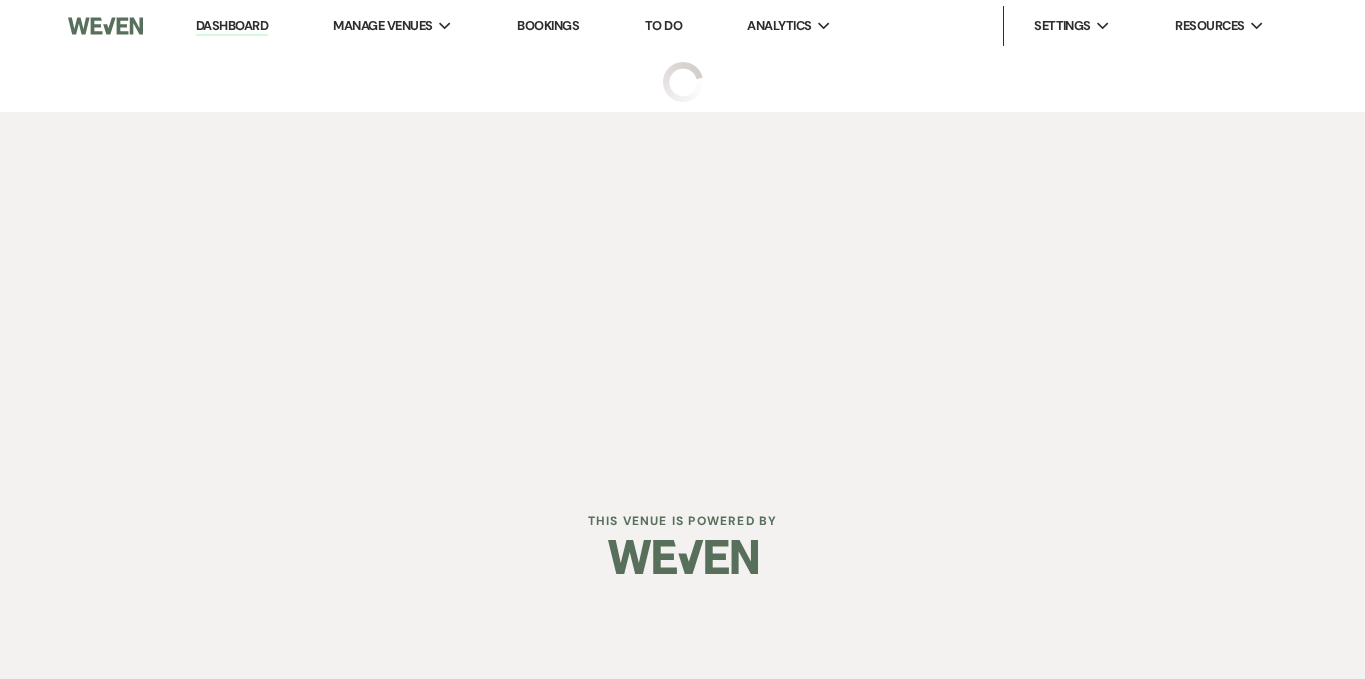 scroll, scrollTop: 0, scrollLeft: 0, axis: both 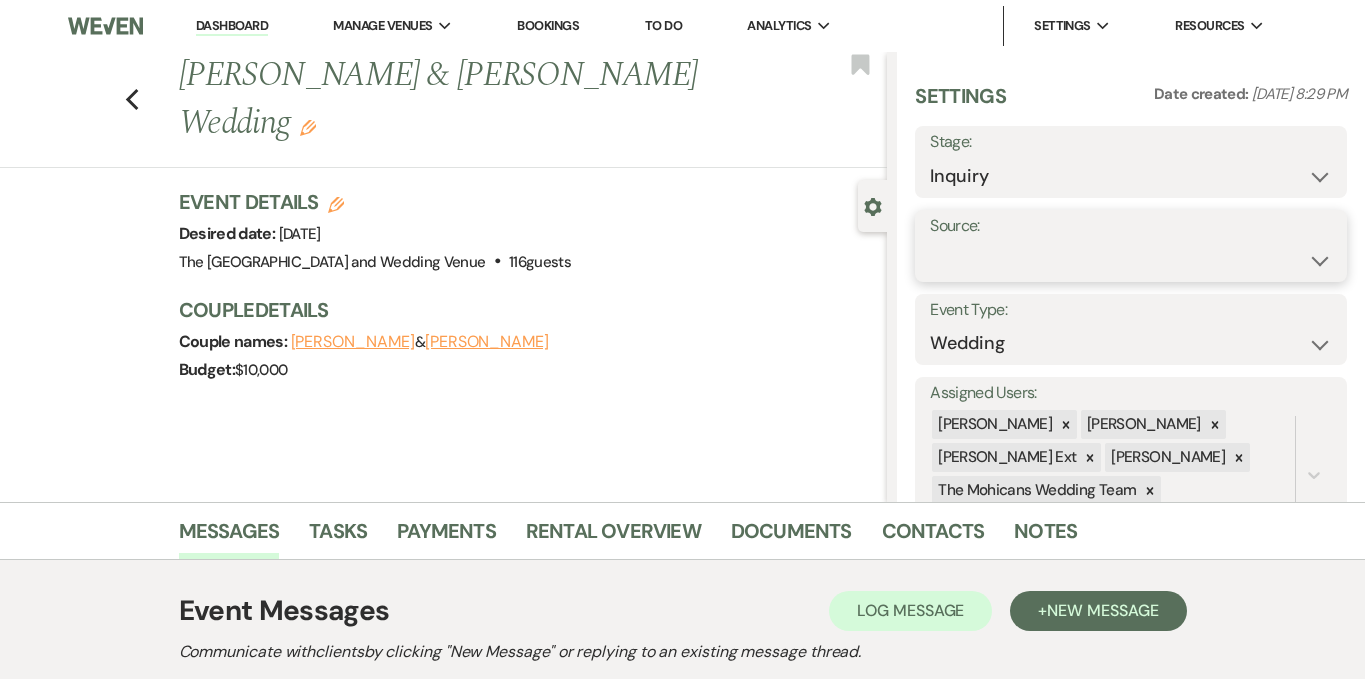 click on "Weven Venue Website Instagram Facebook Pinterest Google The Knot Wedding Wire Here Comes the Guide Wedding Spot Eventective [PERSON_NAME] The Venue Report PartySlate VRBO / Homeaway Airbnb Wedding Show TikTok X / Twitter Phone Call Walk-in Vendor Referral Advertising Personal Referral Local Referral Other" at bounding box center (1131, 260) 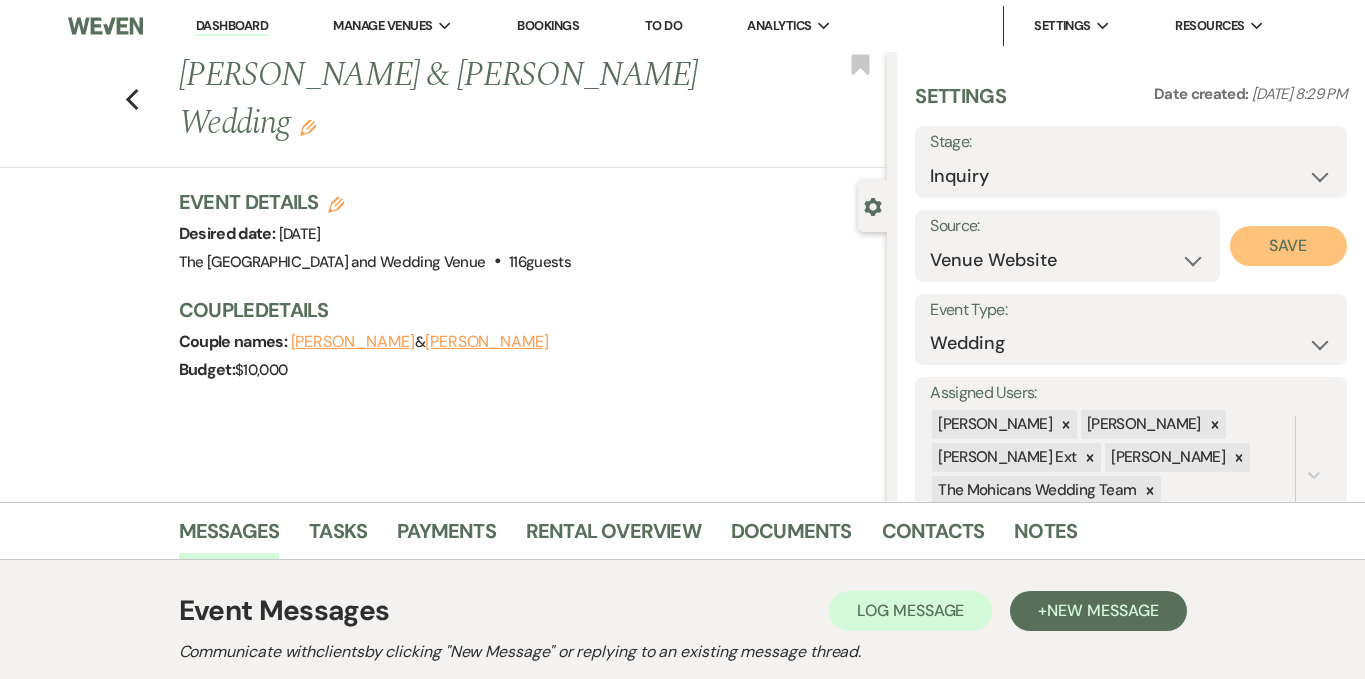 click on "Save" at bounding box center (1288, 246) 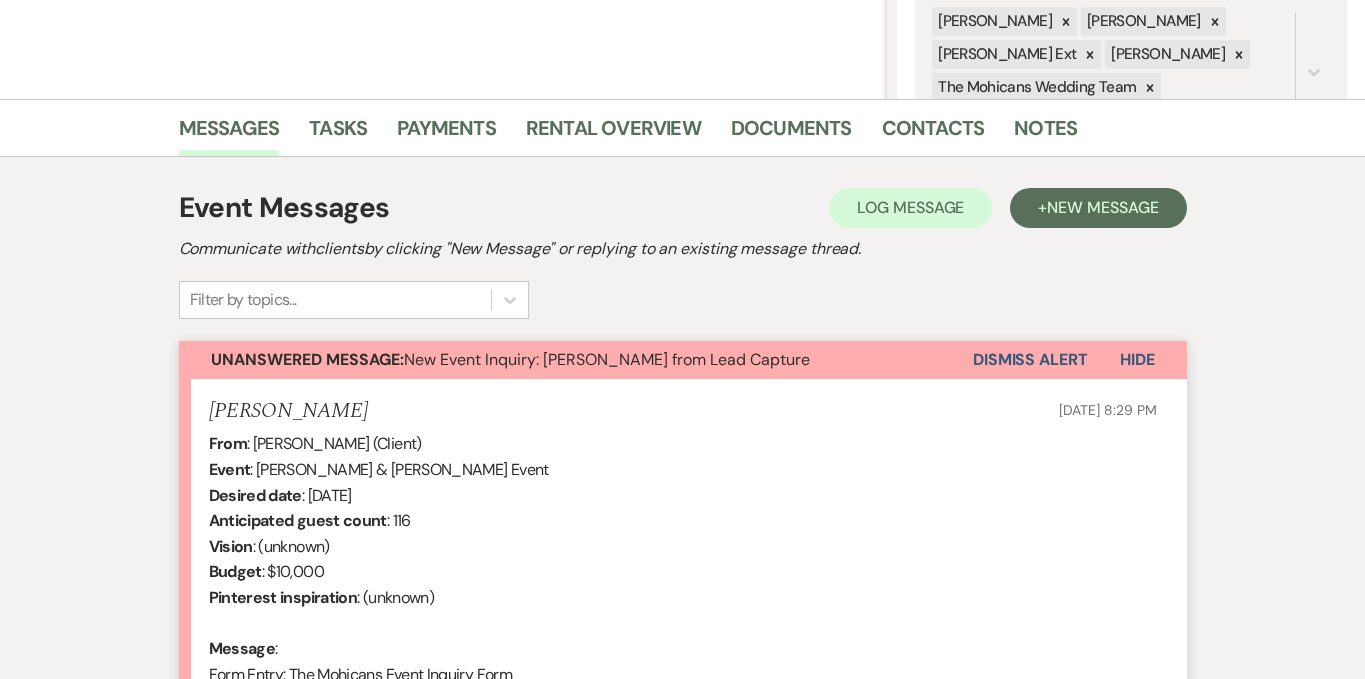 scroll, scrollTop: 598, scrollLeft: 0, axis: vertical 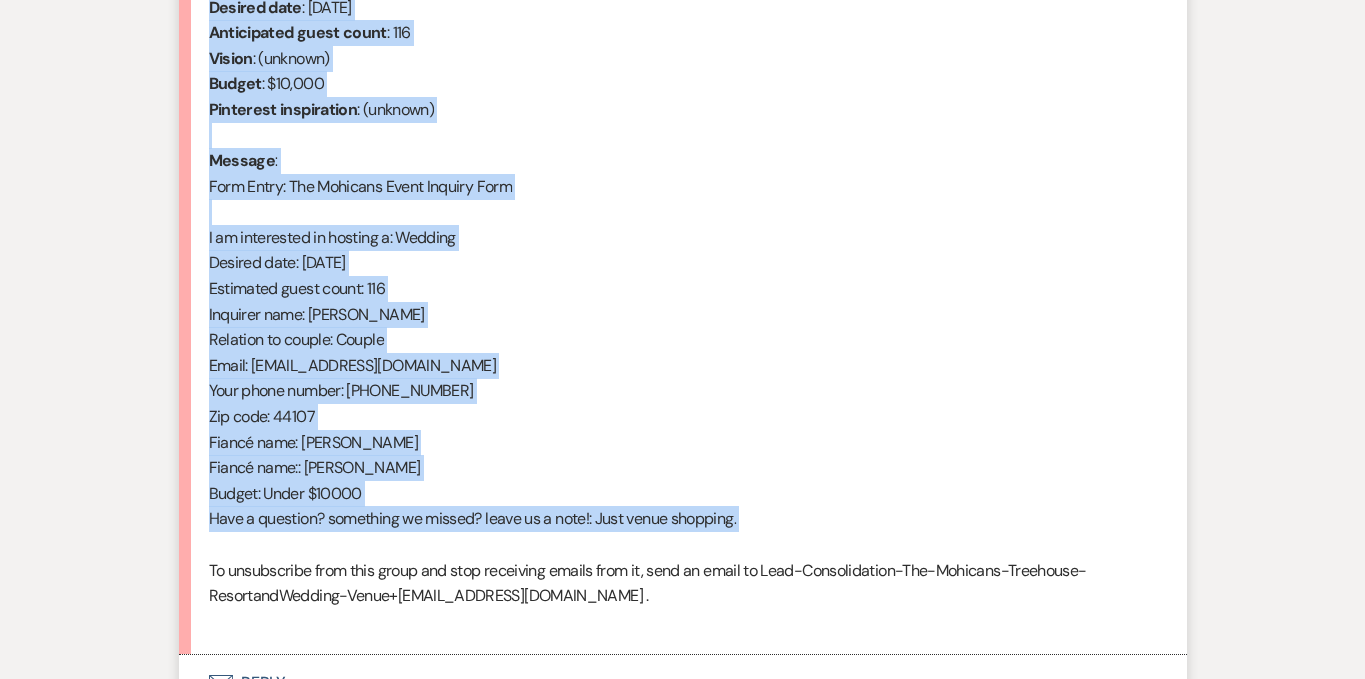 drag, startPoint x: 211, startPoint y: 246, endPoint x: 472, endPoint y: 543, distance: 395.3859 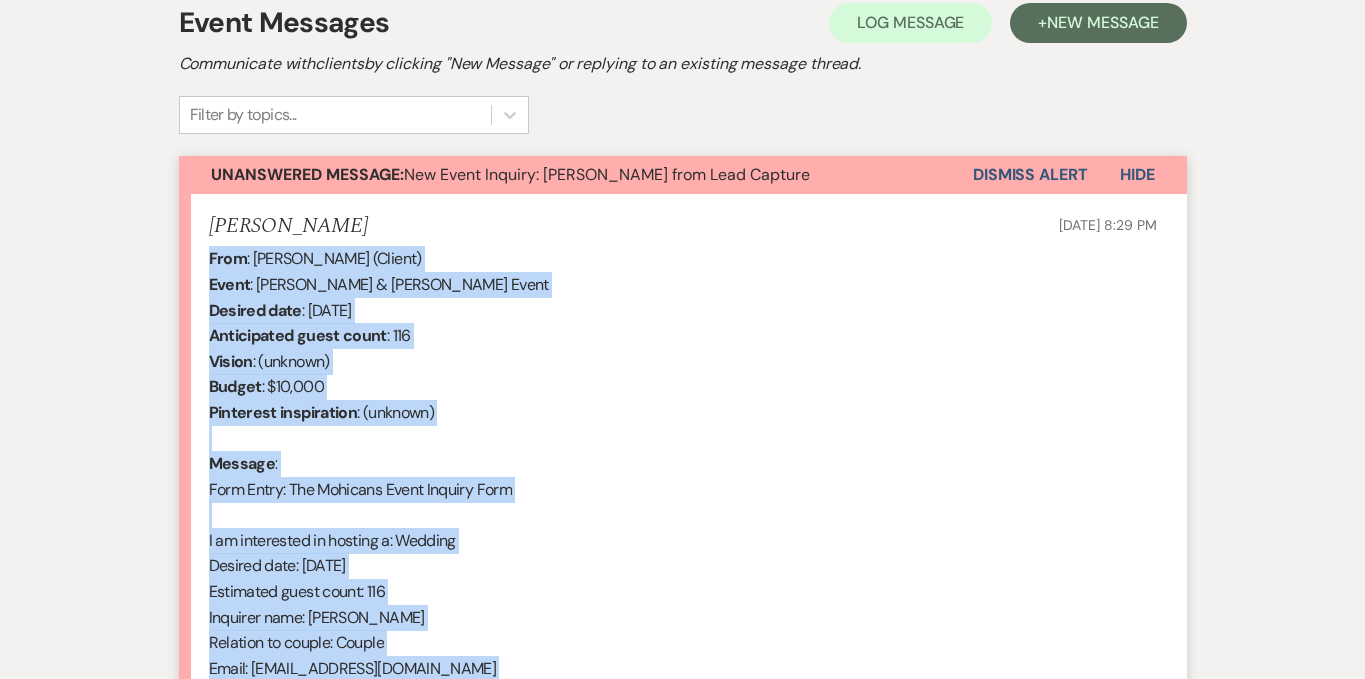 scroll, scrollTop: 393, scrollLeft: 0, axis: vertical 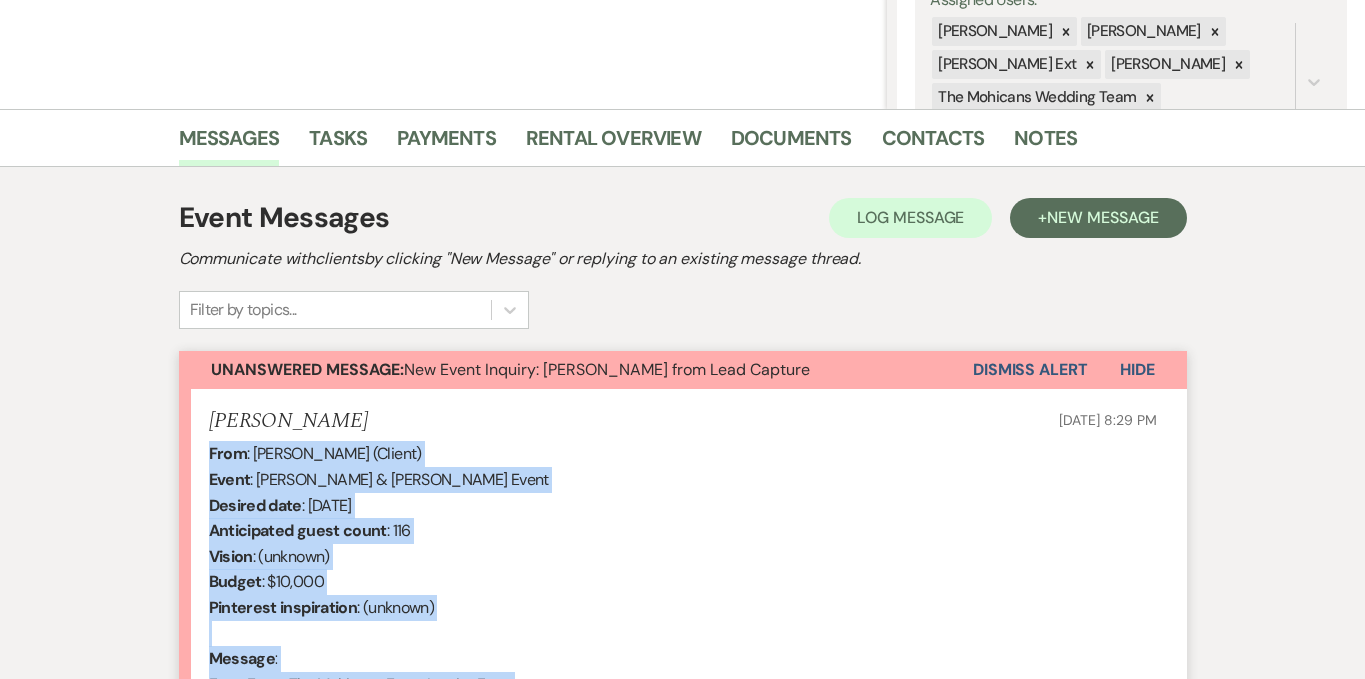 click on "Dismiss Alert" at bounding box center (1030, 370) 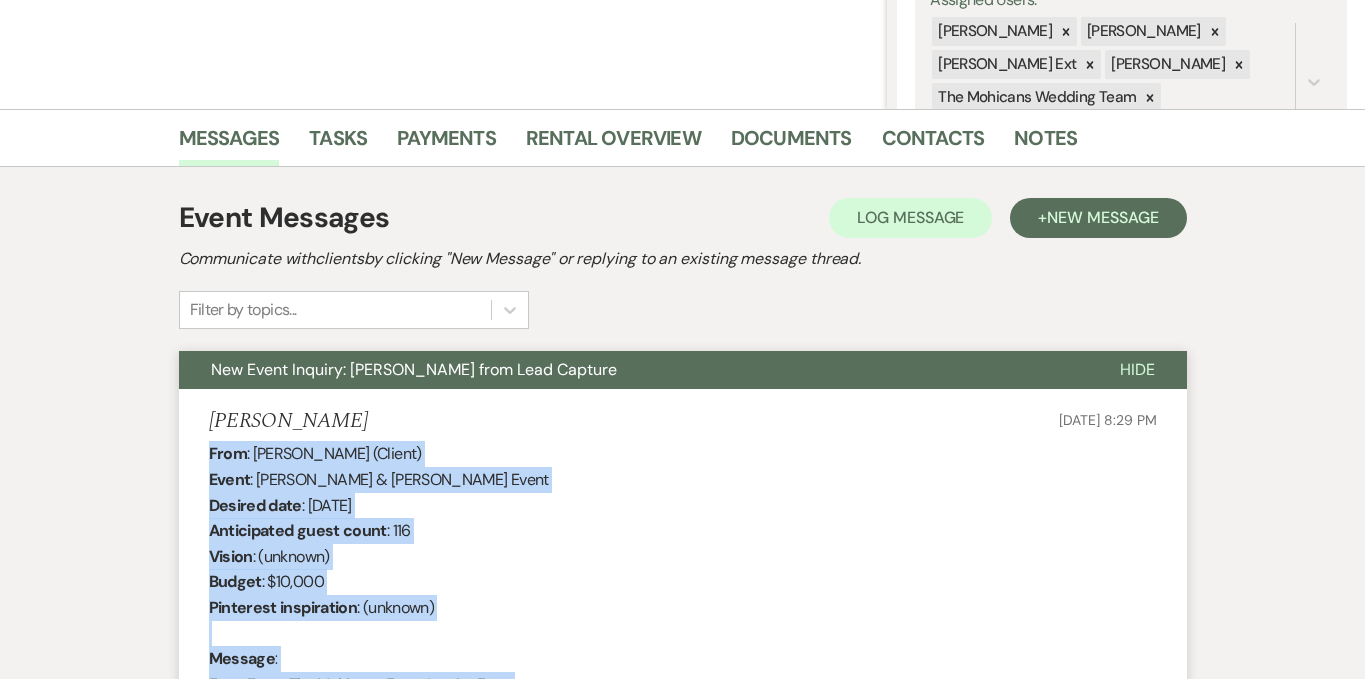 scroll, scrollTop: 0, scrollLeft: 0, axis: both 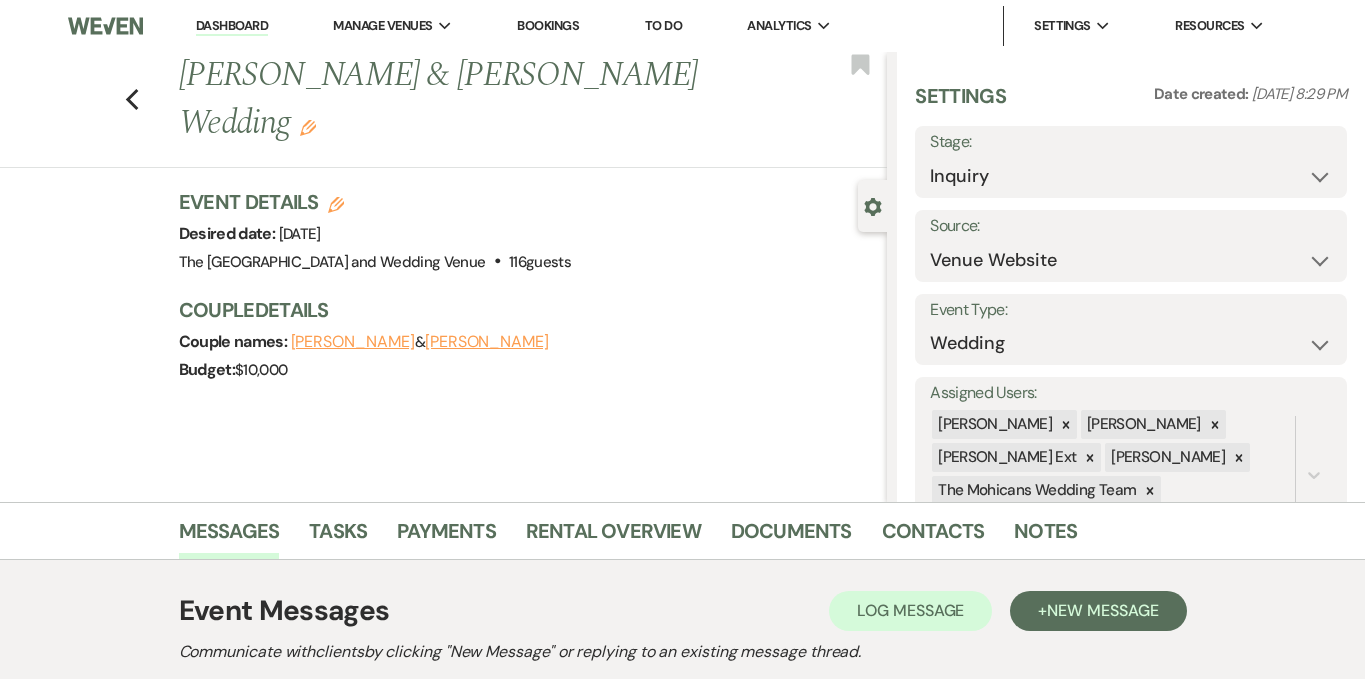 click on "Dashboard" at bounding box center (232, 26) 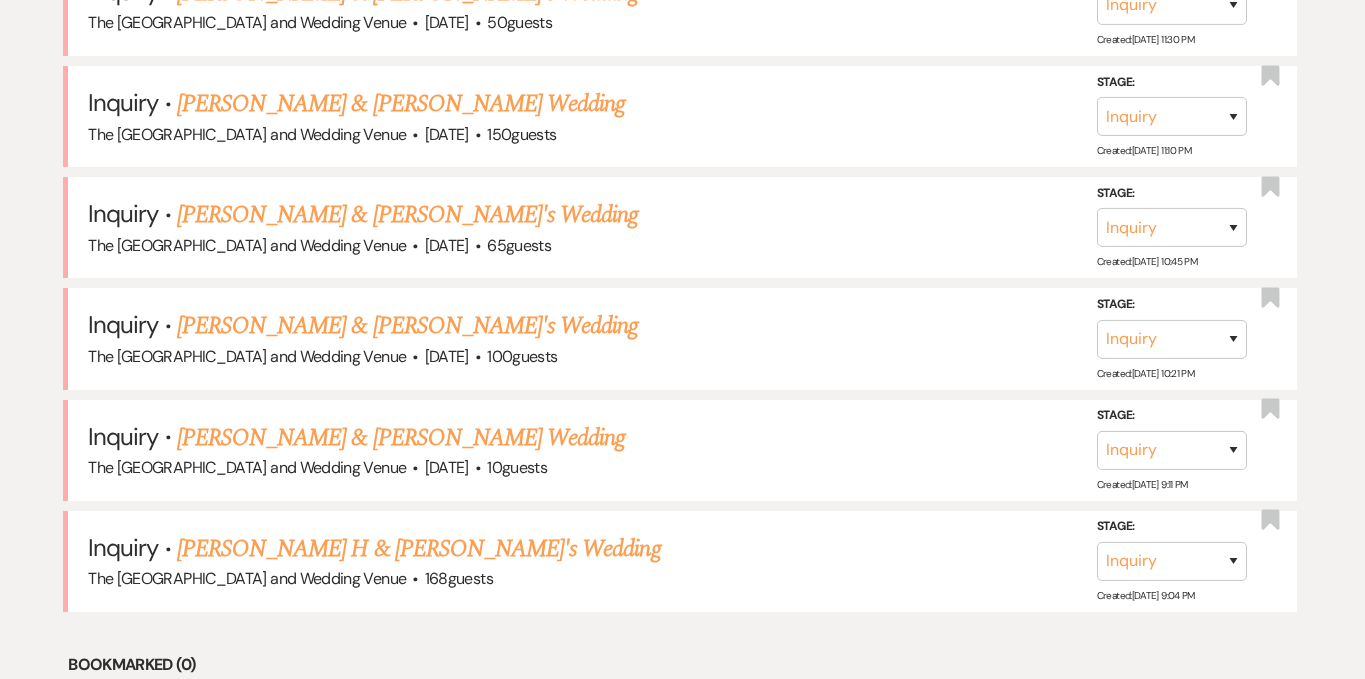 scroll, scrollTop: 1399, scrollLeft: 0, axis: vertical 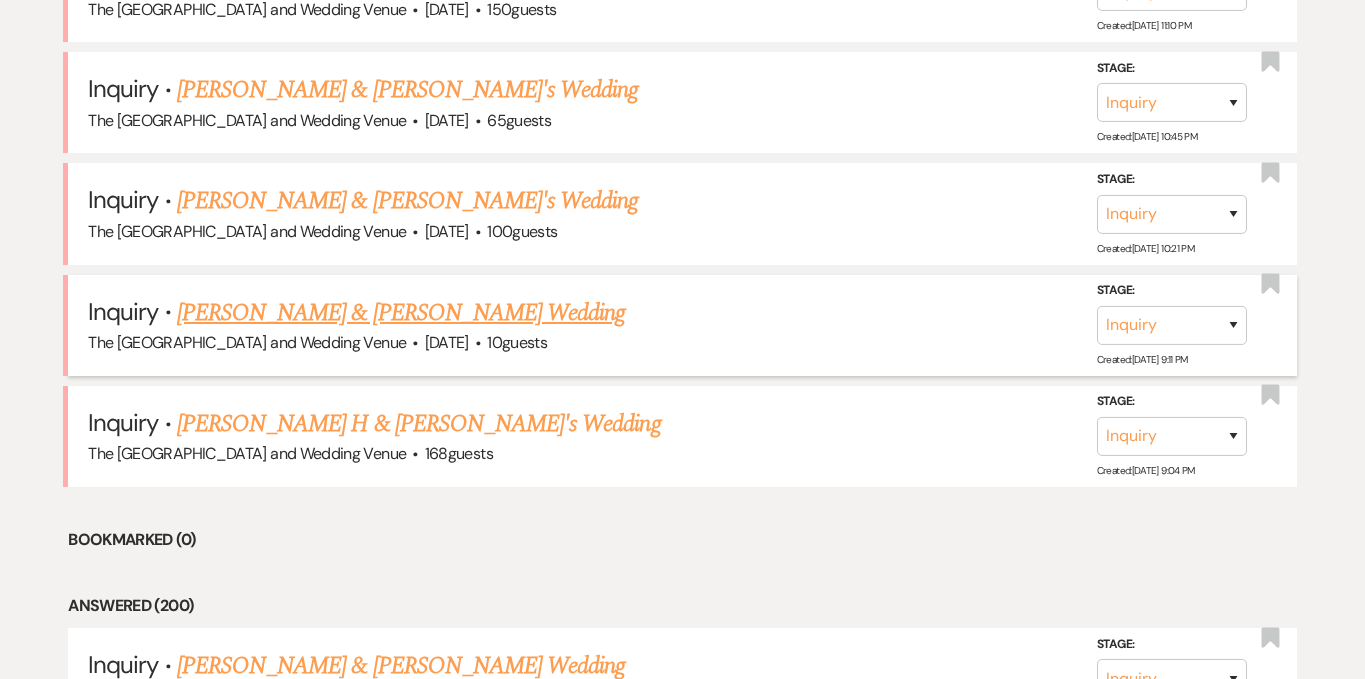 click on "[PERSON_NAME] & [PERSON_NAME] Wedding" at bounding box center (401, 313) 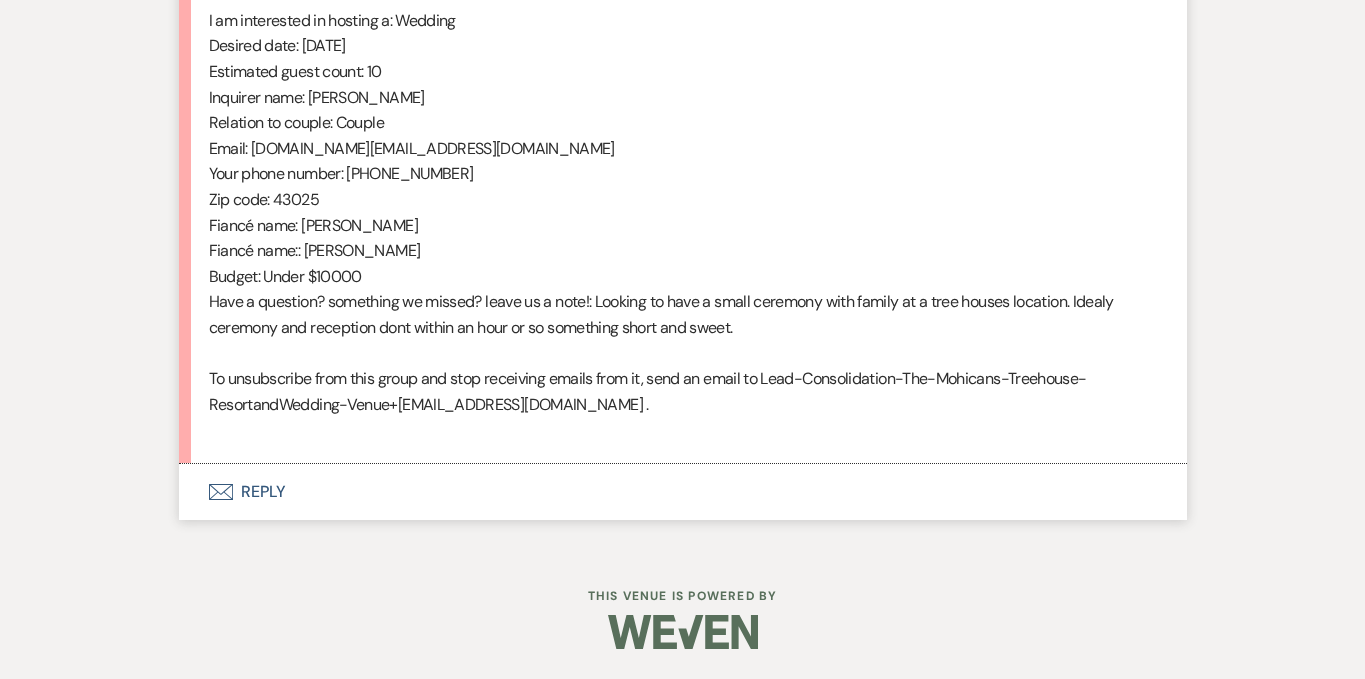 scroll, scrollTop: 0, scrollLeft: 0, axis: both 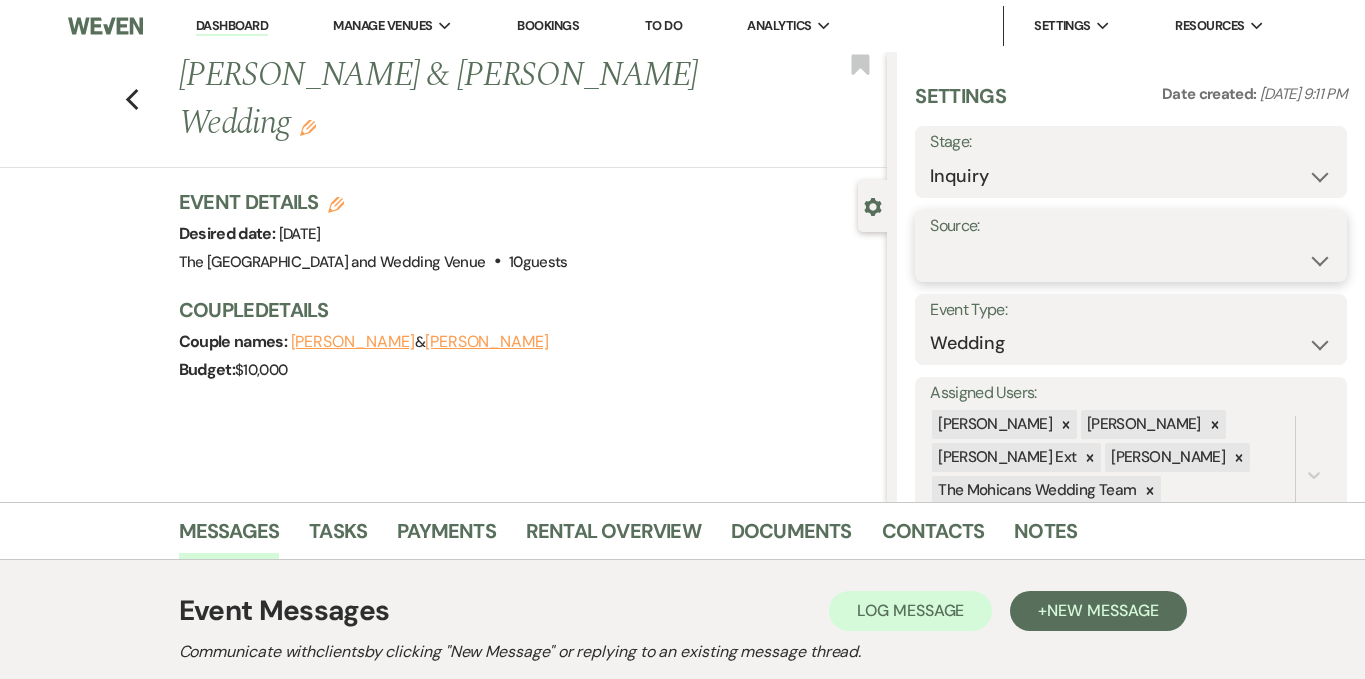 click on "Weven Venue Website Instagram Facebook Pinterest Google The Knot Wedding Wire Here Comes the Guide Wedding Spot Eventective [PERSON_NAME] The Venue Report PartySlate VRBO / Homeaway Airbnb Wedding Show TikTok X / Twitter Phone Call Walk-in Vendor Referral Advertising Personal Referral Local Referral Other" at bounding box center (1131, 260) 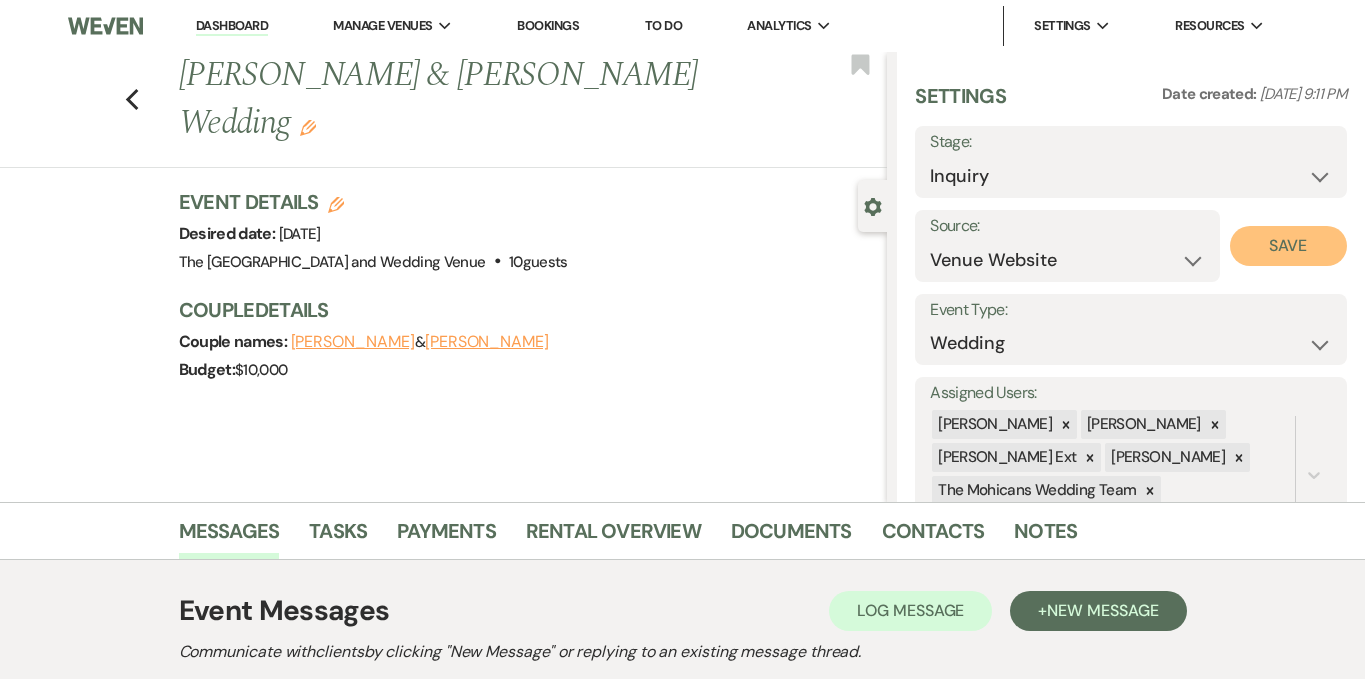 click on "Save" at bounding box center [1288, 246] 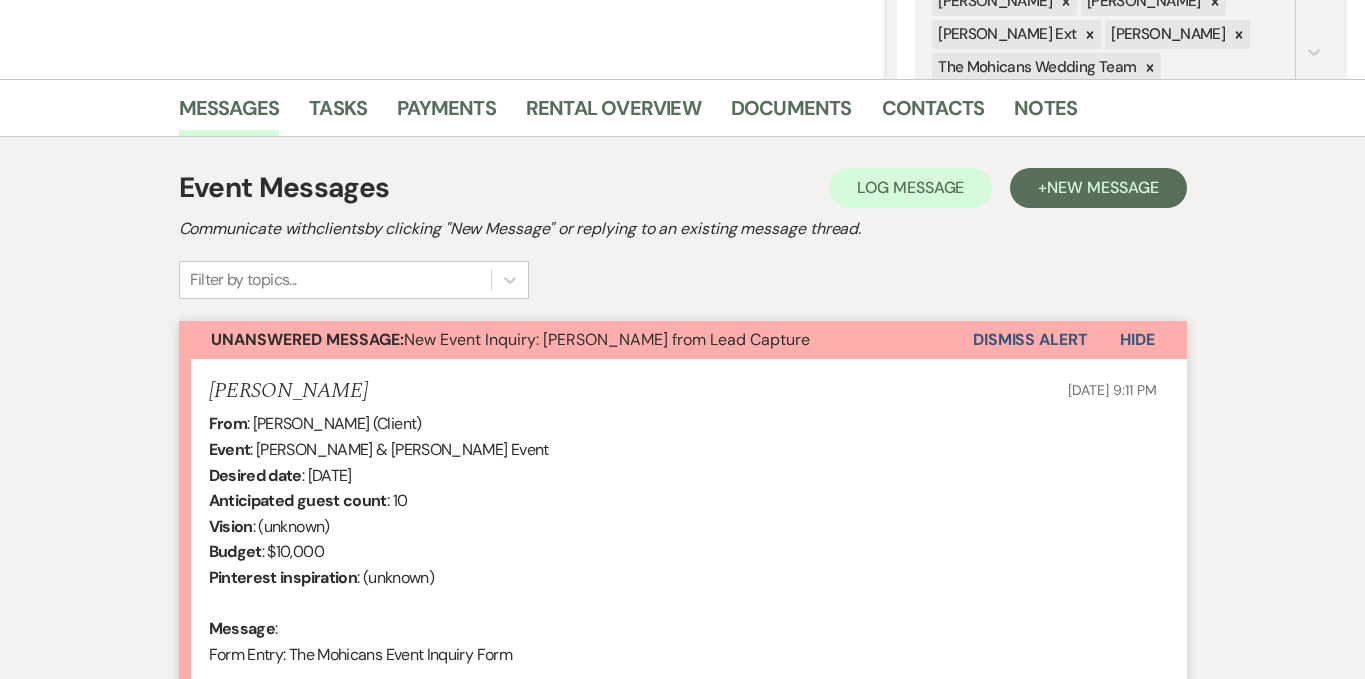 scroll, scrollTop: 478, scrollLeft: 0, axis: vertical 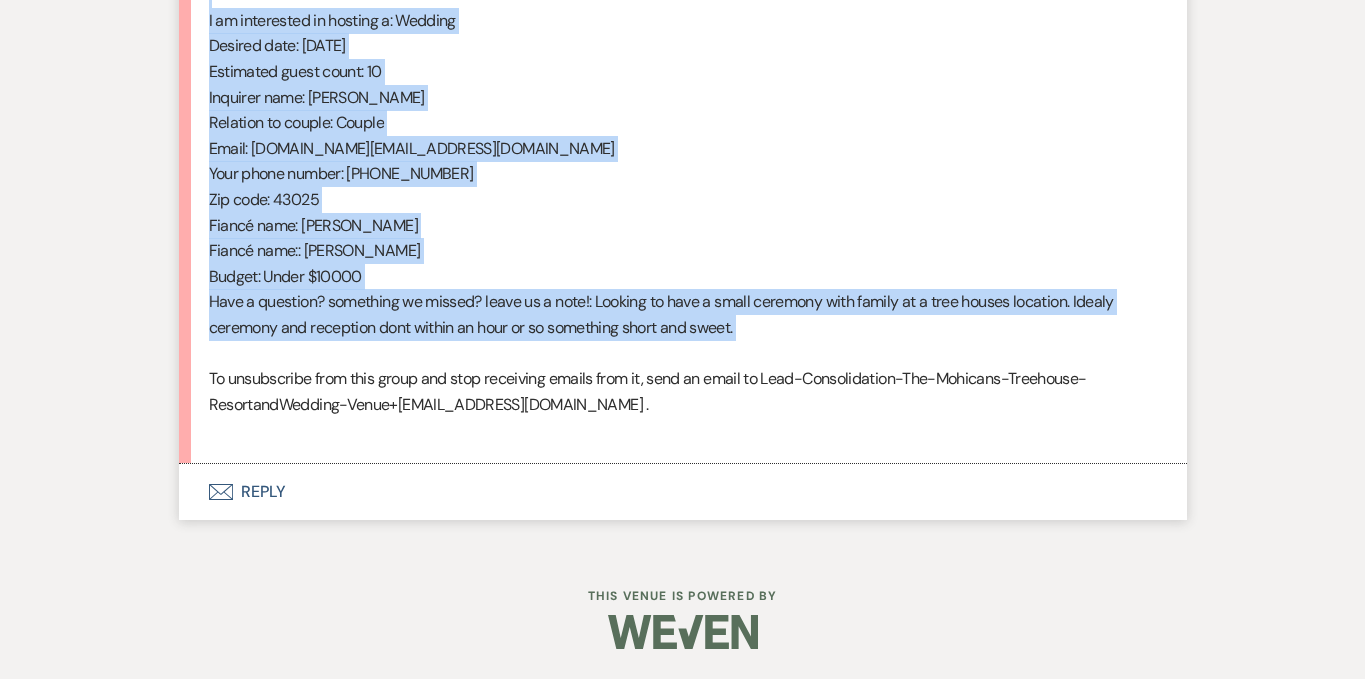 drag, startPoint x: 207, startPoint y: 365, endPoint x: 497, endPoint y: 357, distance: 290.11032 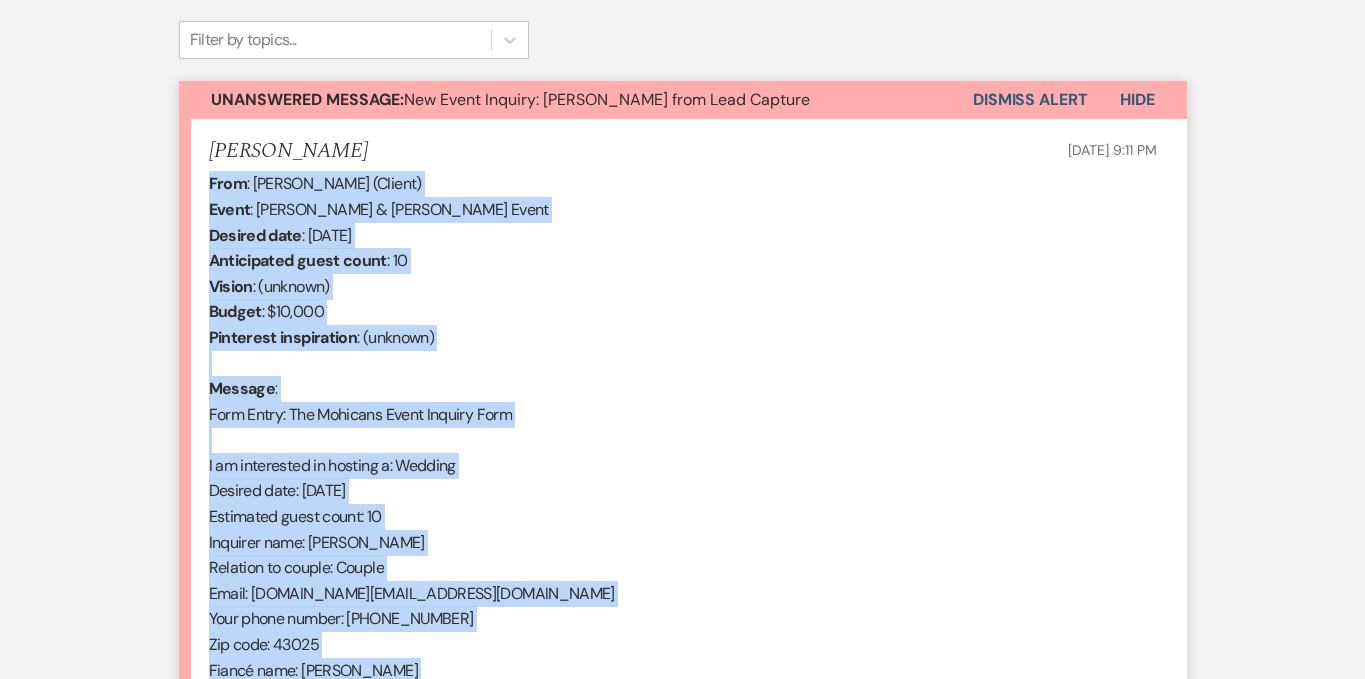 scroll, scrollTop: 616, scrollLeft: 0, axis: vertical 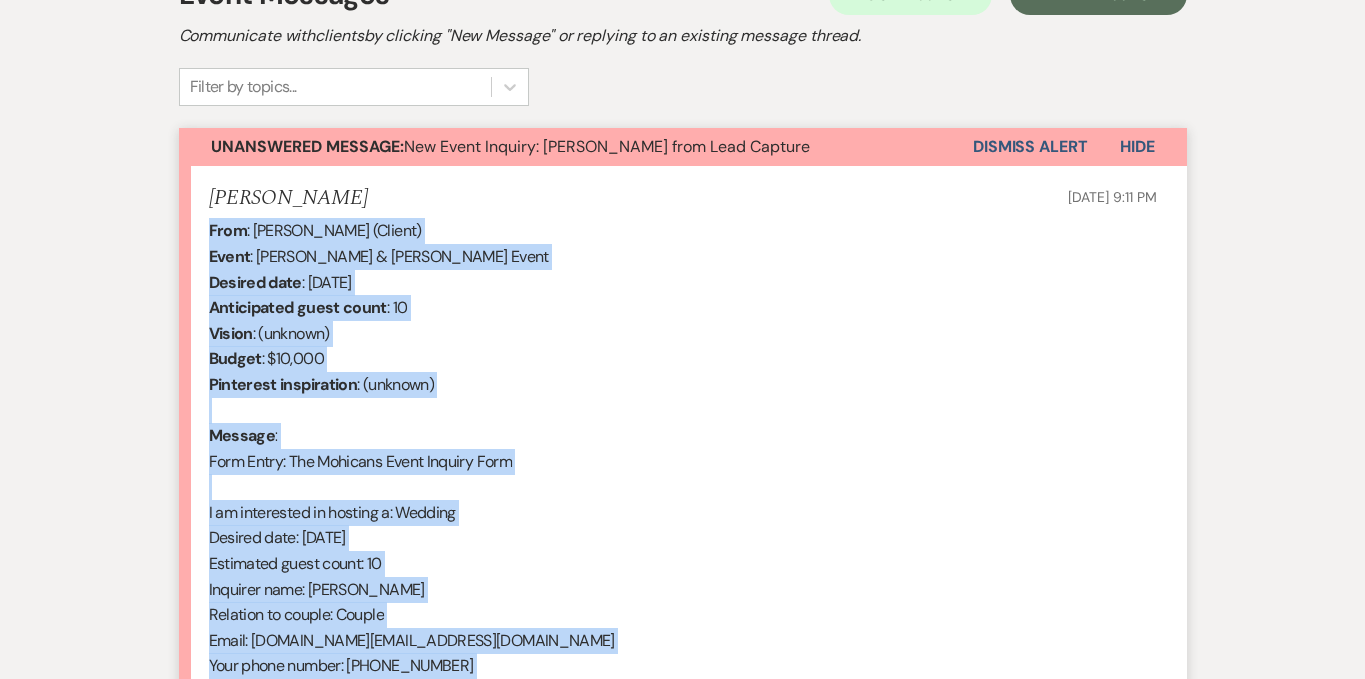click on "Dismiss Alert" at bounding box center (1030, 147) 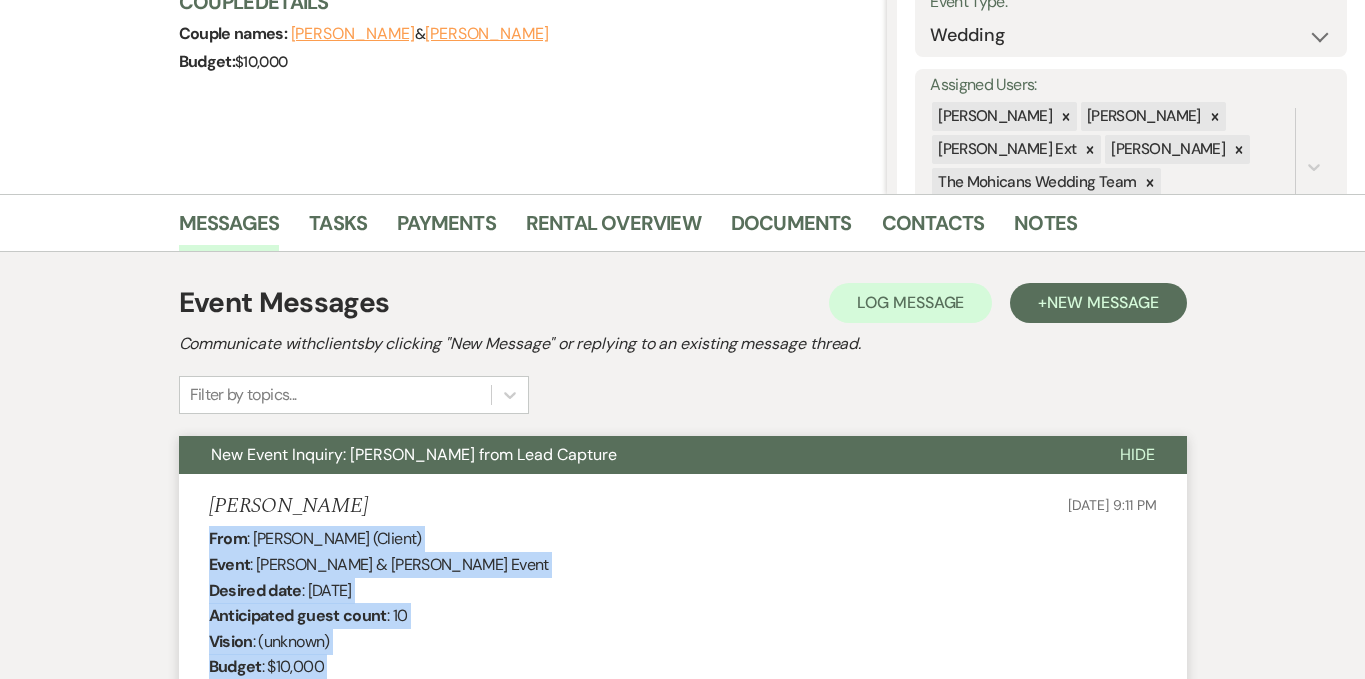 scroll, scrollTop: 0, scrollLeft: 0, axis: both 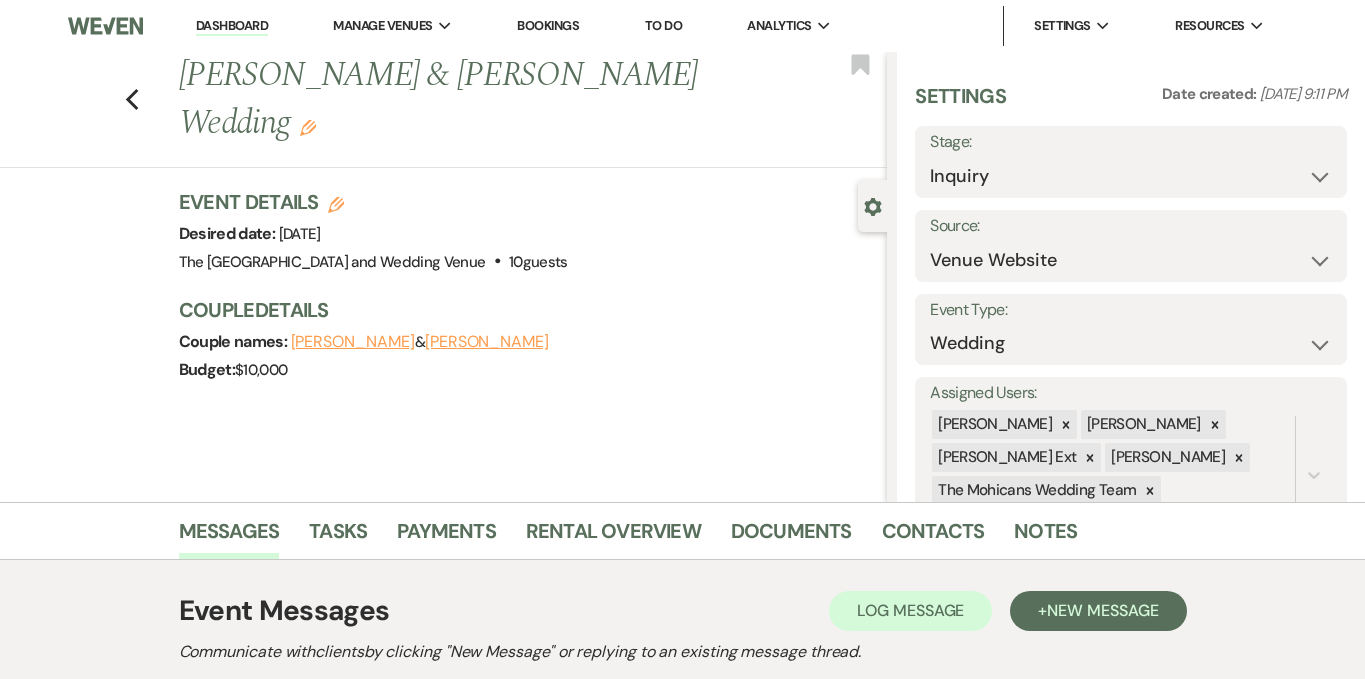 click on "Dashboard" at bounding box center [232, 26] 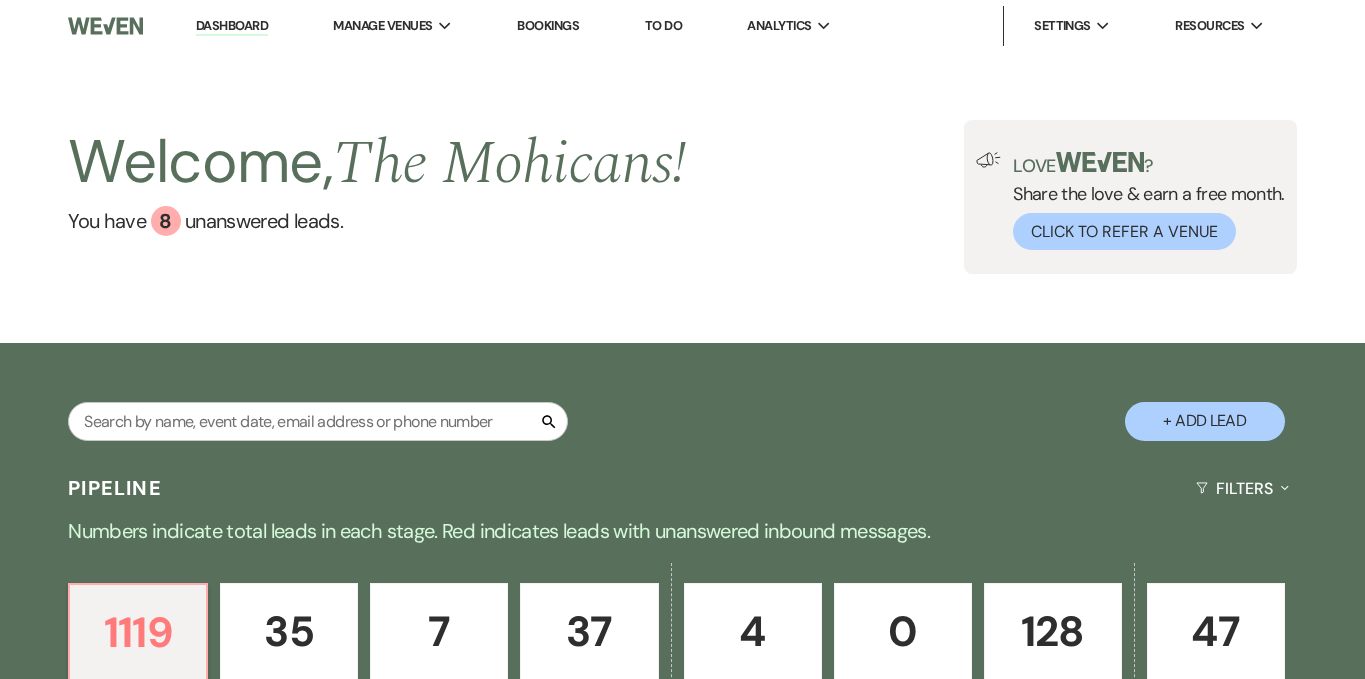 scroll, scrollTop: 1220, scrollLeft: 0, axis: vertical 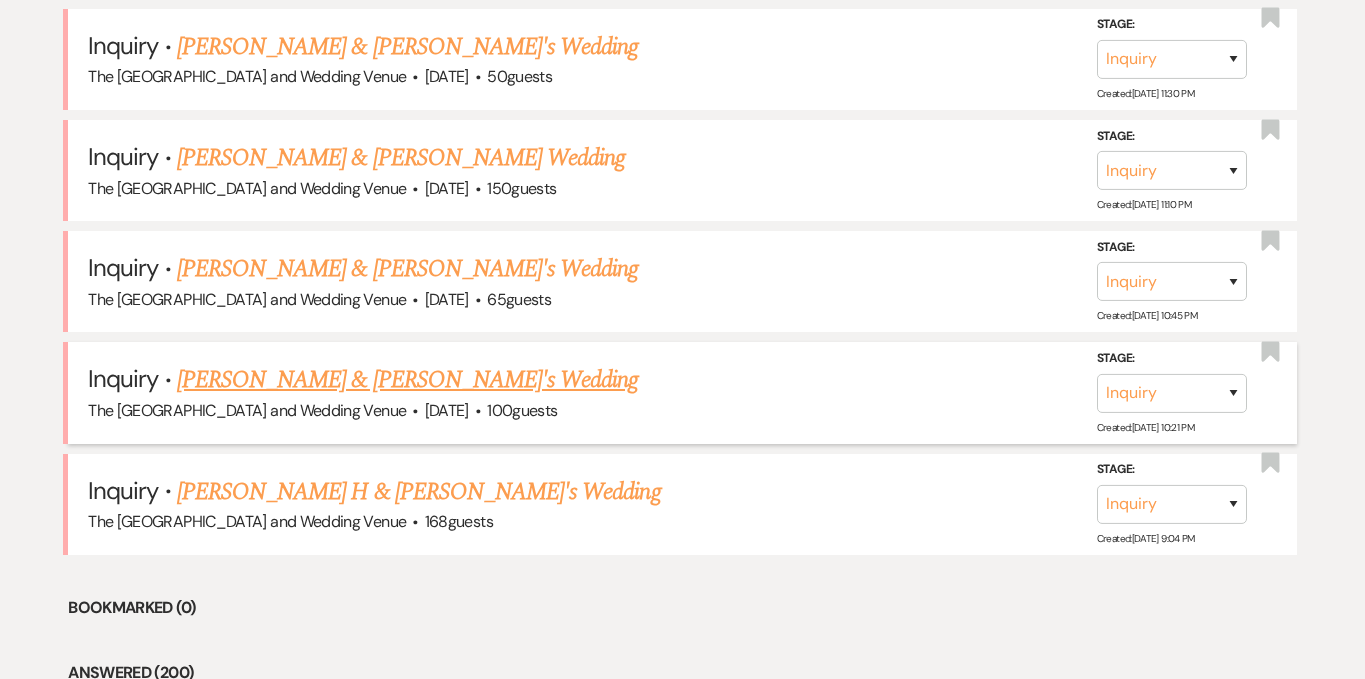 click on "[PERSON_NAME] & [PERSON_NAME]'s Wedding" at bounding box center (408, 380) 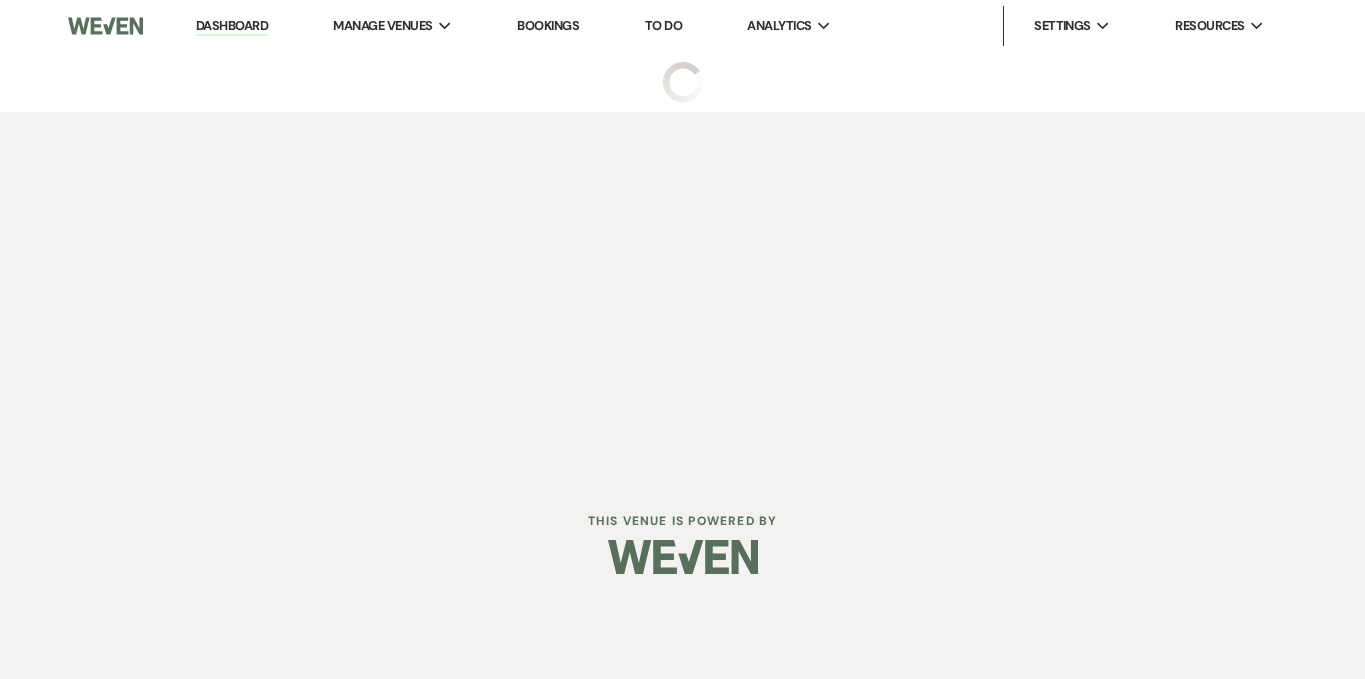 scroll, scrollTop: 0, scrollLeft: 0, axis: both 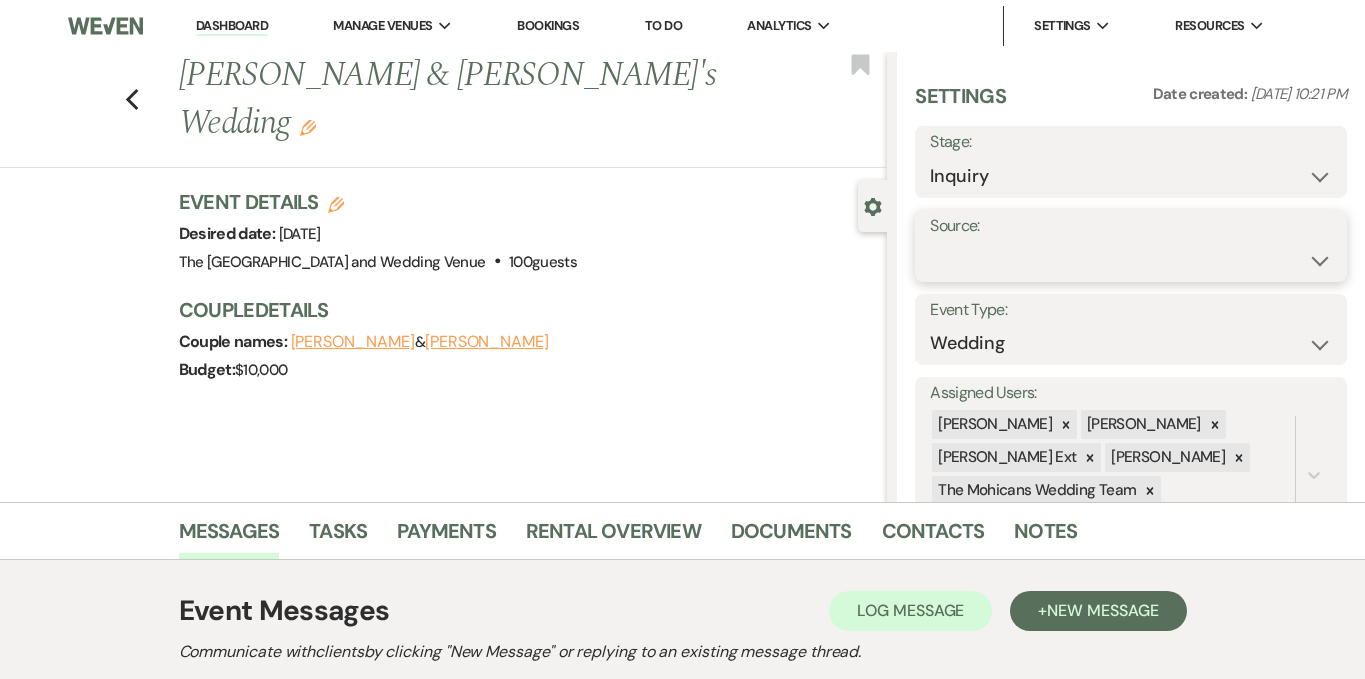 click on "Weven Venue Website Instagram Facebook Pinterest Google The Knot Wedding Wire Here Comes the Guide Wedding Spot Eventective [PERSON_NAME] The Venue Report PartySlate VRBO / Homeaway Airbnb Wedding Show TikTok X / Twitter Phone Call Walk-in Vendor Referral Advertising Personal Referral Local Referral Other" at bounding box center (1131, 260) 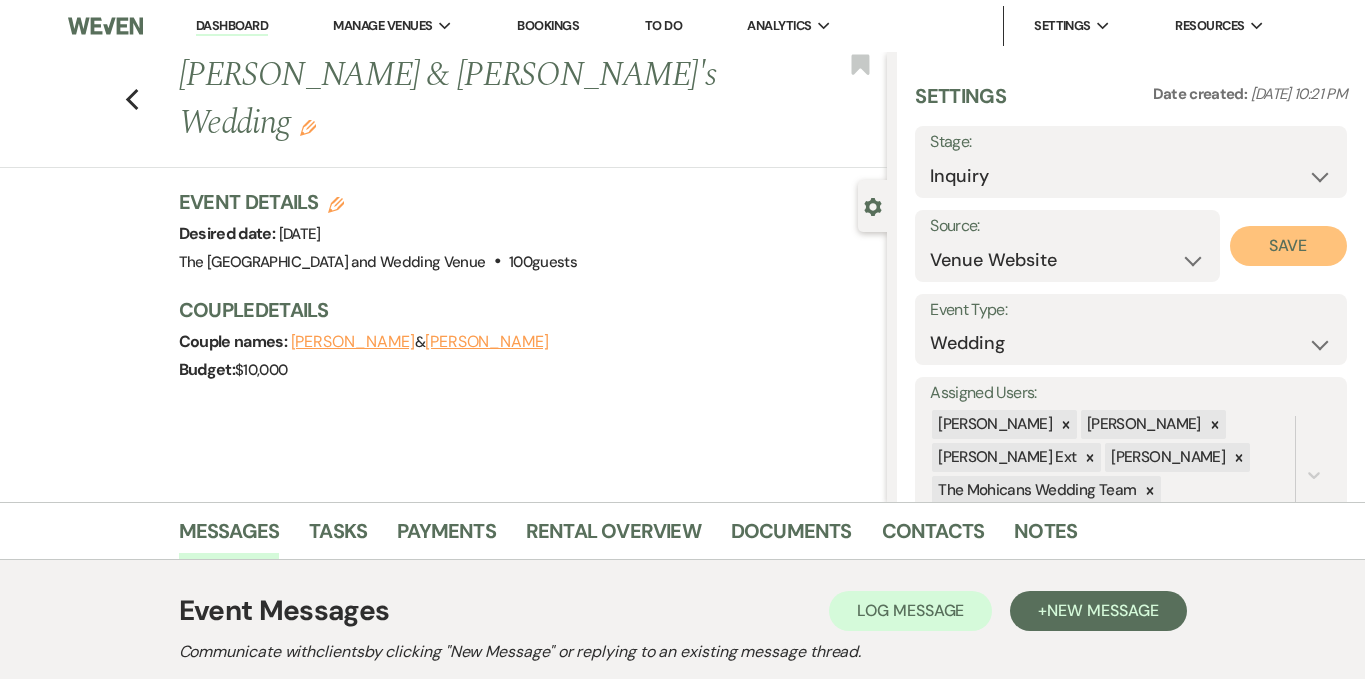 click on "Save" at bounding box center (1288, 246) 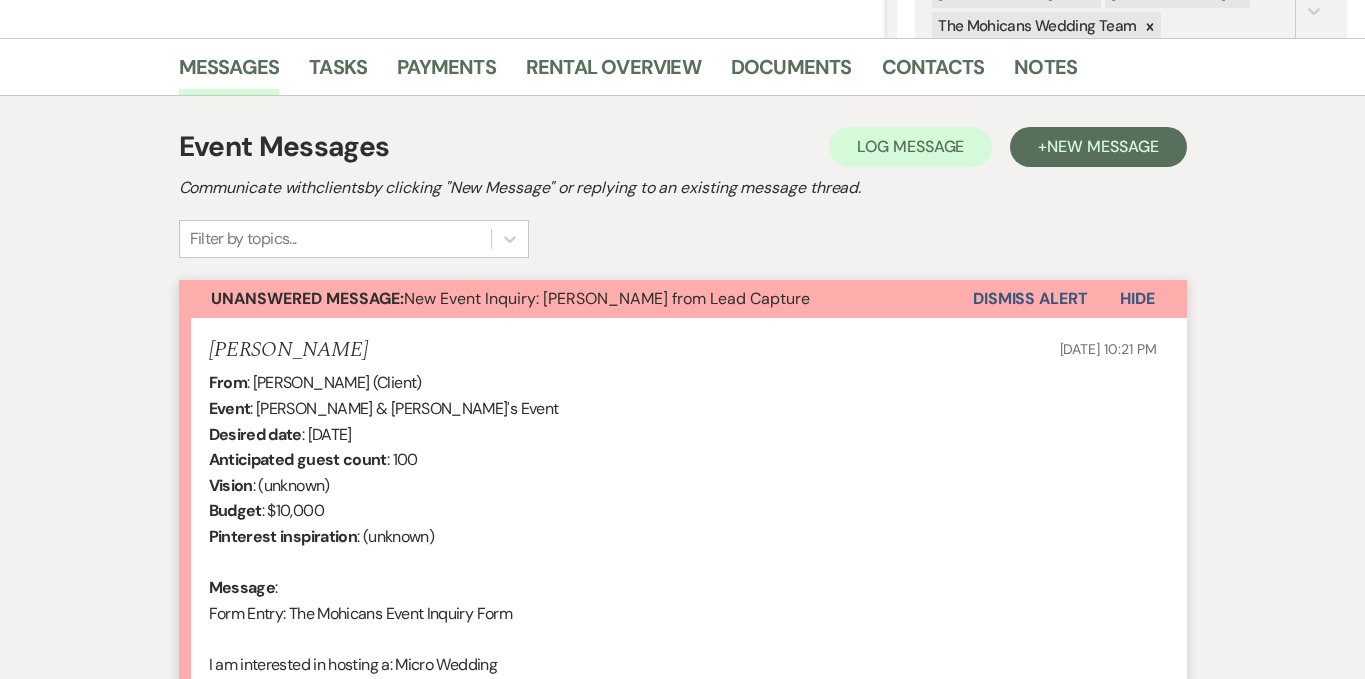 scroll, scrollTop: 496, scrollLeft: 0, axis: vertical 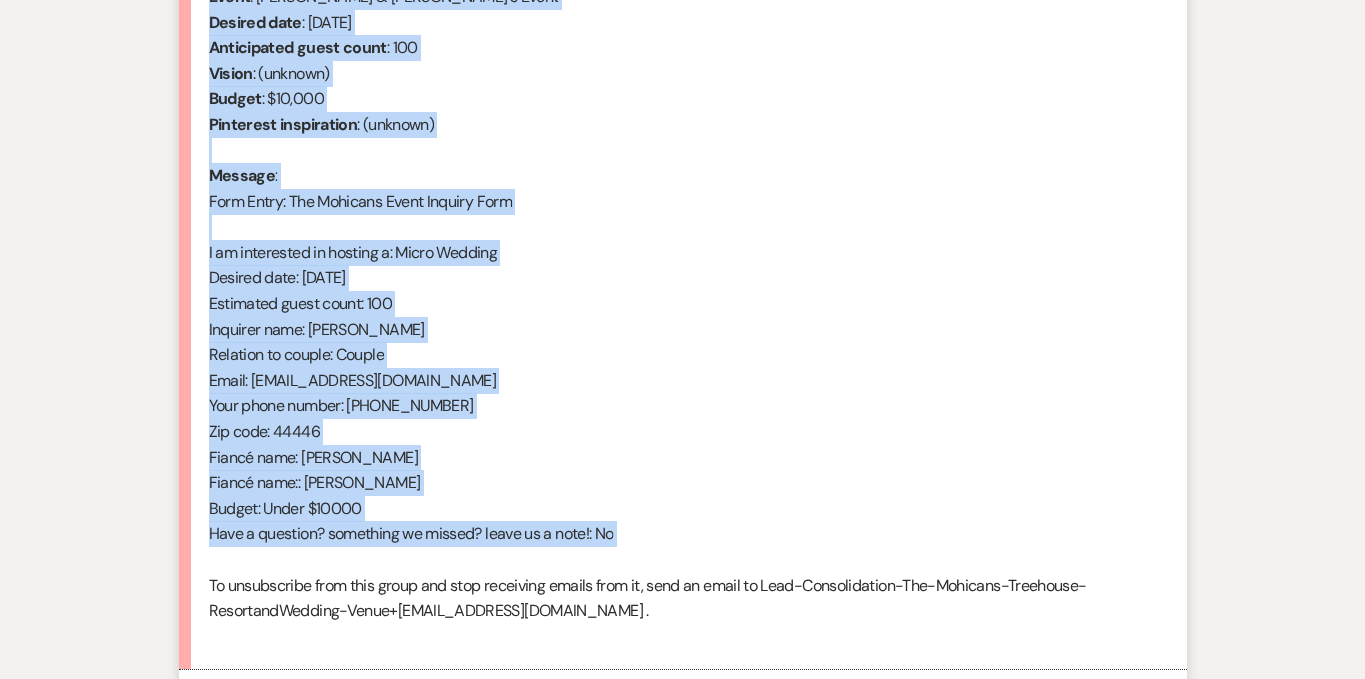 drag, startPoint x: 208, startPoint y: 346, endPoint x: 467, endPoint y: 564, distance: 338.5336 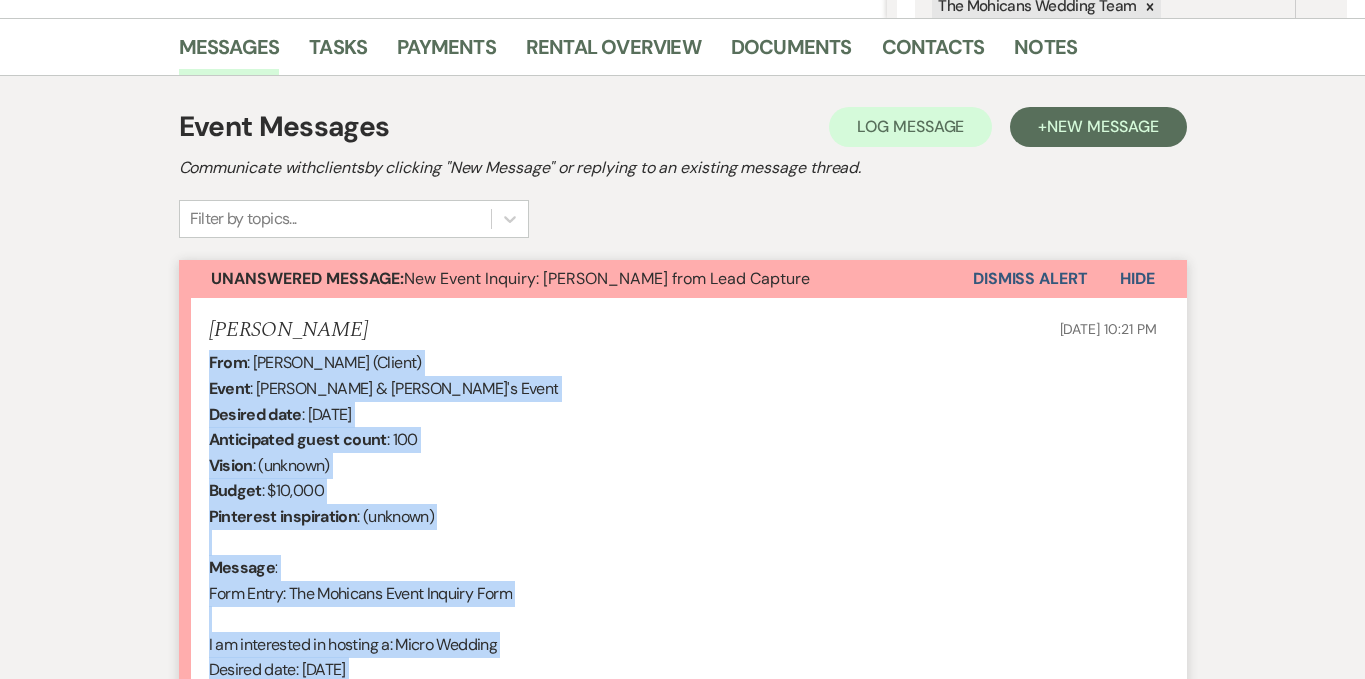 scroll, scrollTop: 387, scrollLeft: 0, axis: vertical 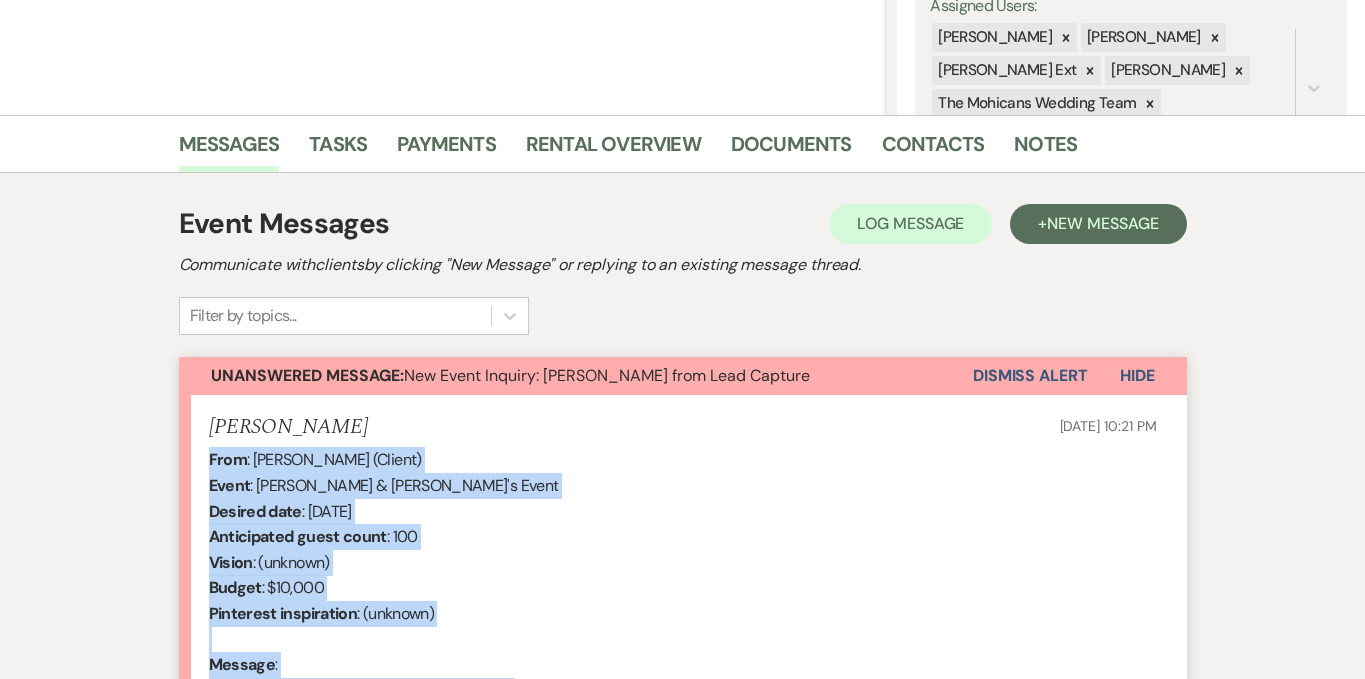 click on "Dismiss Alert" at bounding box center (1030, 376) 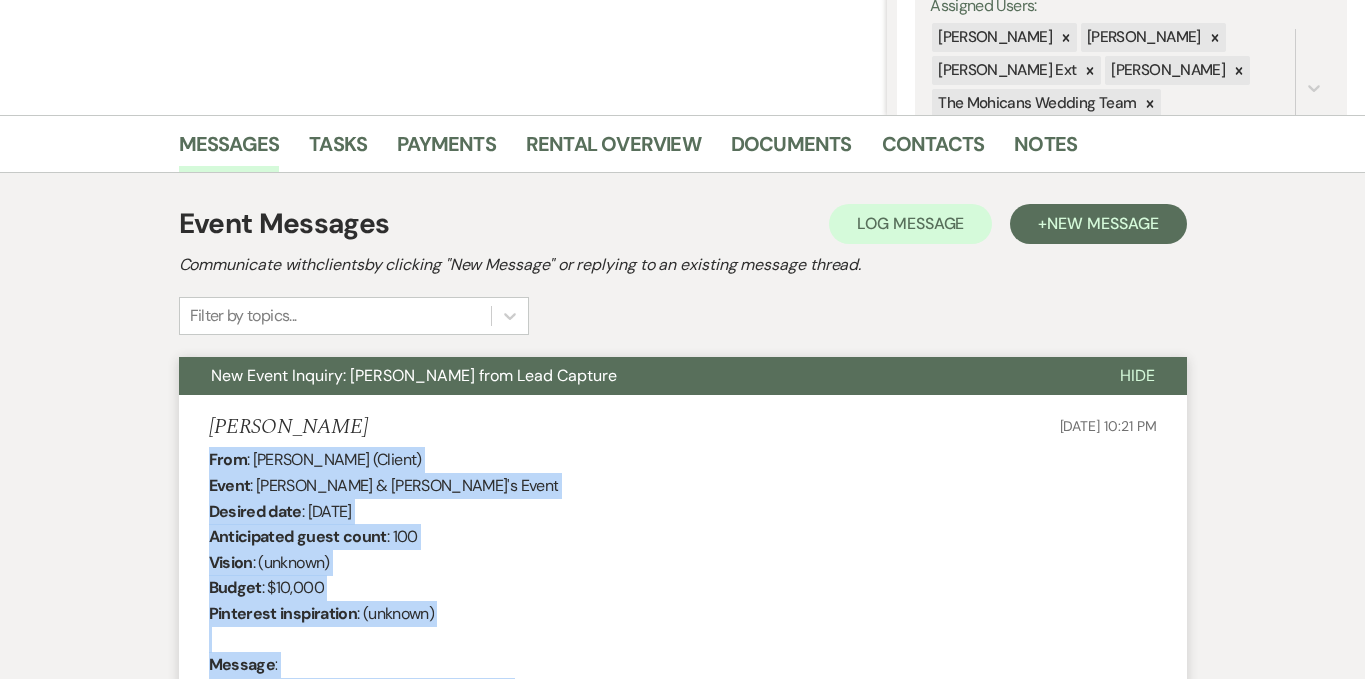 scroll, scrollTop: 0, scrollLeft: 0, axis: both 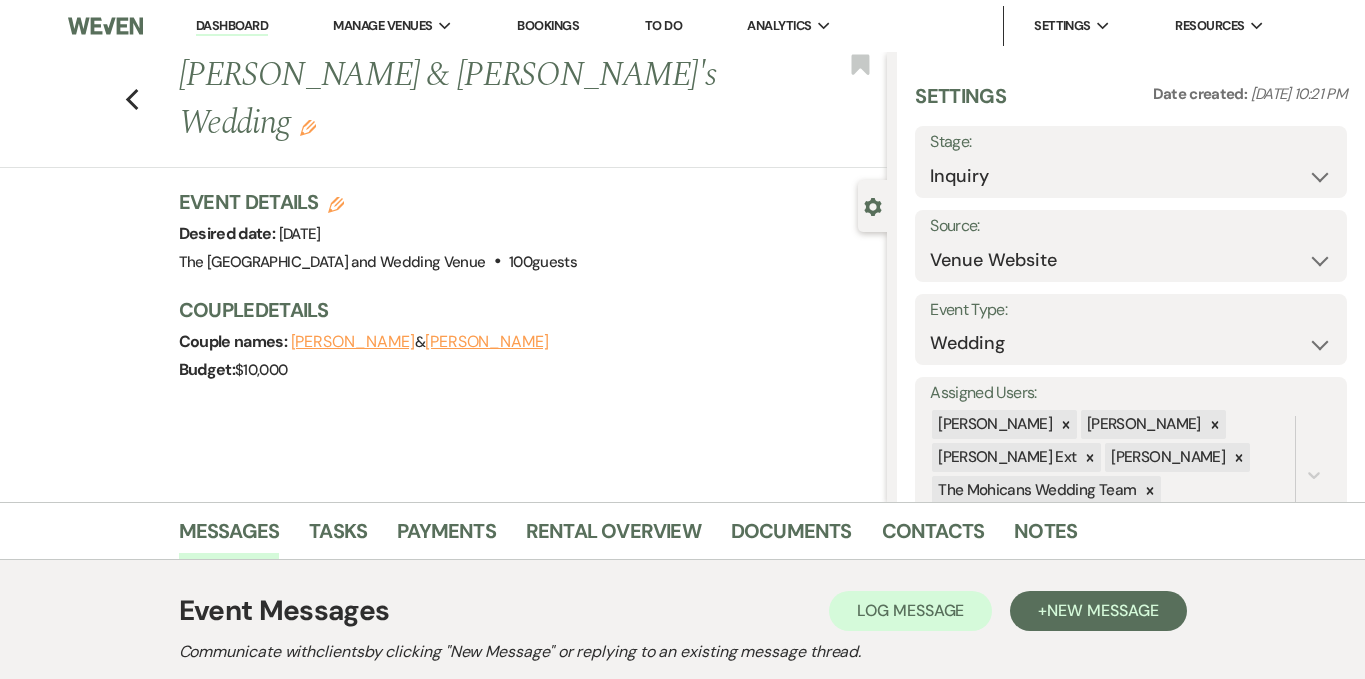 click on "Dashboard" at bounding box center (232, 26) 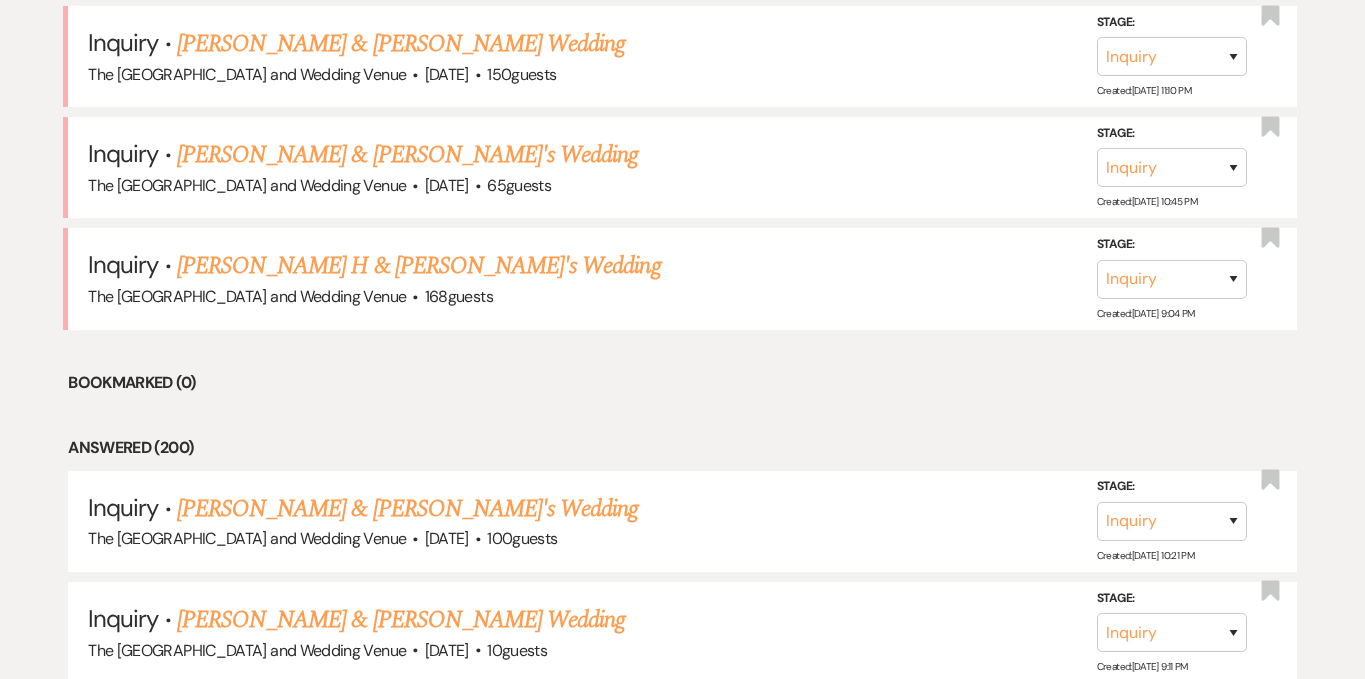 scroll, scrollTop: 1322, scrollLeft: 0, axis: vertical 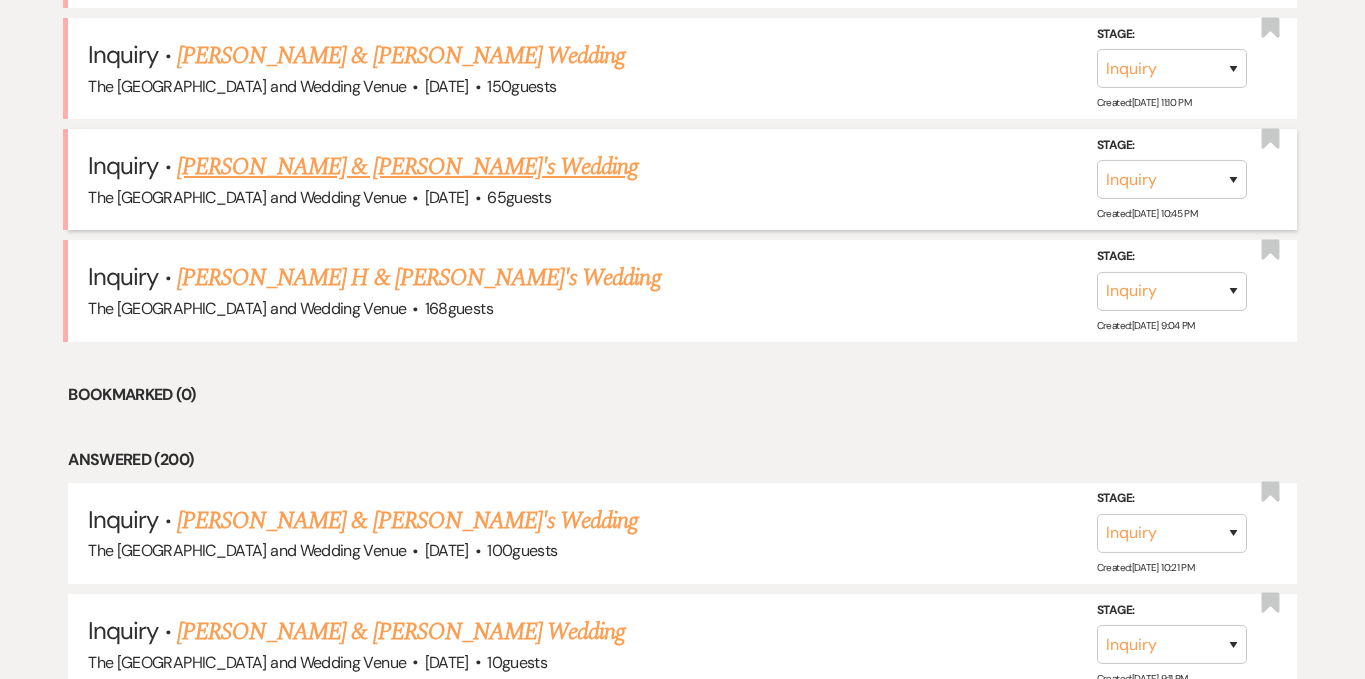 click on "[PERSON_NAME] & [PERSON_NAME]'s Wedding" at bounding box center (408, 167) 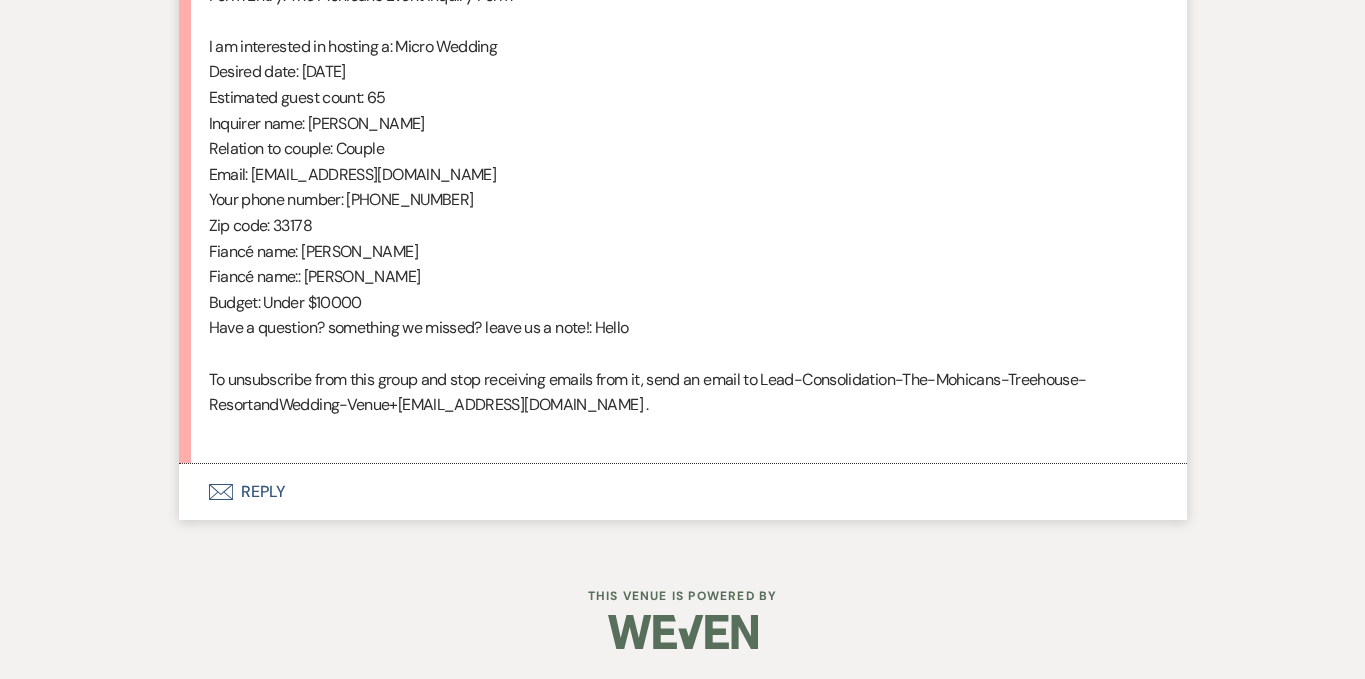 scroll, scrollTop: 0, scrollLeft: 0, axis: both 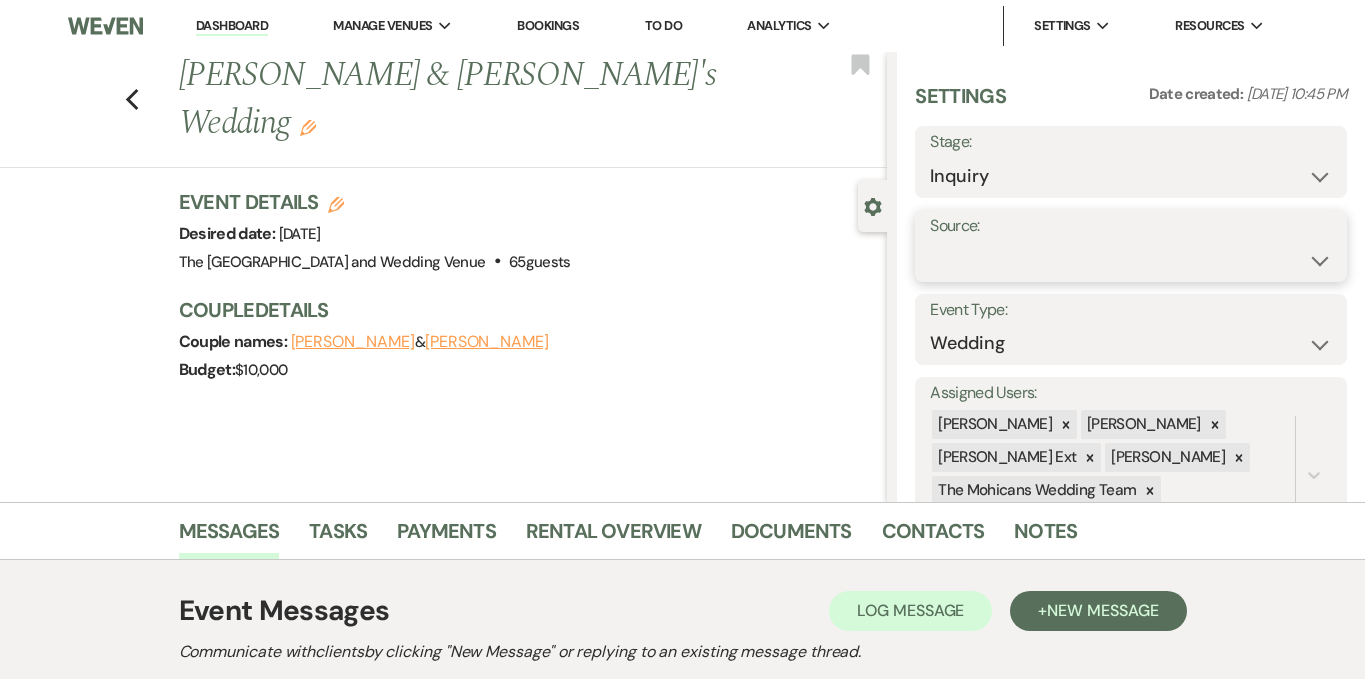 click on "Weven Venue Website Instagram Facebook Pinterest Google The Knot Wedding Wire Here Comes the Guide Wedding Spot Eventective [PERSON_NAME] The Venue Report PartySlate VRBO / Homeaway Airbnb Wedding Show TikTok X / Twitter Phone Call Walk-in Vendor Referral Advertising Personal Referral Local Referral Other" at bounding box center (1131, 260) 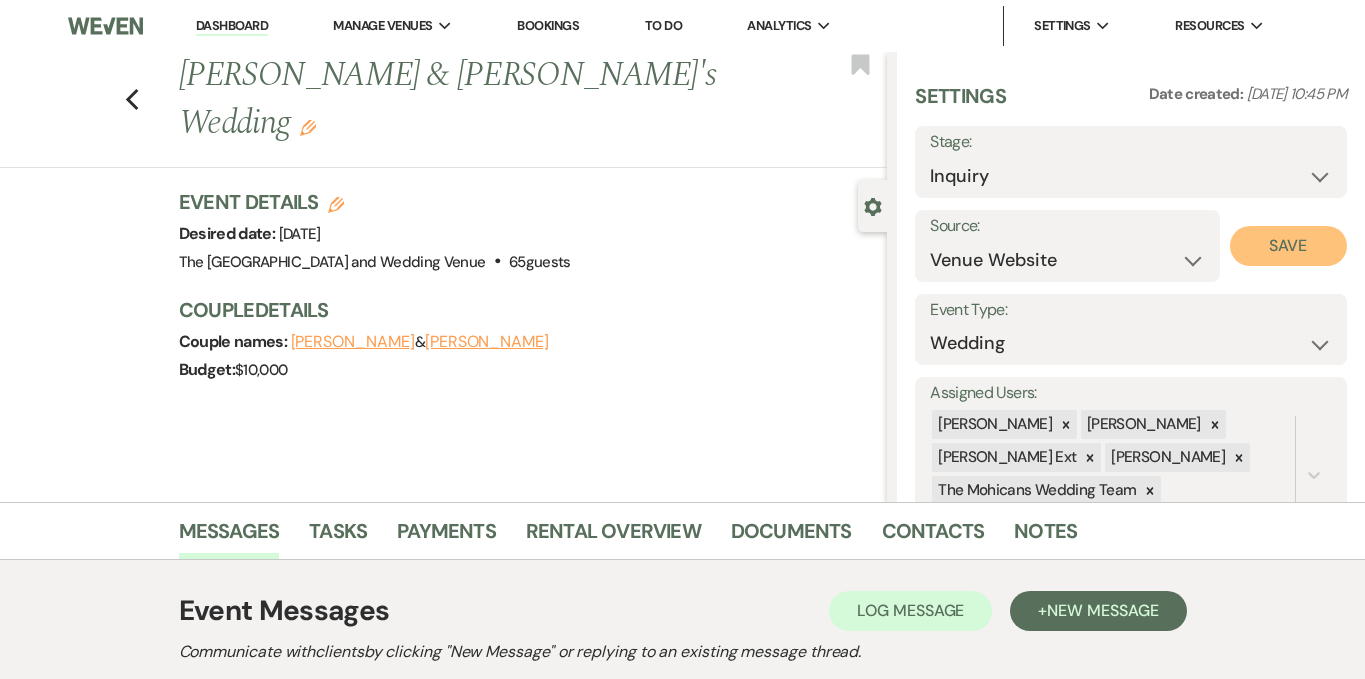 click on "Save" at bounding box center (1288, 246) 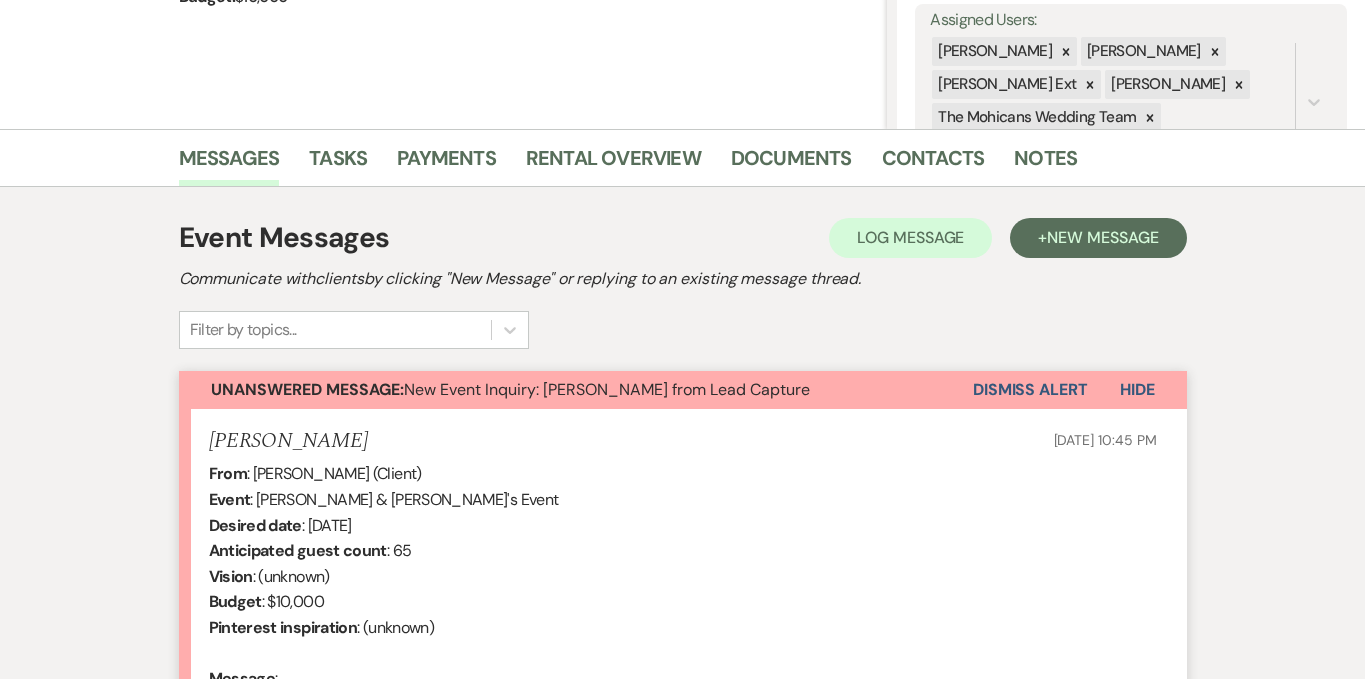 scroll, scrollTop: 577, scrollLeft: 0, axis: vertical 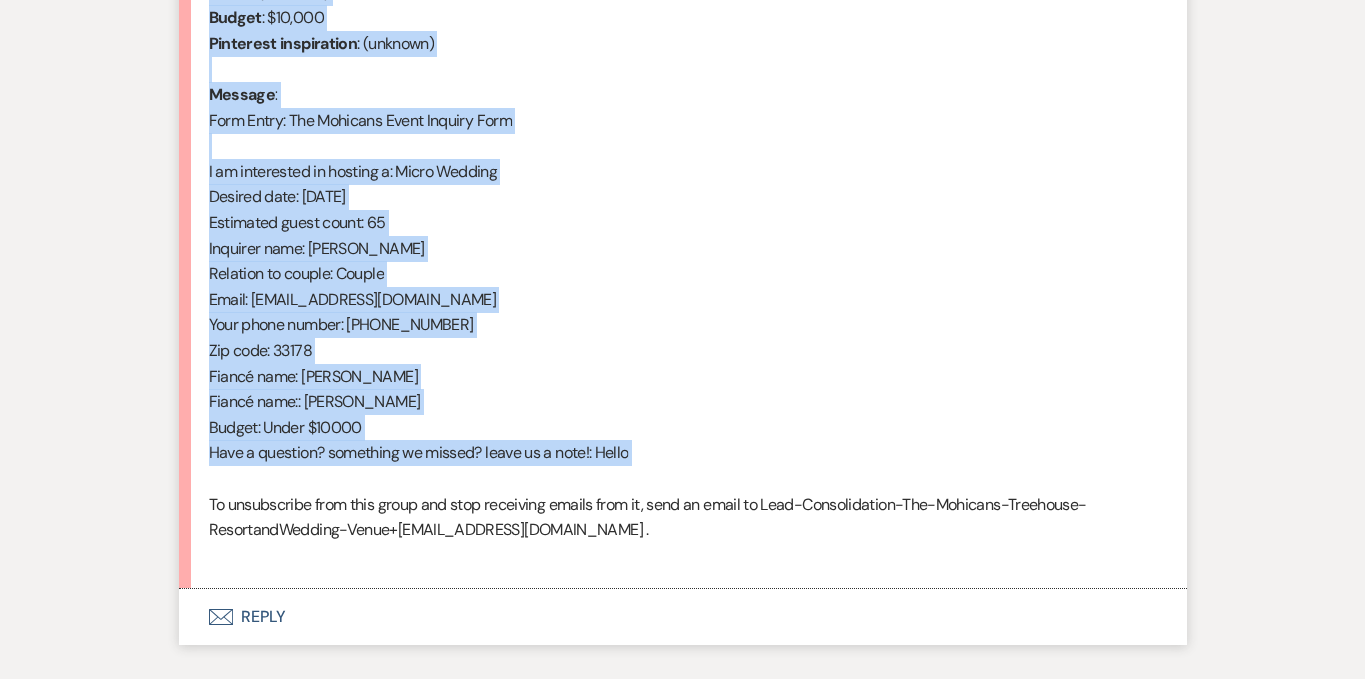 drag, startPoint x: 211, startPoint y: 266, endPoint x: 479, endPoint y: 486, distance: 346.73334 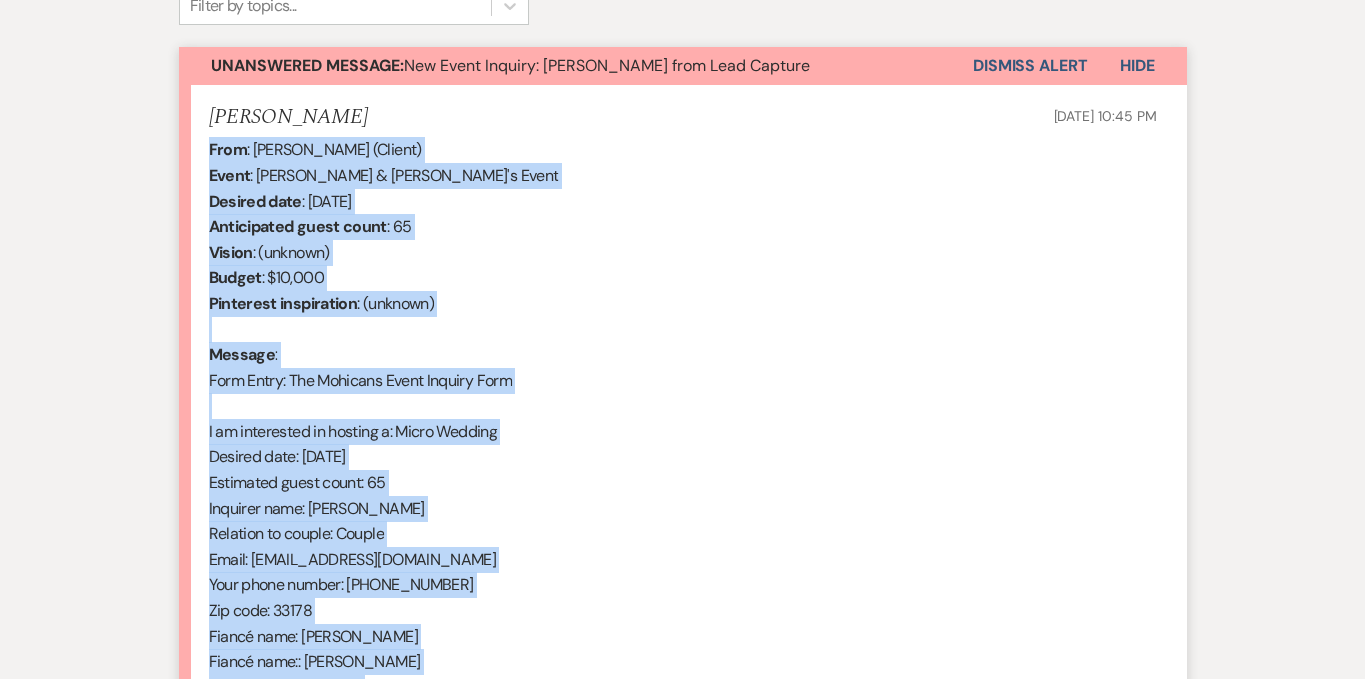 scroll, scrollTop: 673, scrollLeft: 0, axis: vertical 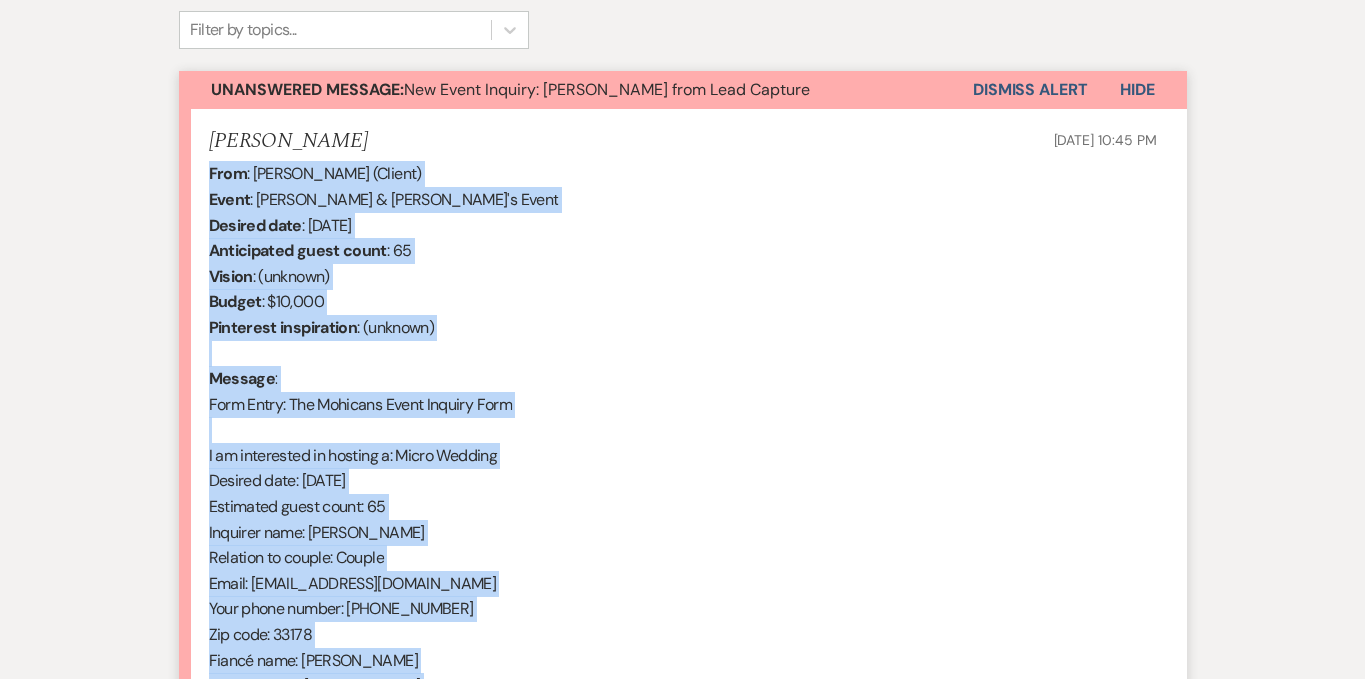 click on "Dismiss Alert" at bounding box center [1030, 90] 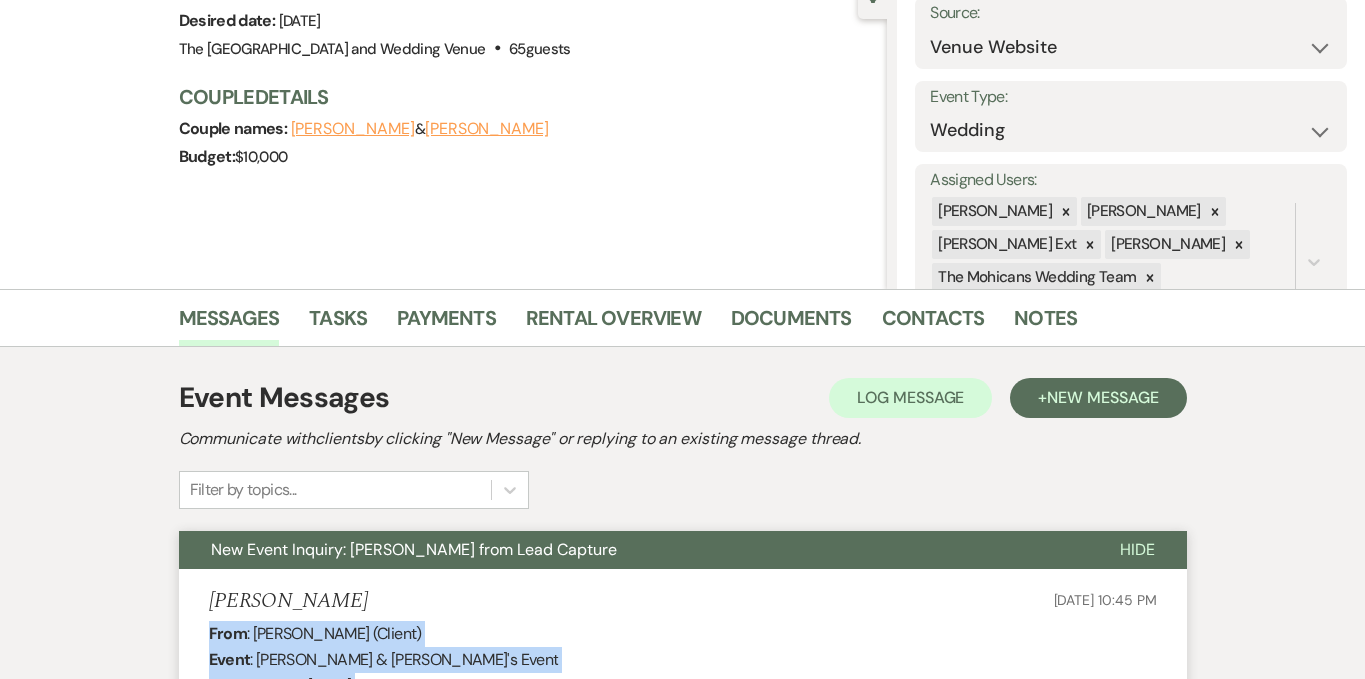 scroll, scrollTop: 0, scrollLeft: 0, axis: both 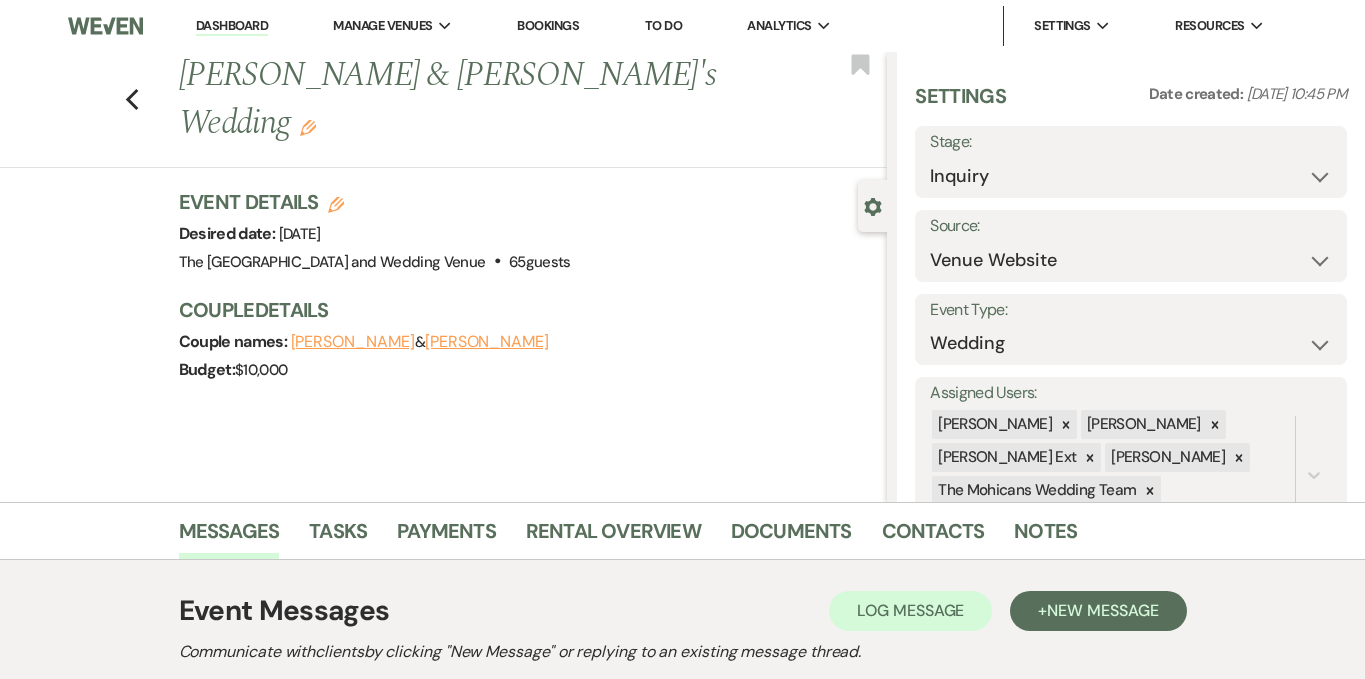 click on "Dashboard" at bounding box center (232, 26) 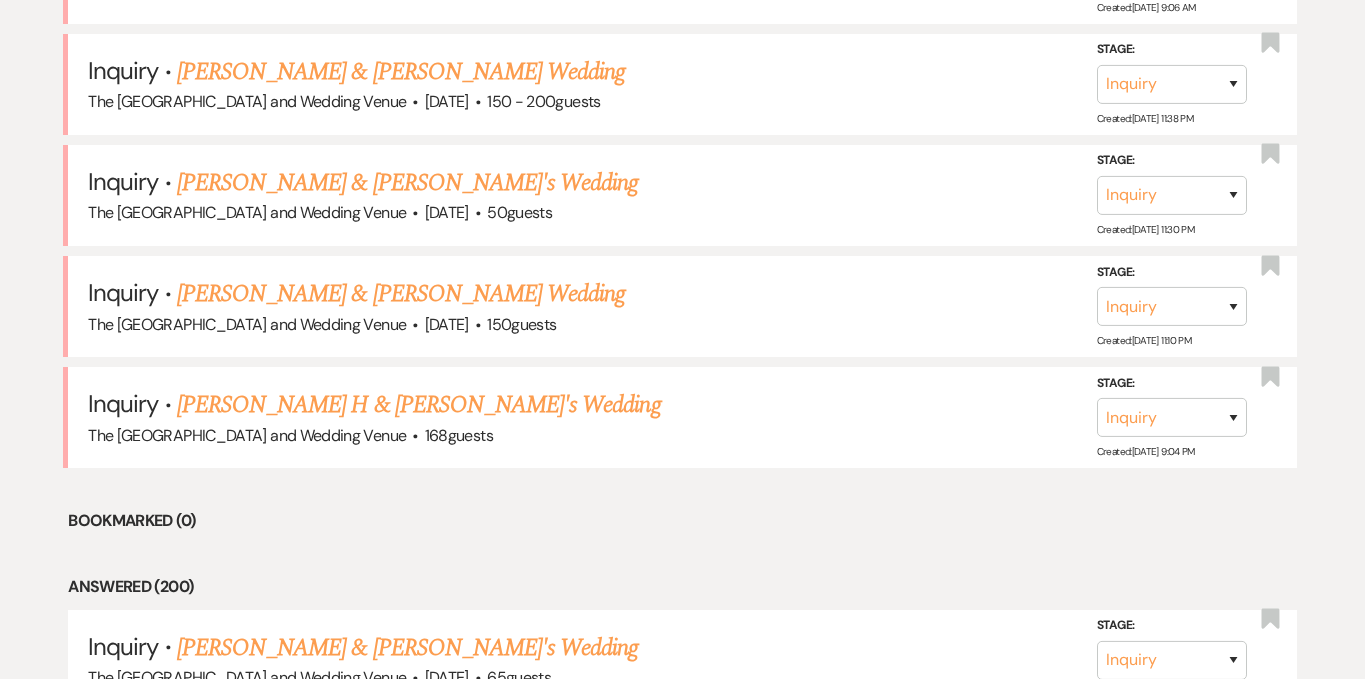 scroll, scrollTop: 1188, scrollLeft: 0, axis: vertical 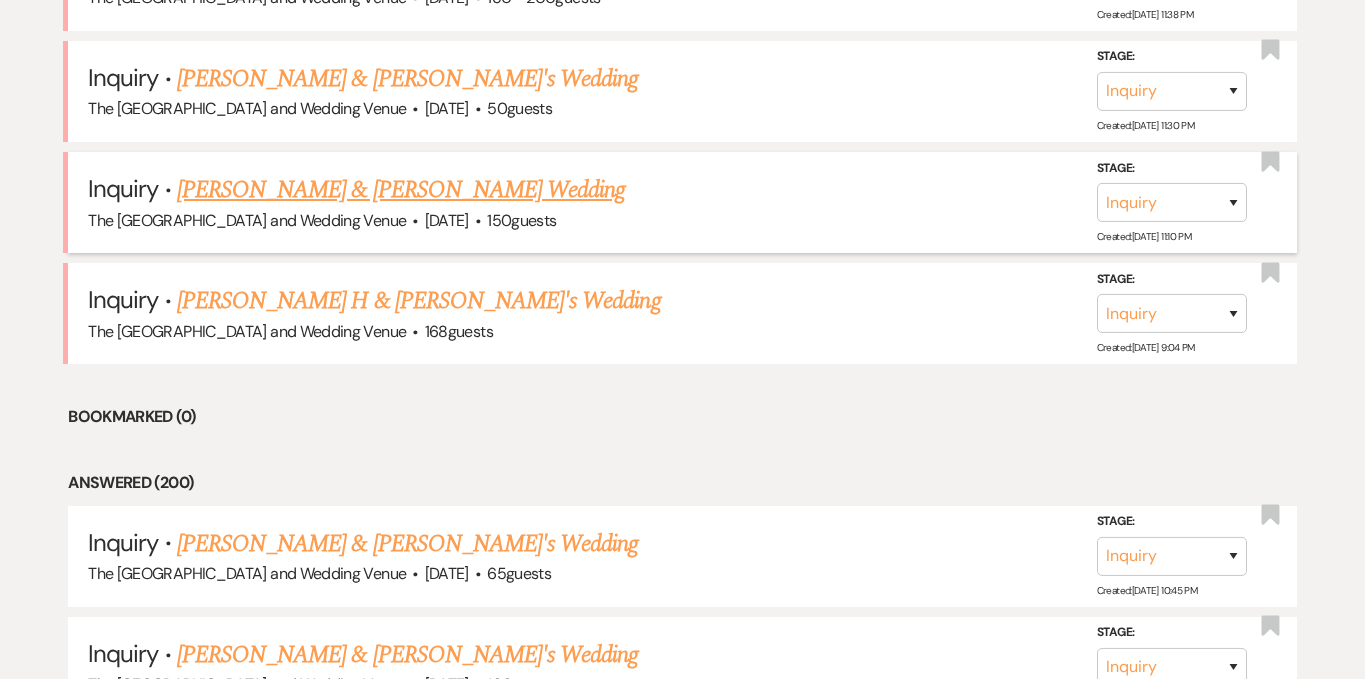 click on "[PERSON_NAME] & [PERSON_NAME] Wedding" at bounding box center (401, 190) 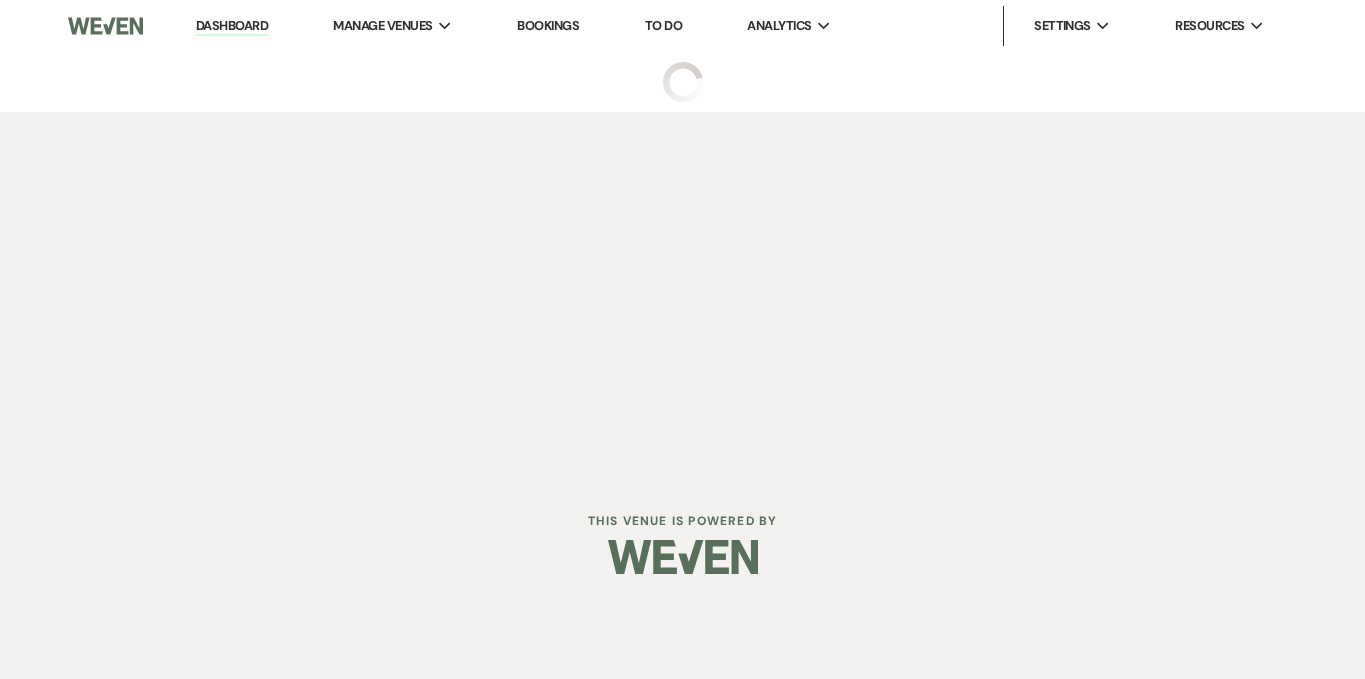scroll, scrollTop: 0, scrollLeft: 0, axis: both 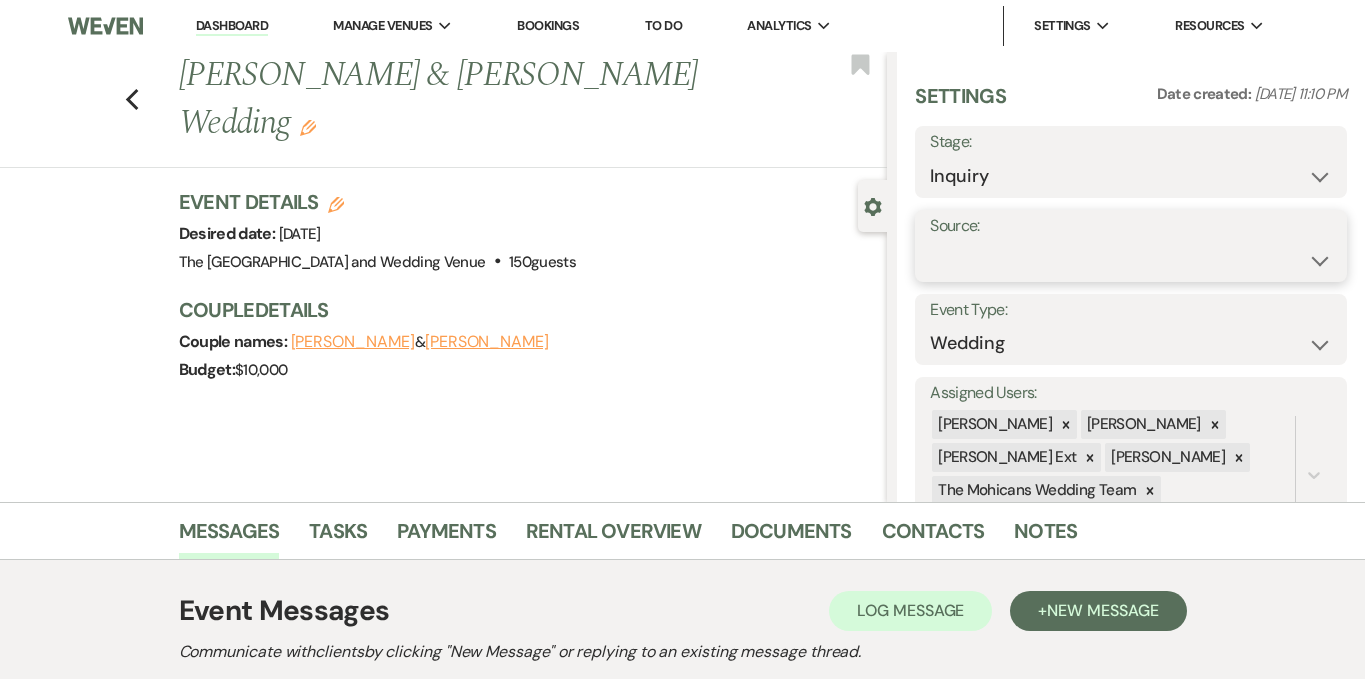 click on "Weven Venue Website Instagram Facebook Pinterest Google The Knot Wedding Wire Here Comes the Guide Wedding Spot Eventective [PERSON_NAME] The Venue Report PartySlate VRBO / Homeaway Airbnb Wedding Show TikTok X / Twitter Phone Call Walk-in Vendor Referral Advertising Personal Referral Local Referral Other" at bounding box center (1131, 260) 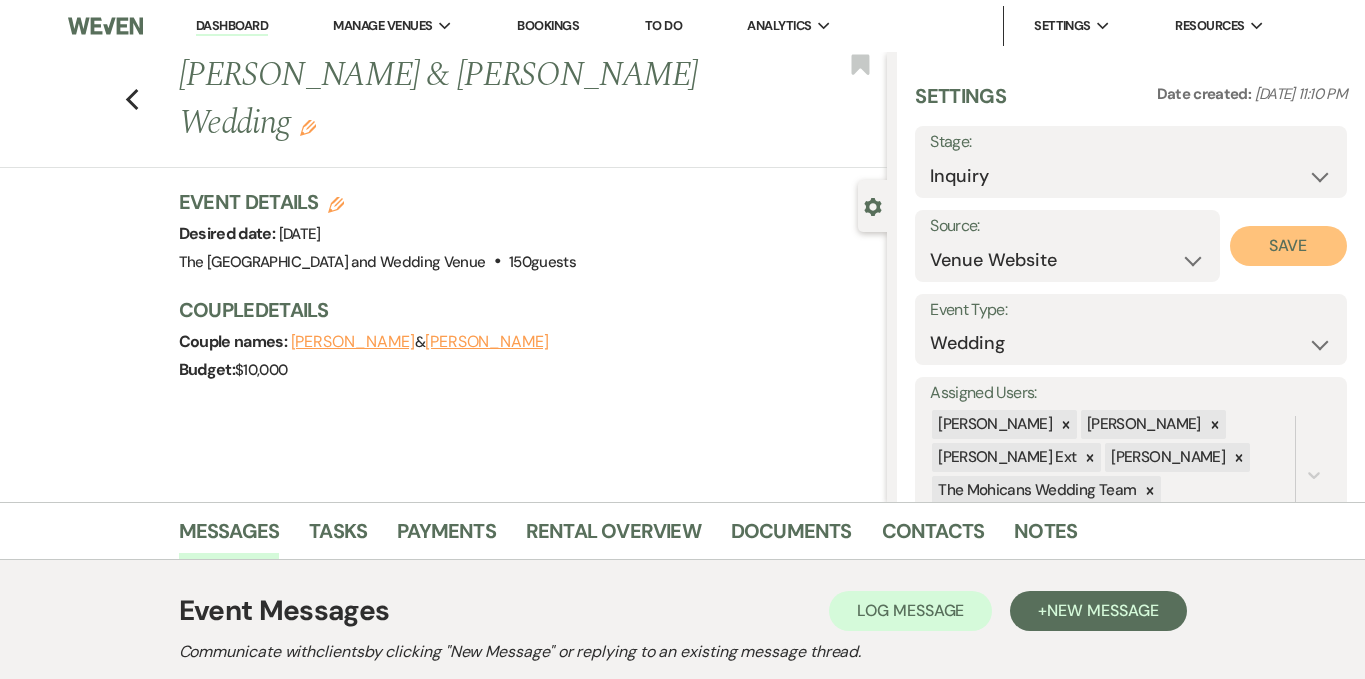 click on "Save" at bounding box center (1288, 246) 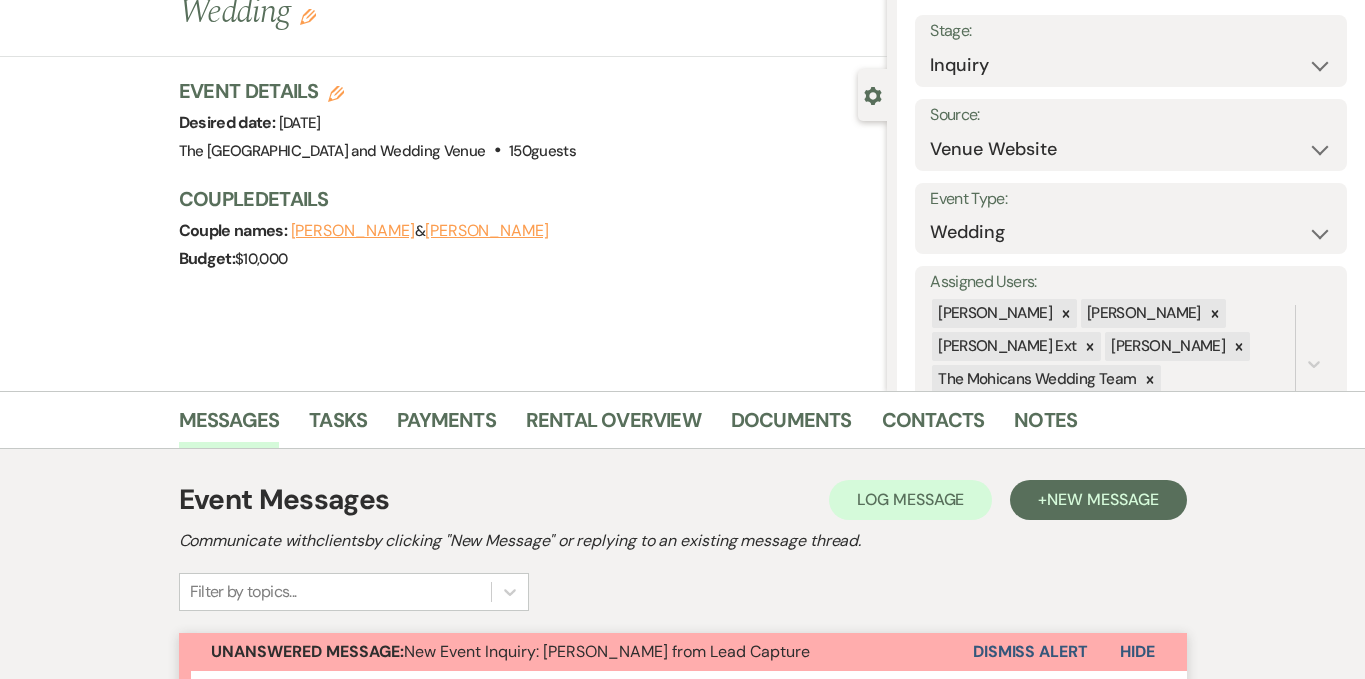 scroll, scrollTop: 386, scrollLeft: 0, axis: vertical 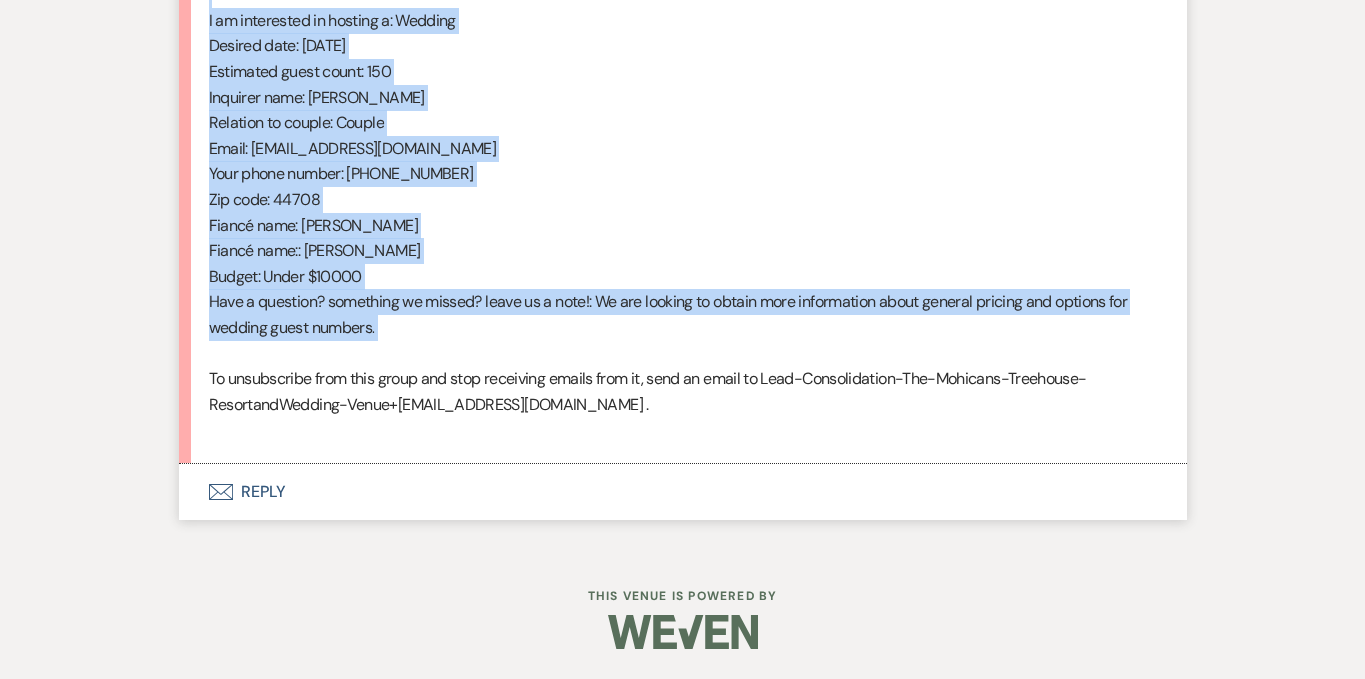drag, startPoint x: 209, startPoint y: 460, endPoint x: 427, endPoint y: 356, distance: 241.53674 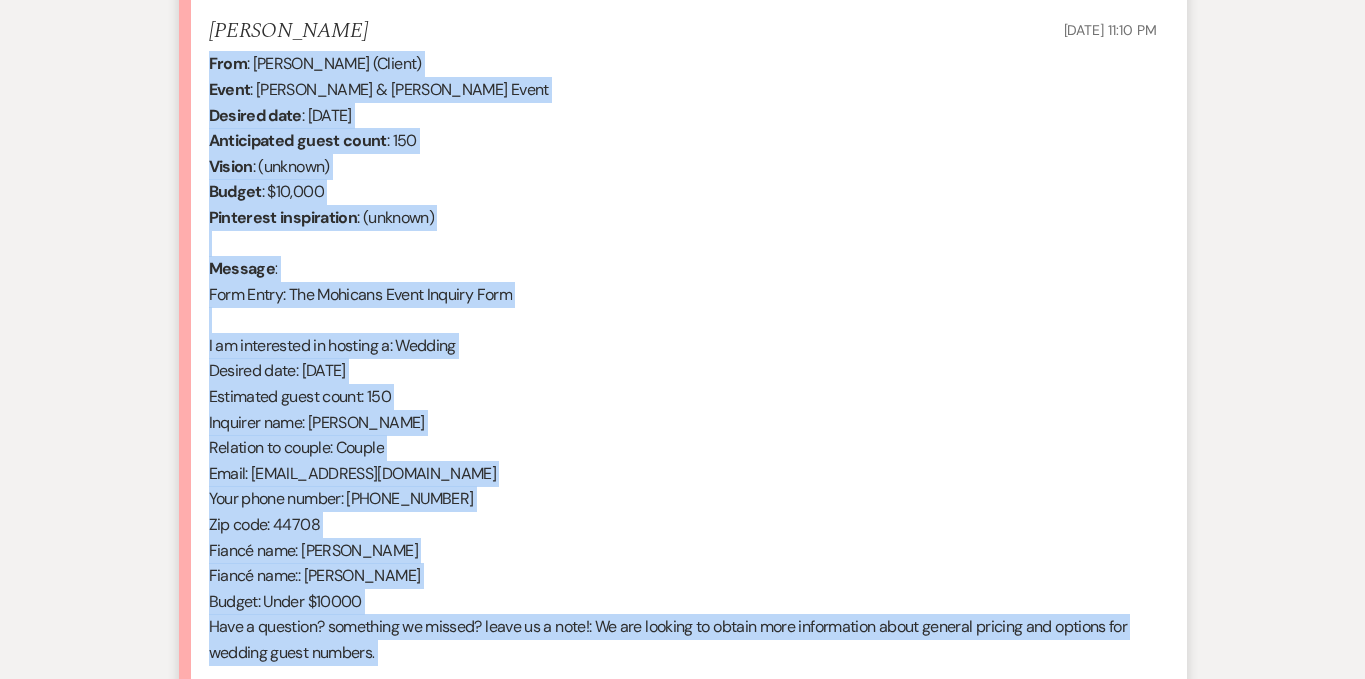 scroll, scrollTop: 717, scrollLeft: 0, axis: vertical 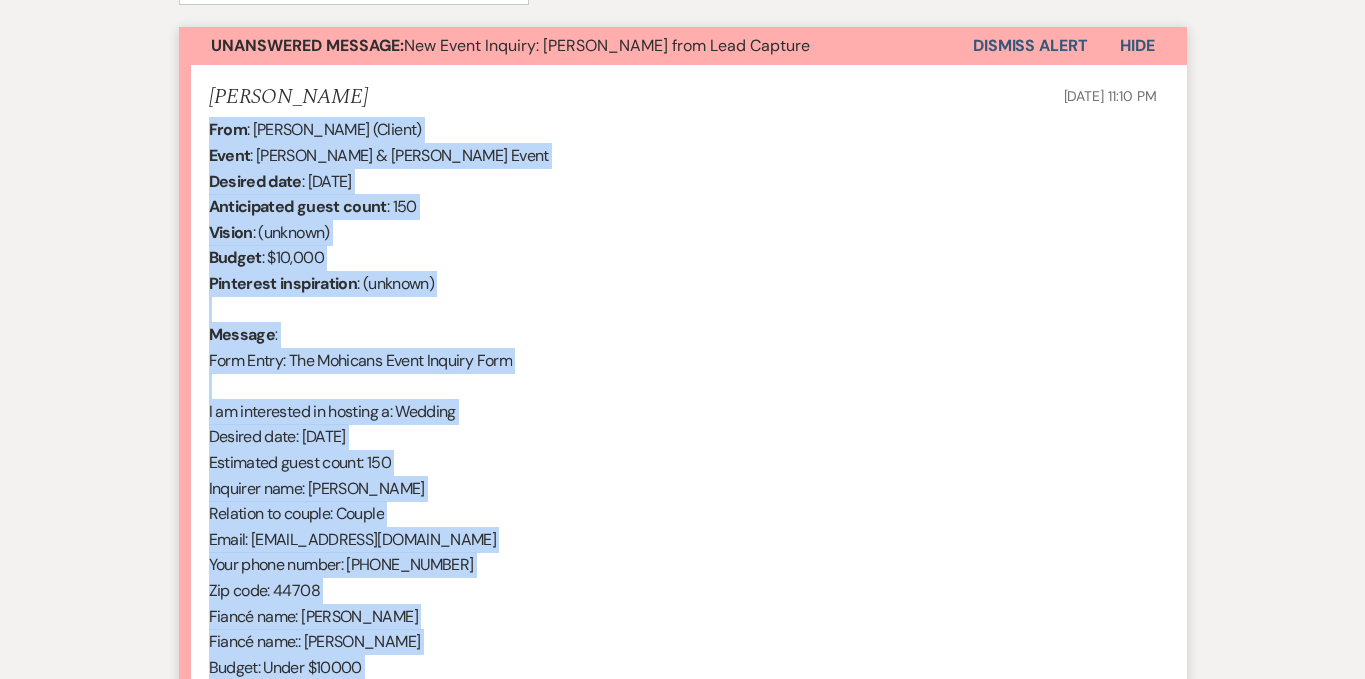click on "Dismiss Alert" at bounding box center (1030, 46) 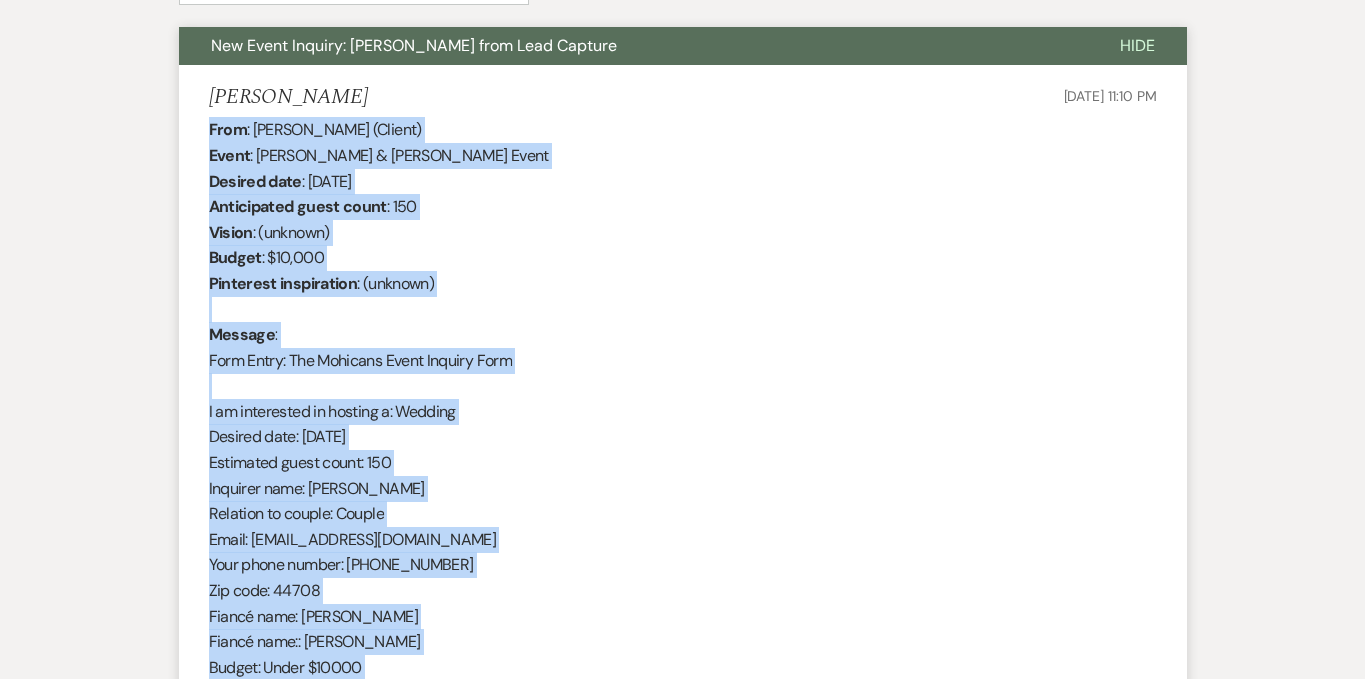 scroll, scrollTop: 0, scrollLeft: 0, axis: both 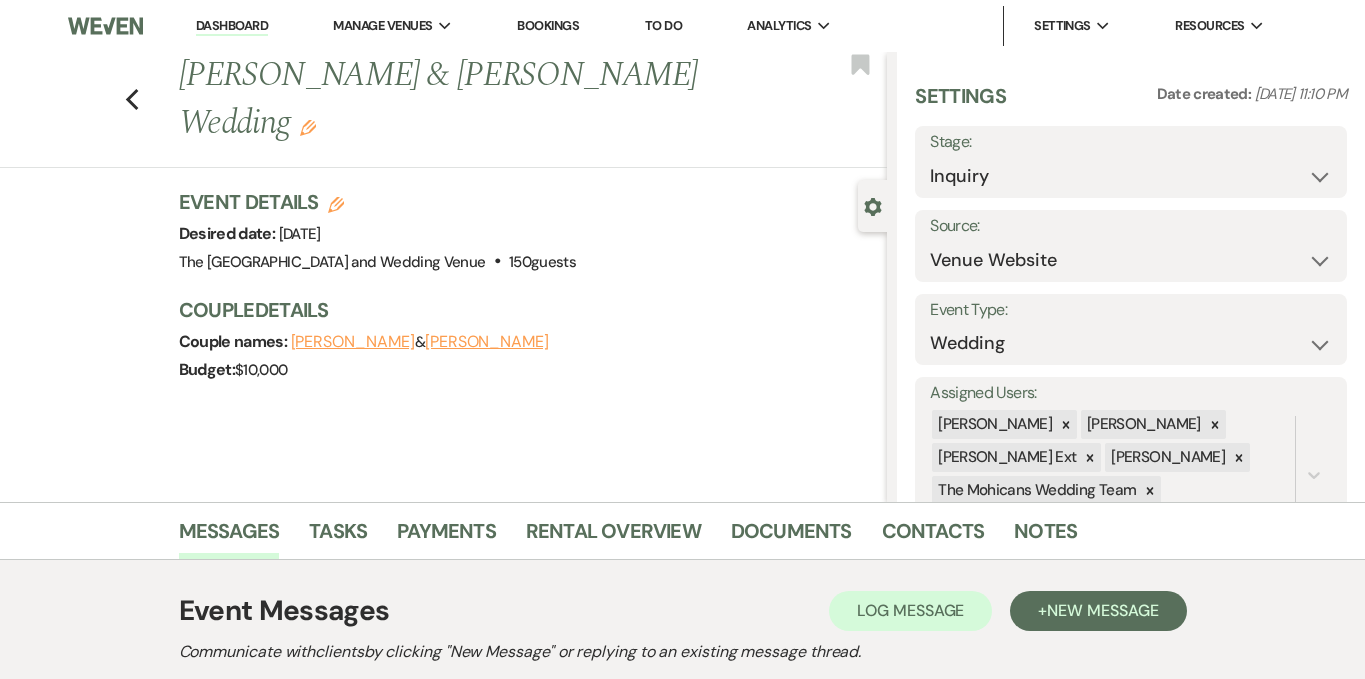 click on "Dashboard" at bounding box center [232, 26] 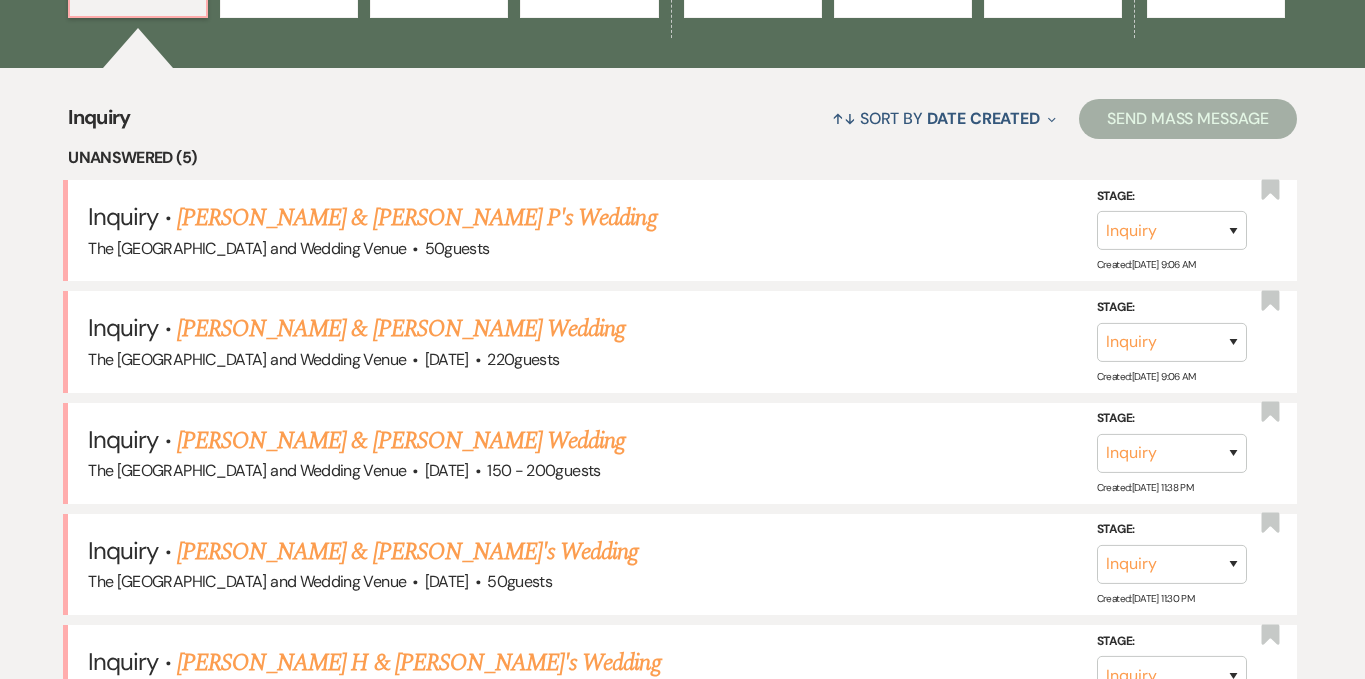 scroll, scrollTop: 963, scrollLeft: 0, axis: vertical 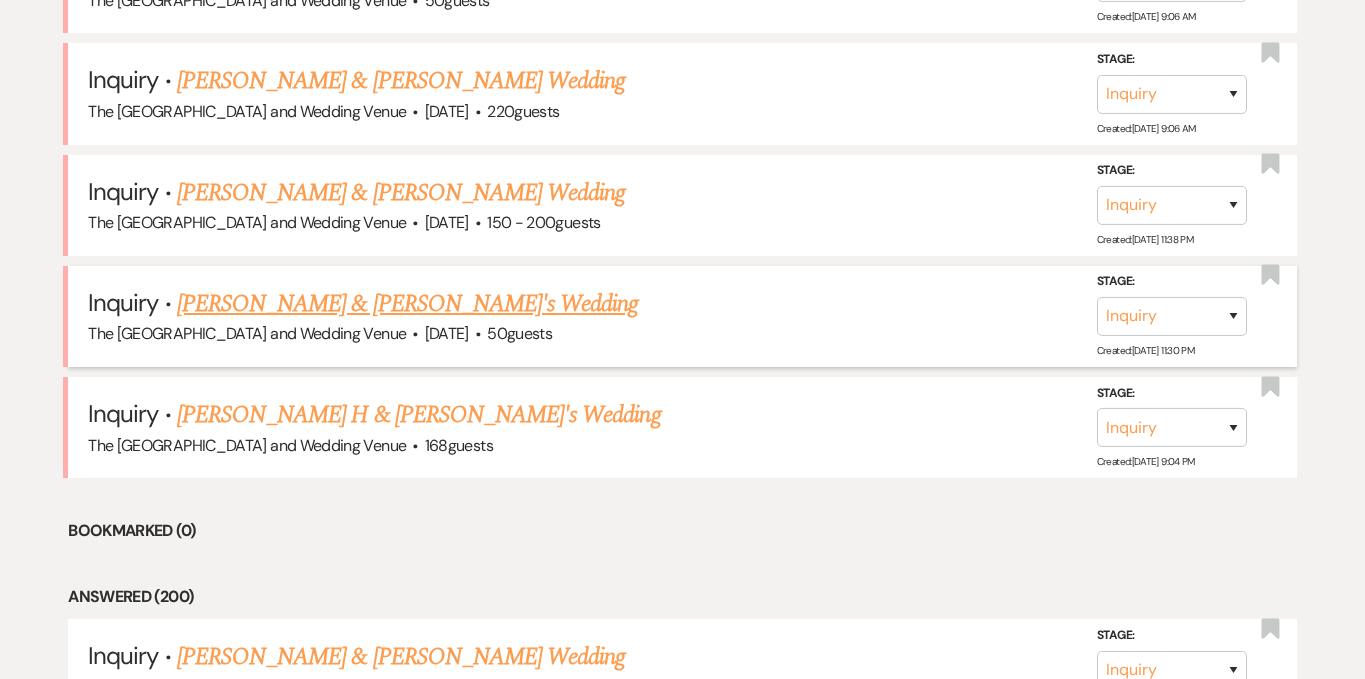 click on "[PERSON_NAME] & [PERSON_NAME]'s Wedding" at bounding box center [408, 304] 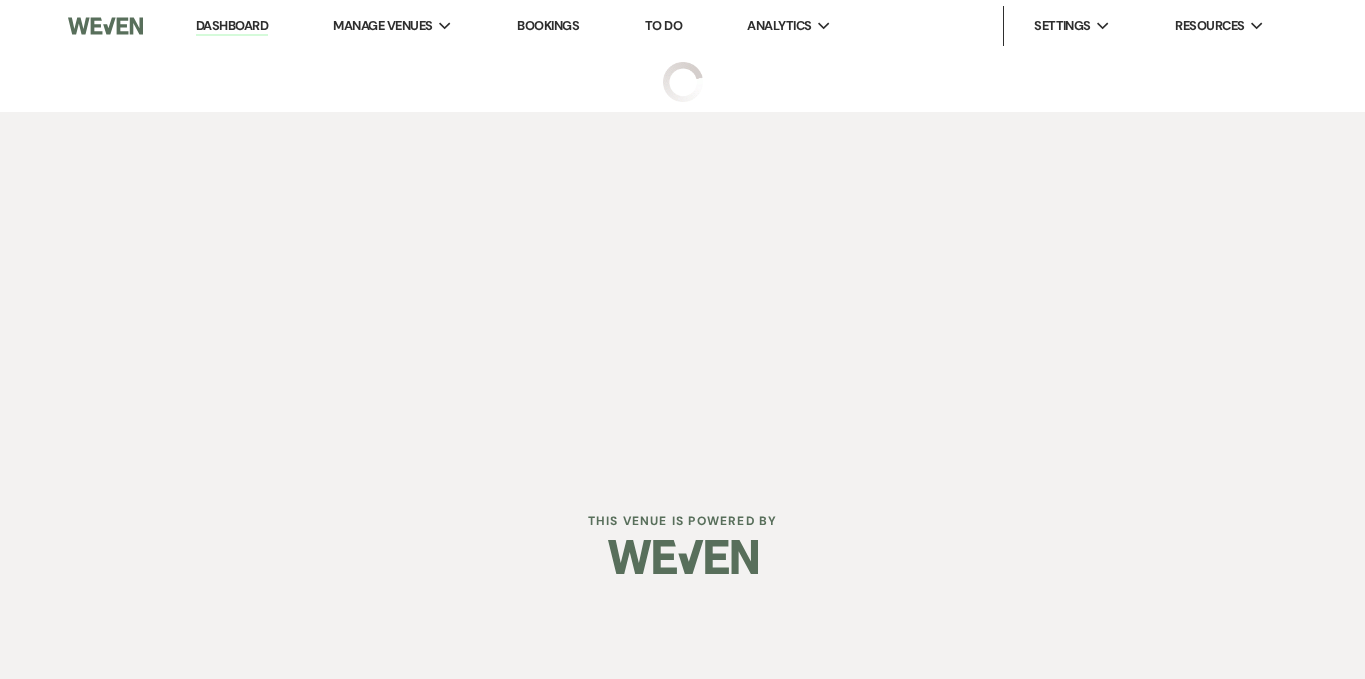 scroll, scrollTop: 0, scrollLeft: 0, axis: both 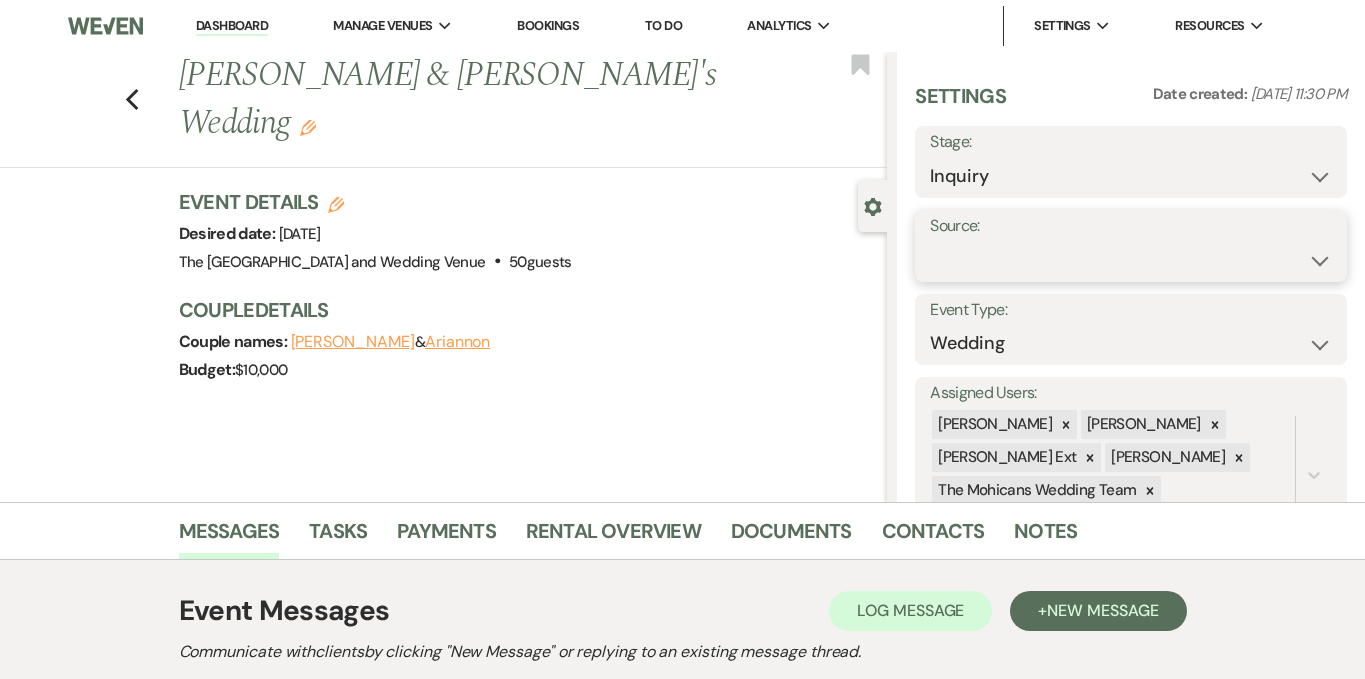 click on "Weven Venue Website Instagram Facebook Pinterest Google The Knot Wedding Wire Here Comes the Guide Wedding Spot Eventective [PERSON_NAME] The Venue Report PartySlate VRBO / Homeaway Airbnb Wedding Show TikTok X / Twitter Phone Call Walk-in Vendor Referral Advertising Personal Referral Local Referral Other" at bounding box center (1131, 260) 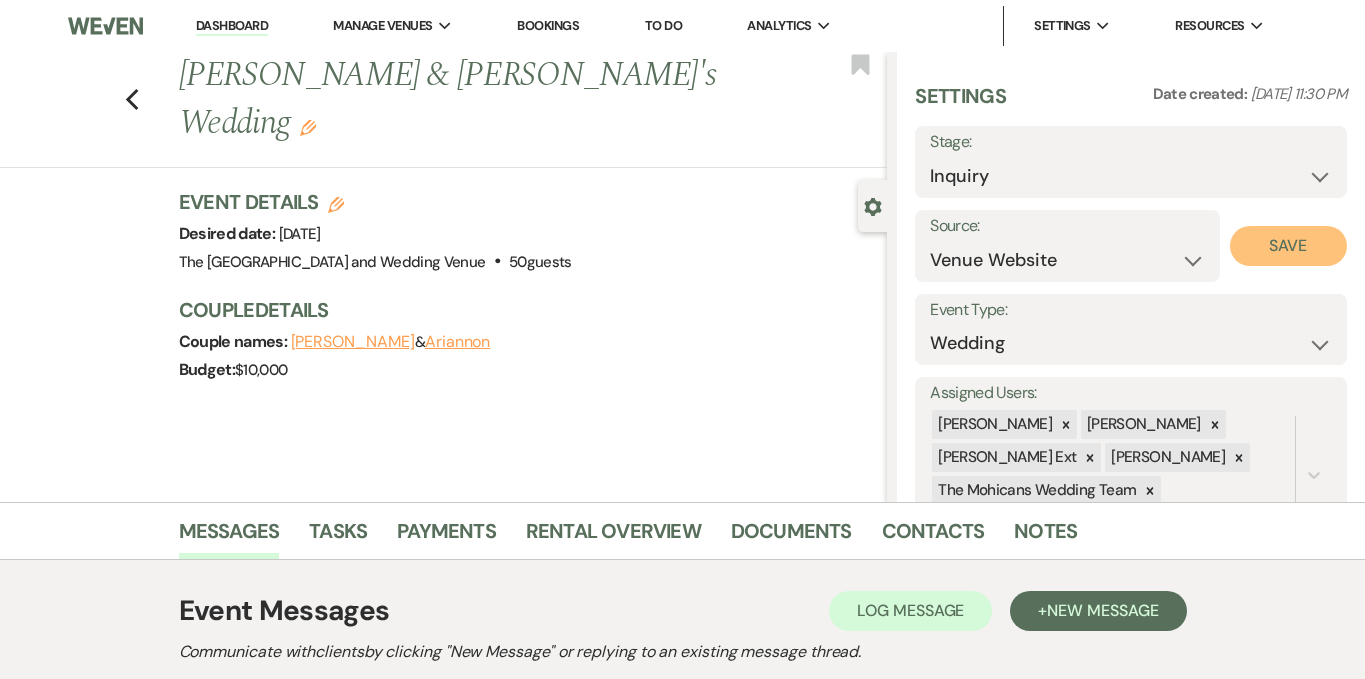 click on "Save" at bounding box center [1288, 246] 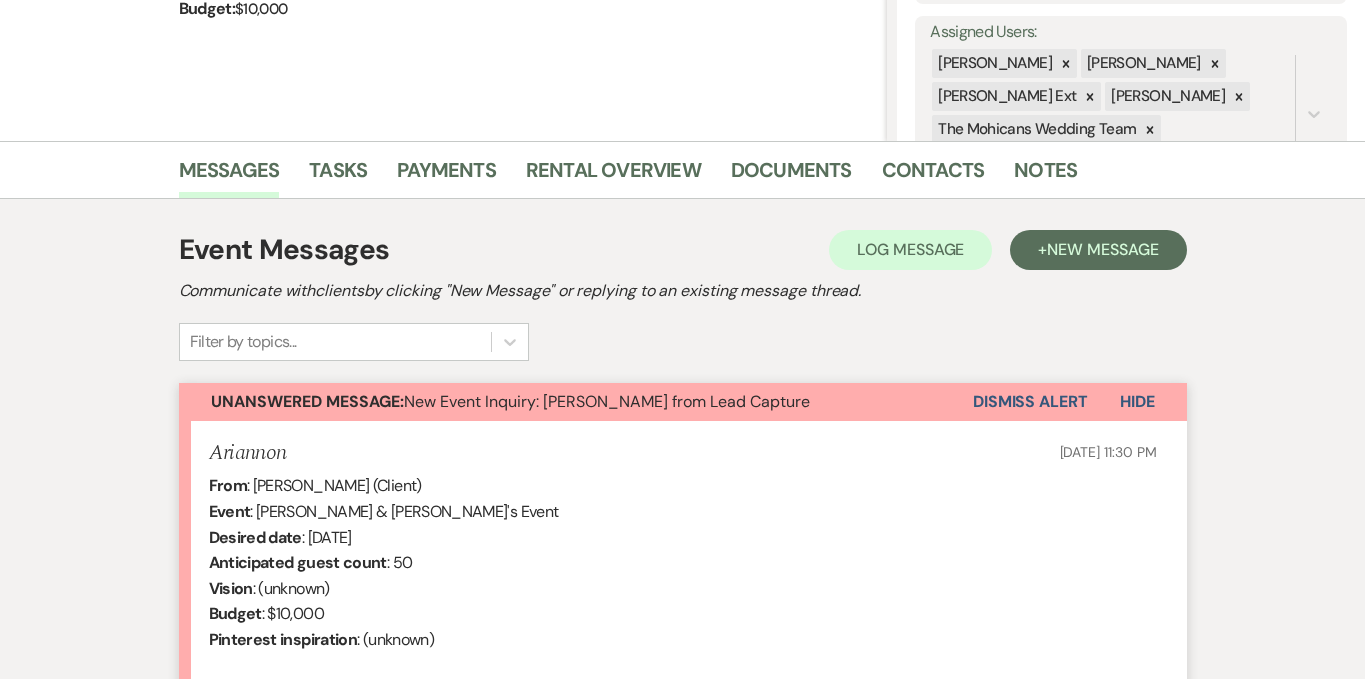 scroll, scrollTop: 579, scrollLeft: 0, axis: vertical 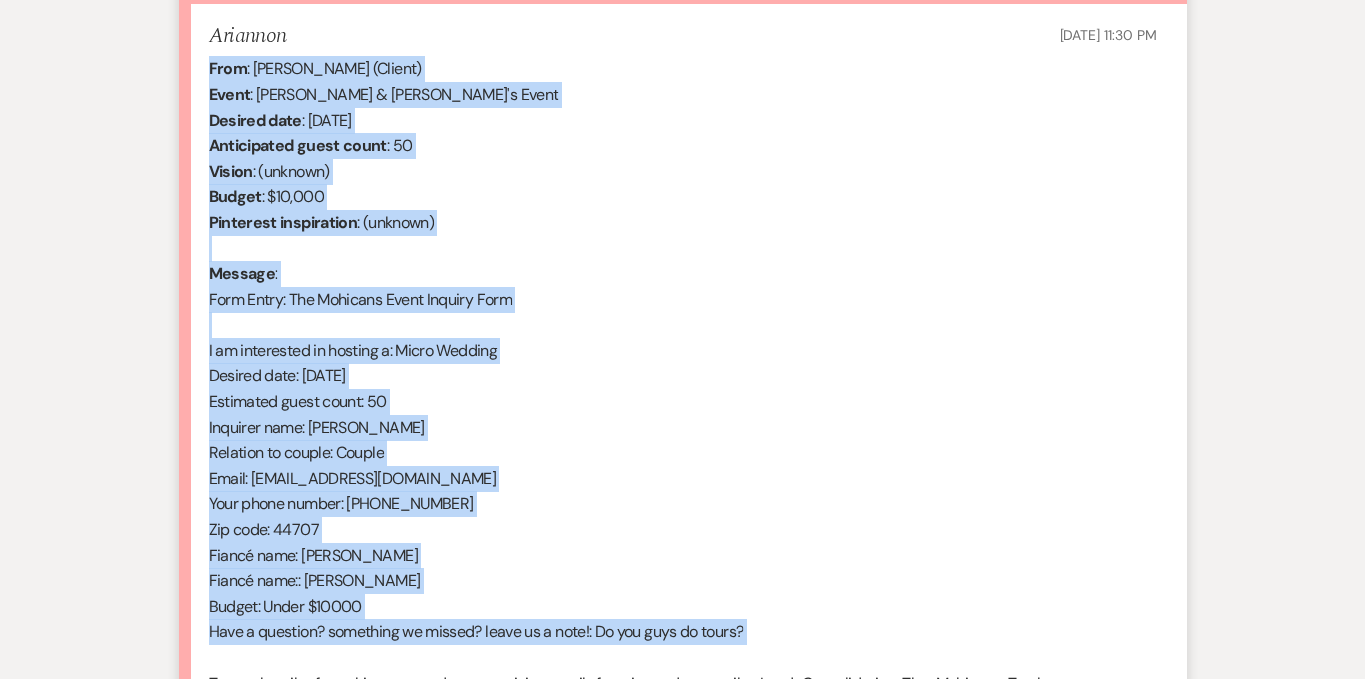 drag, startPoint x: 209, startPoint y: 266, endPoint x: 437, endPoint y: 655, distance: 450.89355 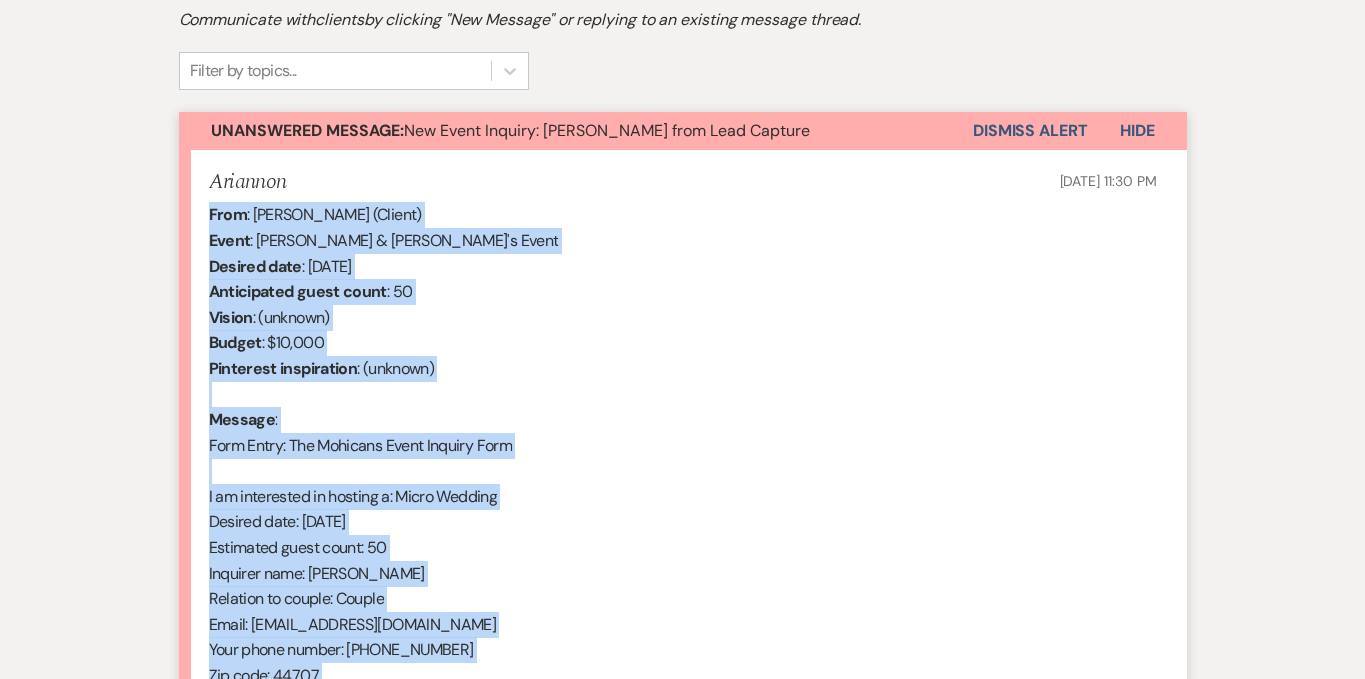 scroll, scrollTop: 638, scrollLeft: 0, axis: vertical 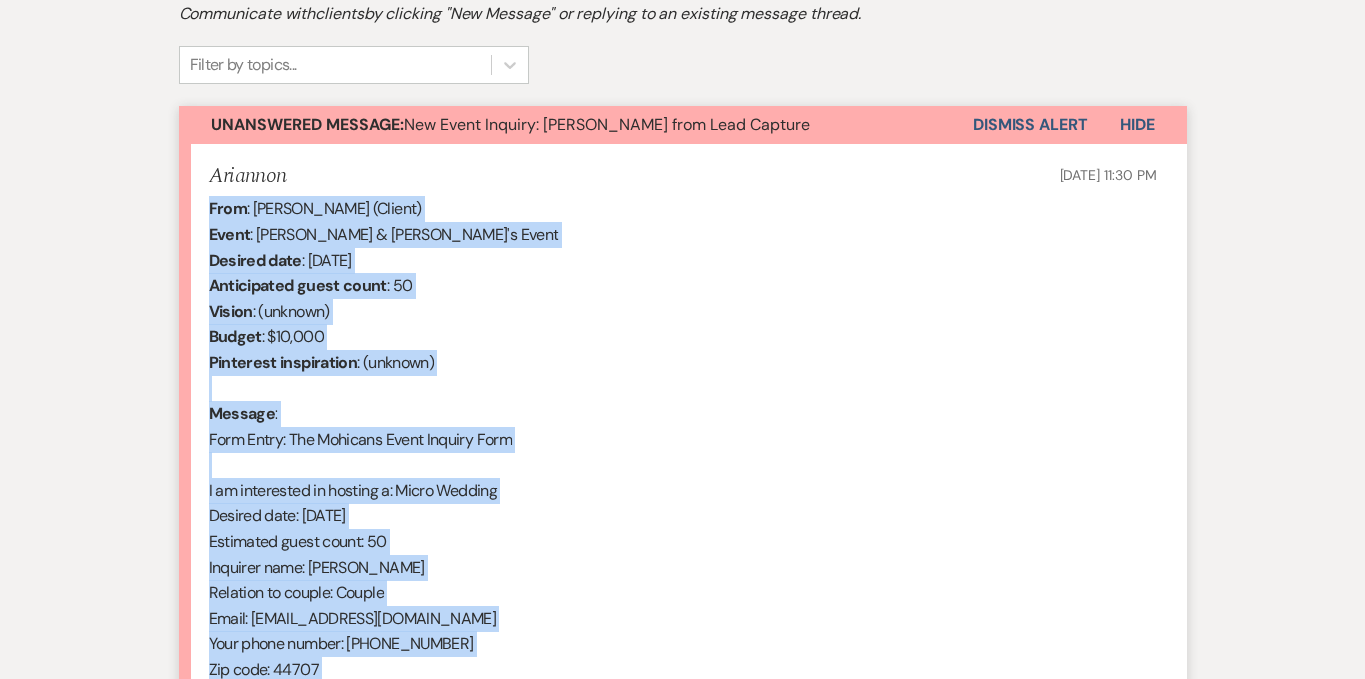 click on "Dismiss Alert" at bounding box center (1030, 125) 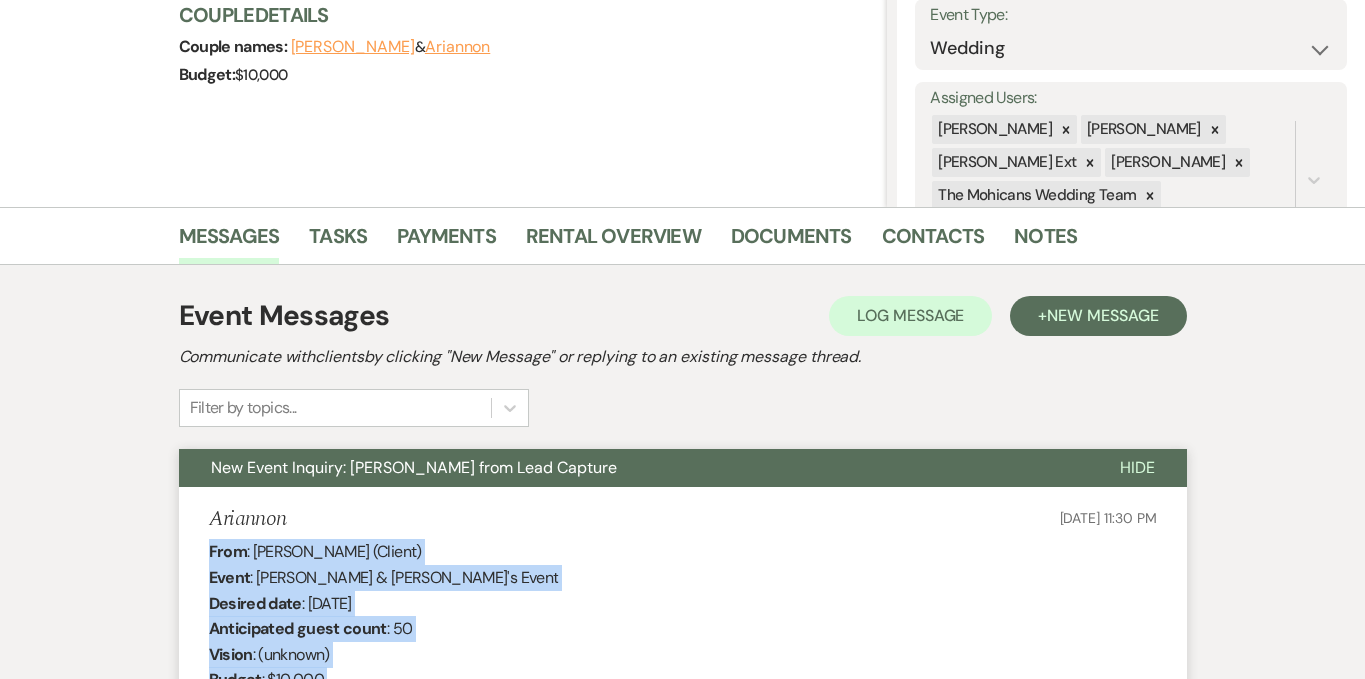 scroll, scrollTop: 0, scrollLeft: 0, axis: both 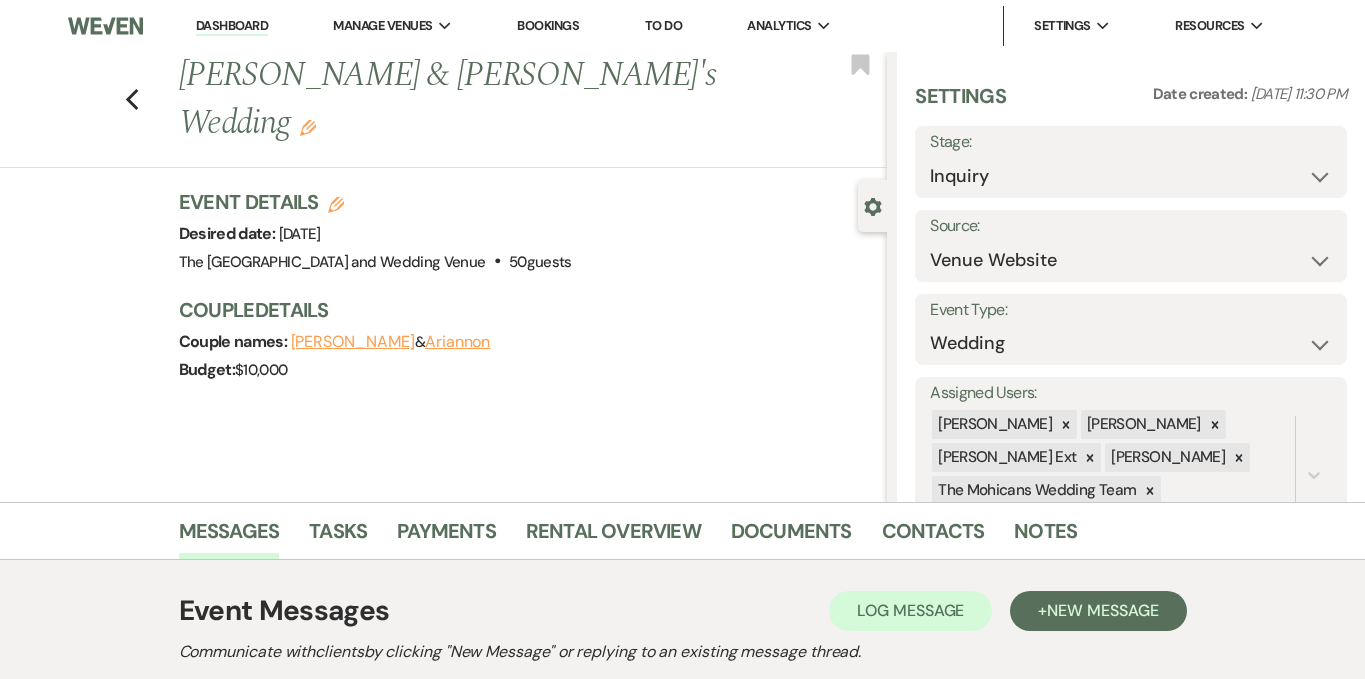 click on "Dashboard" at bounding box center [232, 26] 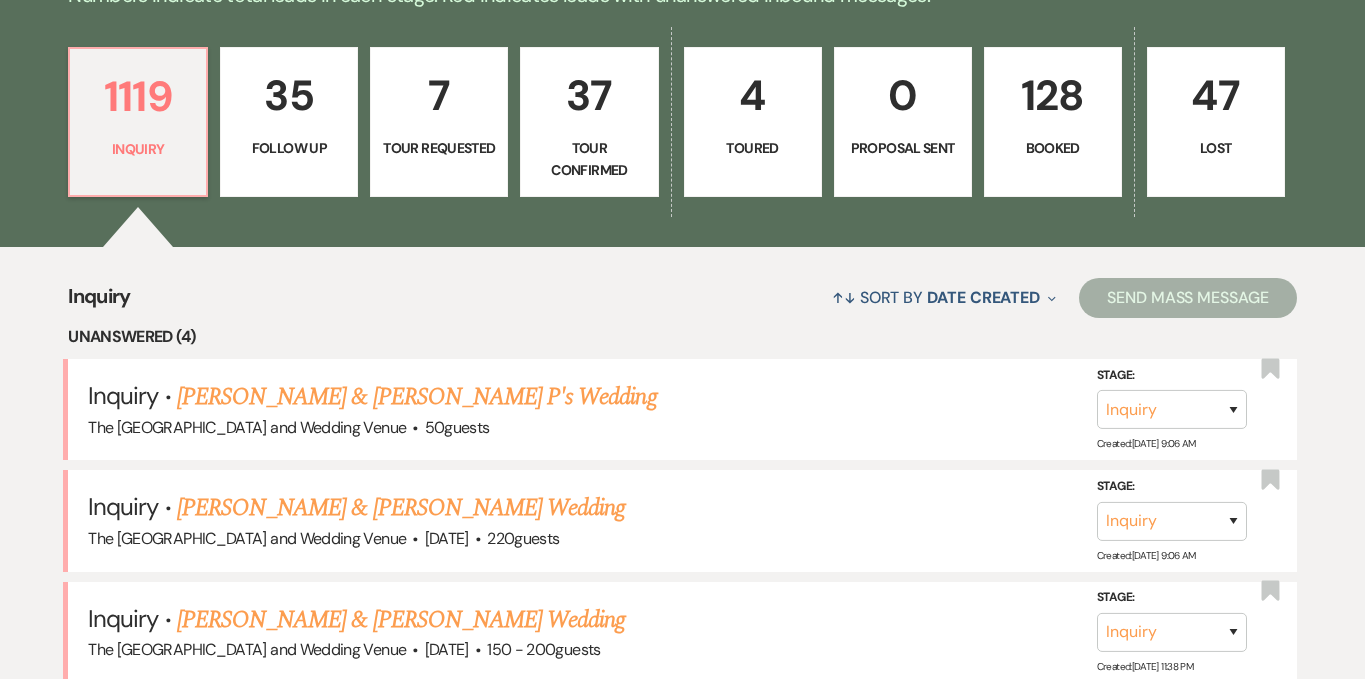 scroll, scrollTop: 738, scrollLeft: 0, axis: vertical 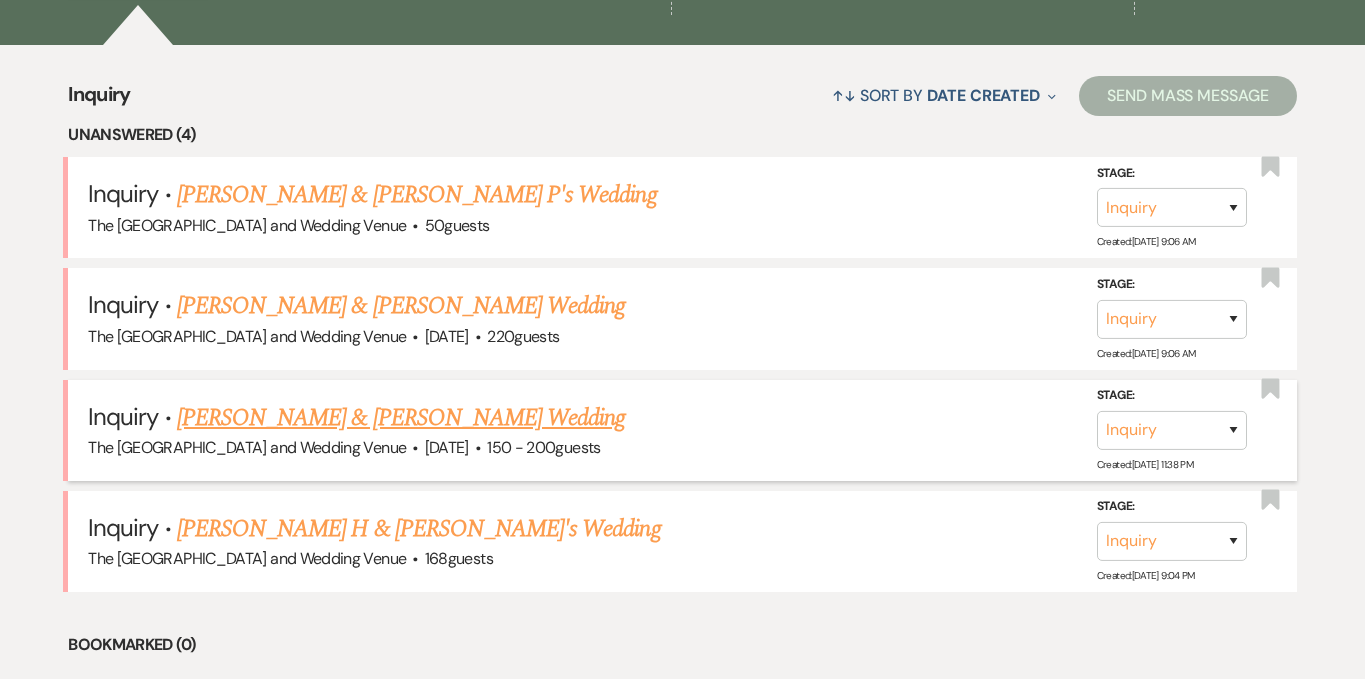 click on "Casey Swinderman & Courtney Kohler's Wedding" at bounding box center (401, 418) 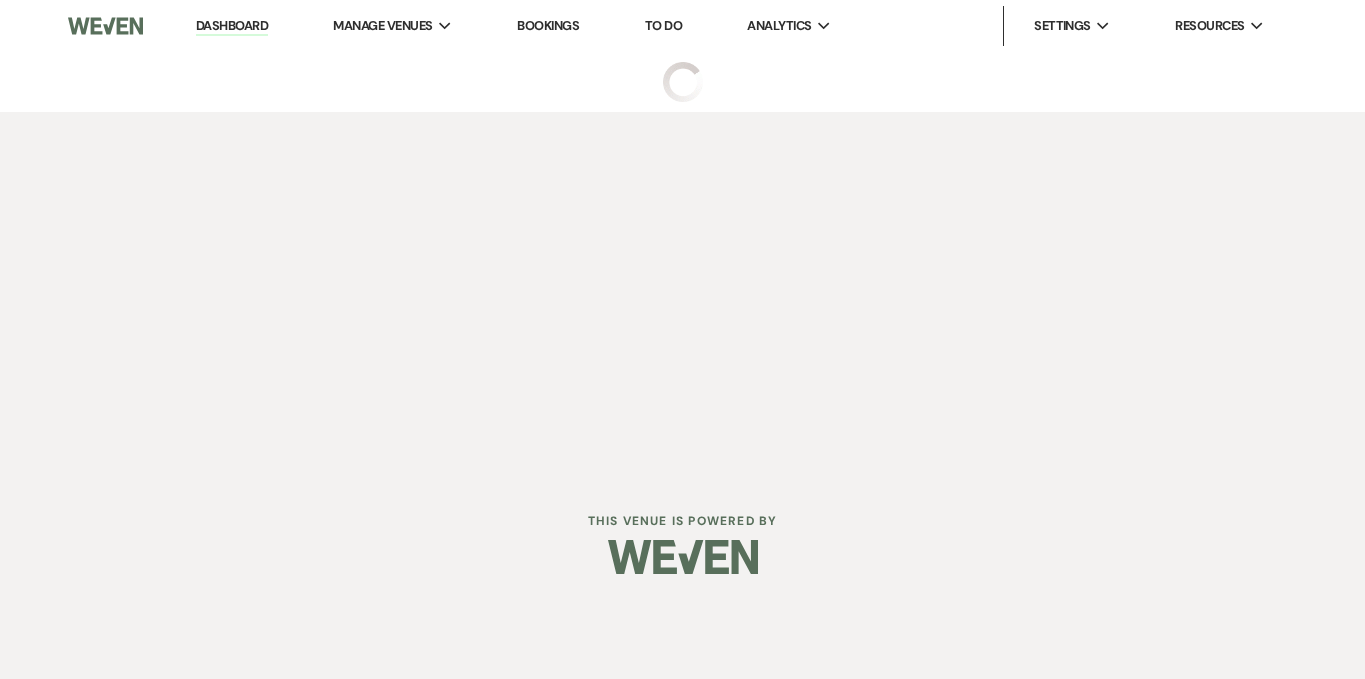 scroll, scrollTop: 0, scrollLeft: 0, axis: both 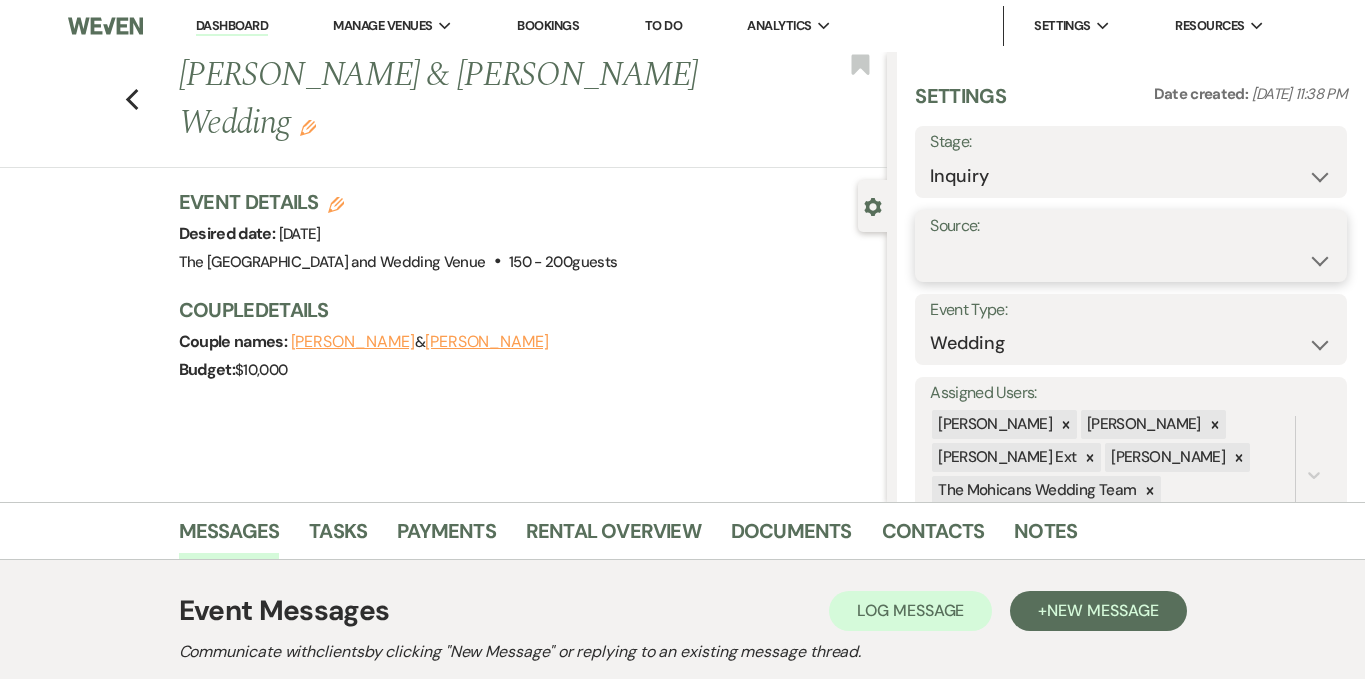 click on "Weven Venue Website Instagram Facebook Pinterest Google The Knot Wedding Wire Here Comes the Guide Wedding Spot Eventective [PERSON_NAME] The Venue Report PartySlate VRBO / Homeaway Airbnb Wedding Show TikTok X / Twitter Phone Call Walk-in Vendor Referral Advertising Personal Referral Local Referral Other" at bounding box center [1131, 260] 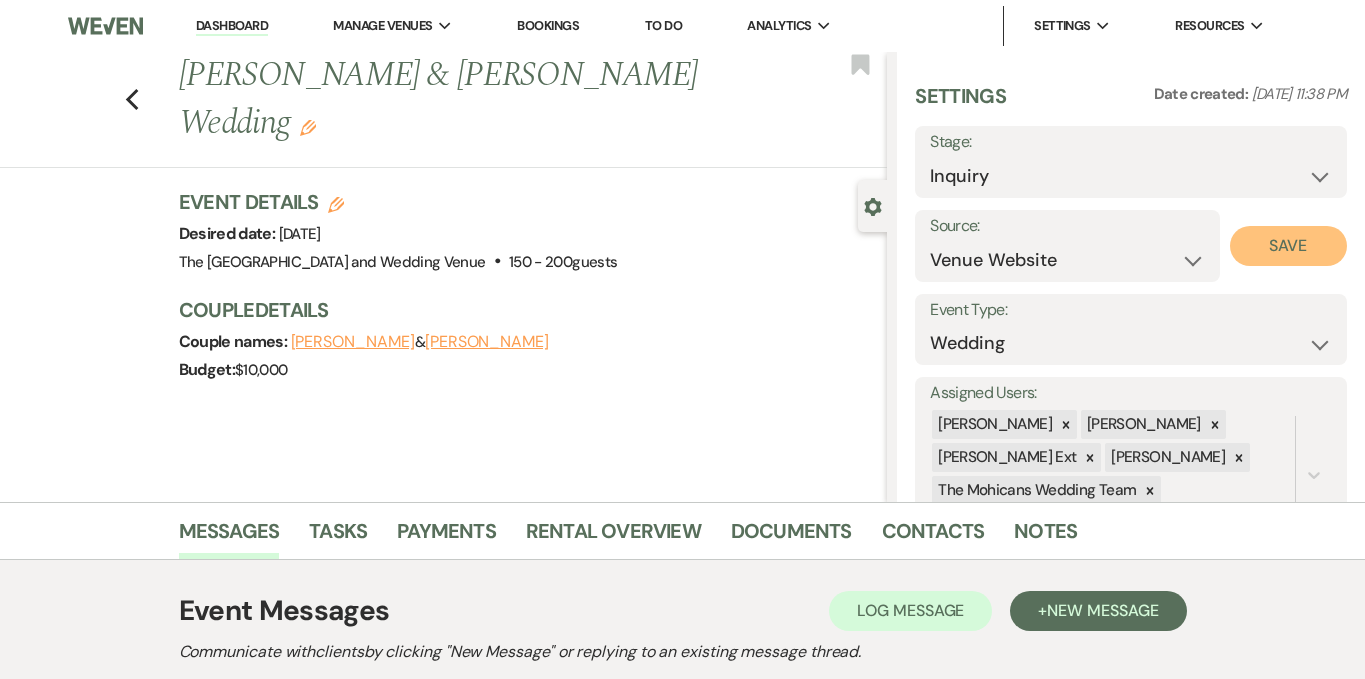 click on "Save" at bounding box center [1288, 246] 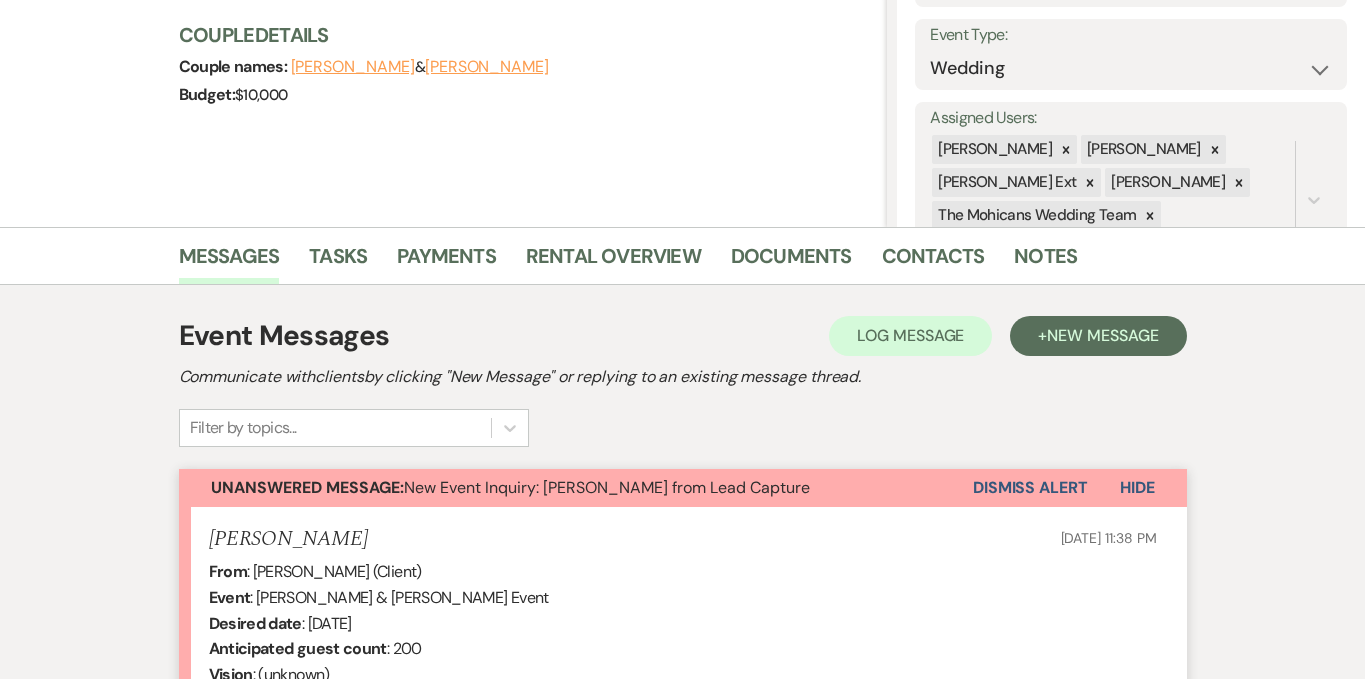 scroll, scrollTop: 469, scrollLeft: 0, axis: vertical 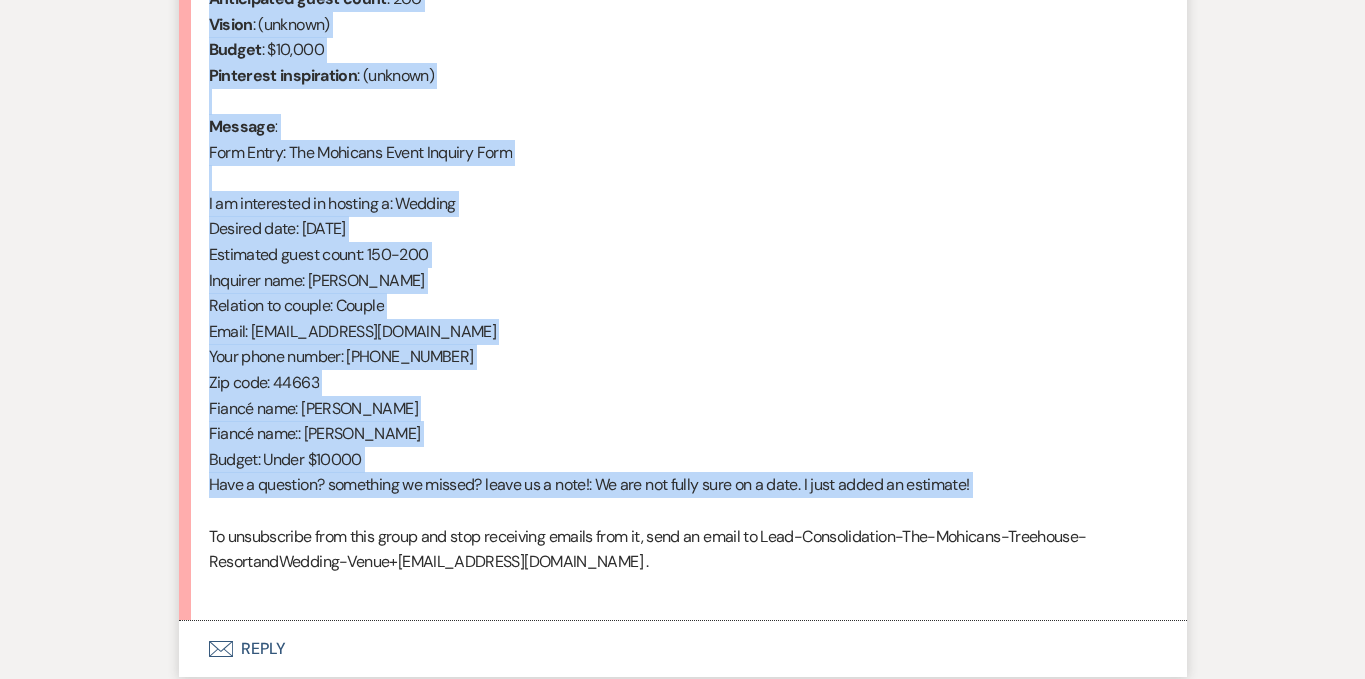 drag, startPoint x: 211, startPoint y: 374, endPoint x: 470, endPoint y: 521, distance: 297.80865 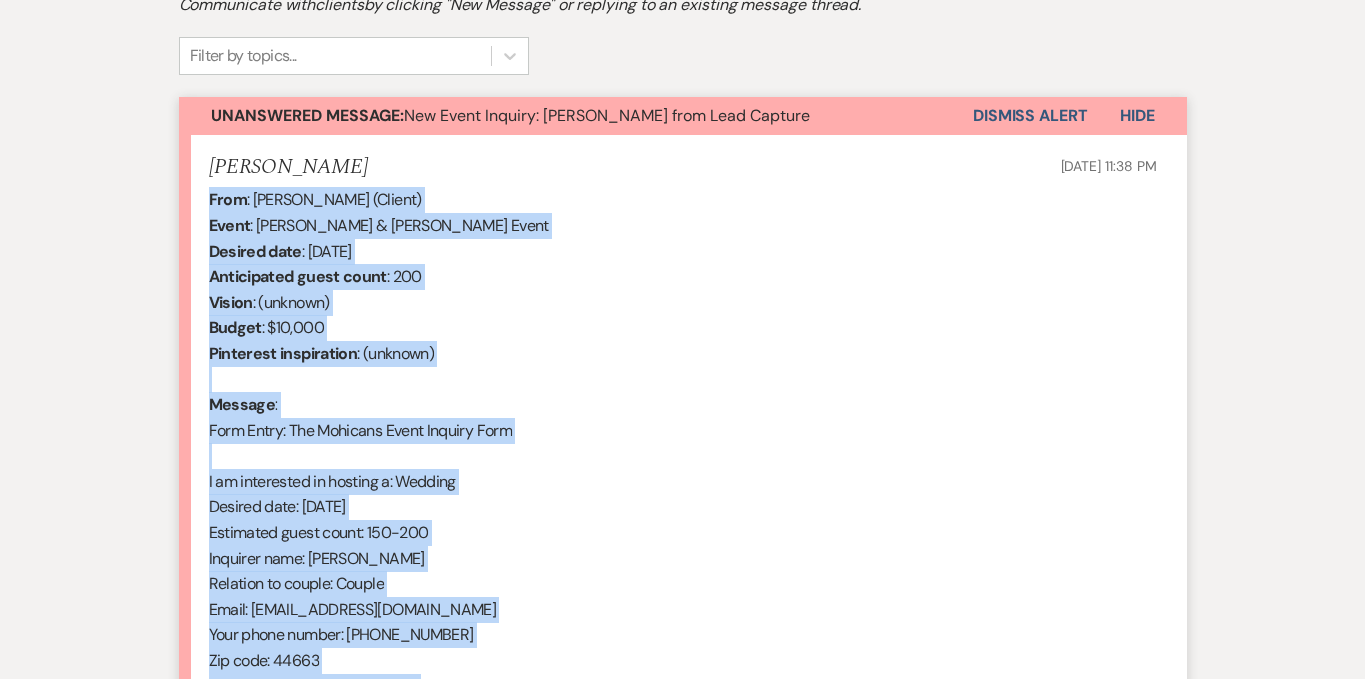 scroll, scrollTop: 641, scrollLeft: 0, axis: vertical 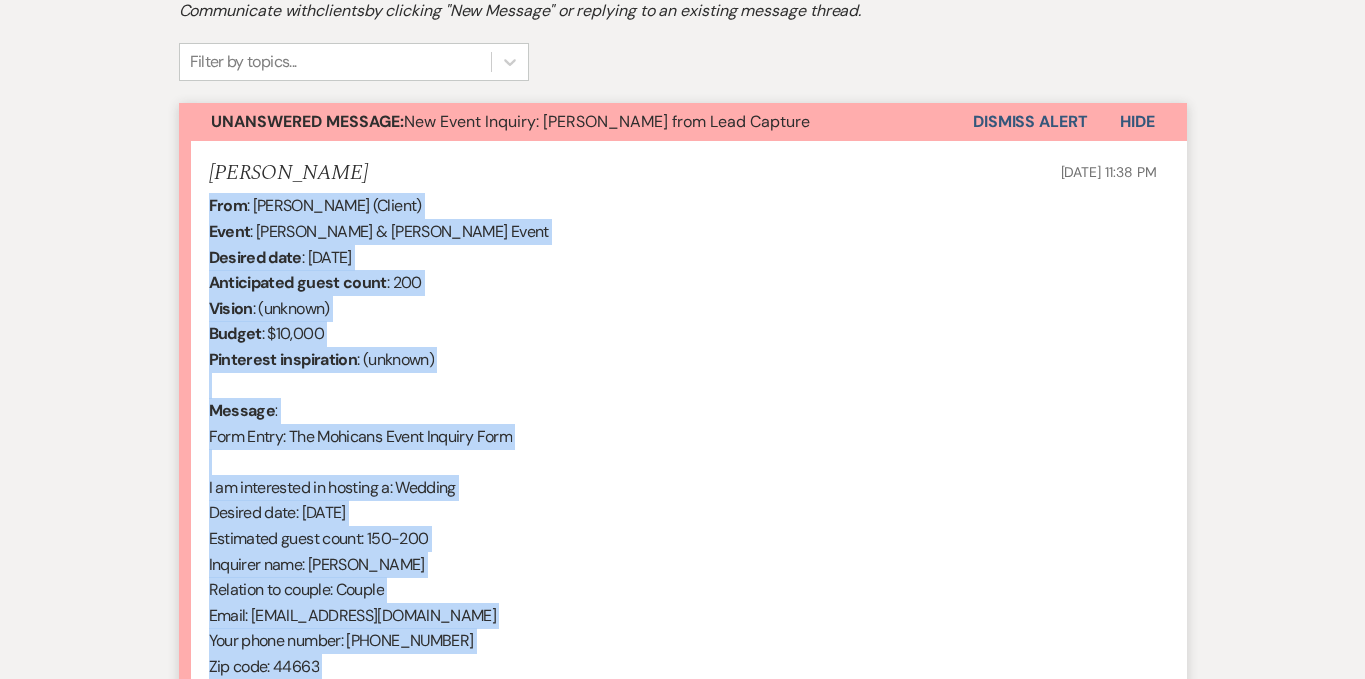 click on "Dismiss Alert" at bounding box center (1030, 122) 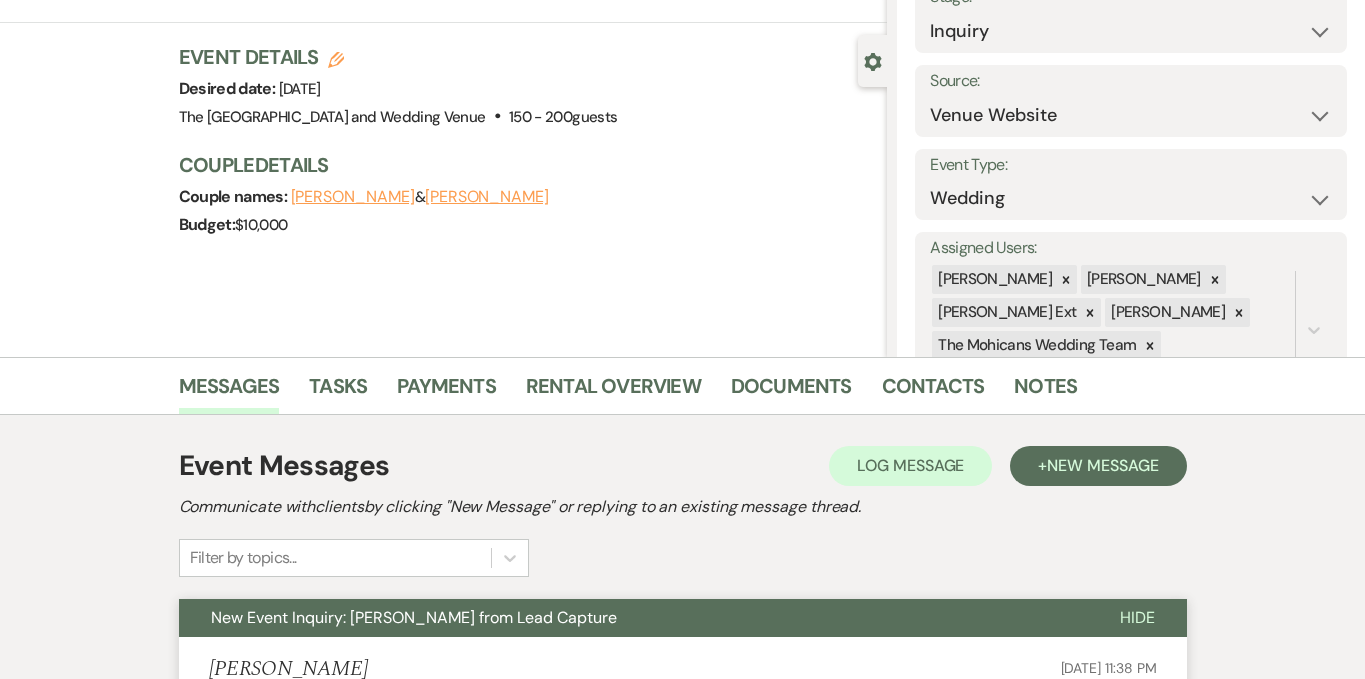 scroll, scrollTop: 0, scrollLeft: 0, axis: both 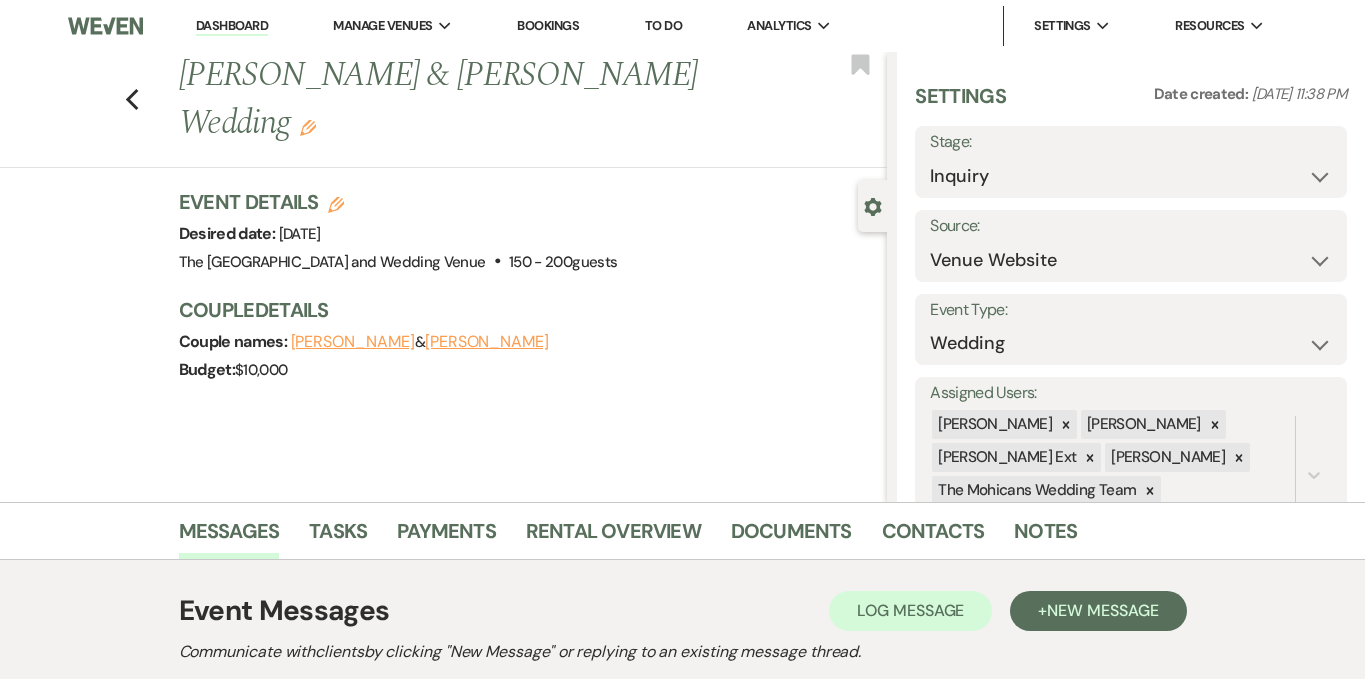 click on "Dashboard" at bounding box center [232, 26] 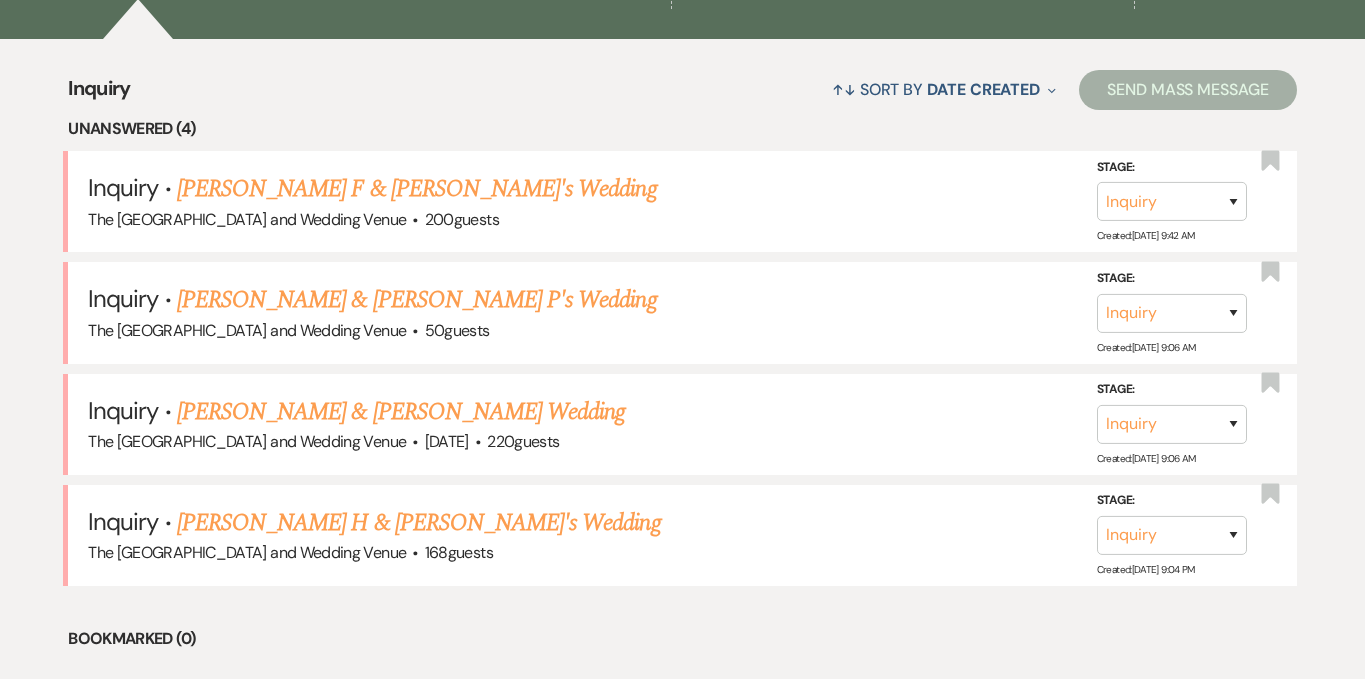 scroll, scrollTop: 774, scrollLeft: 0, axis: vertical 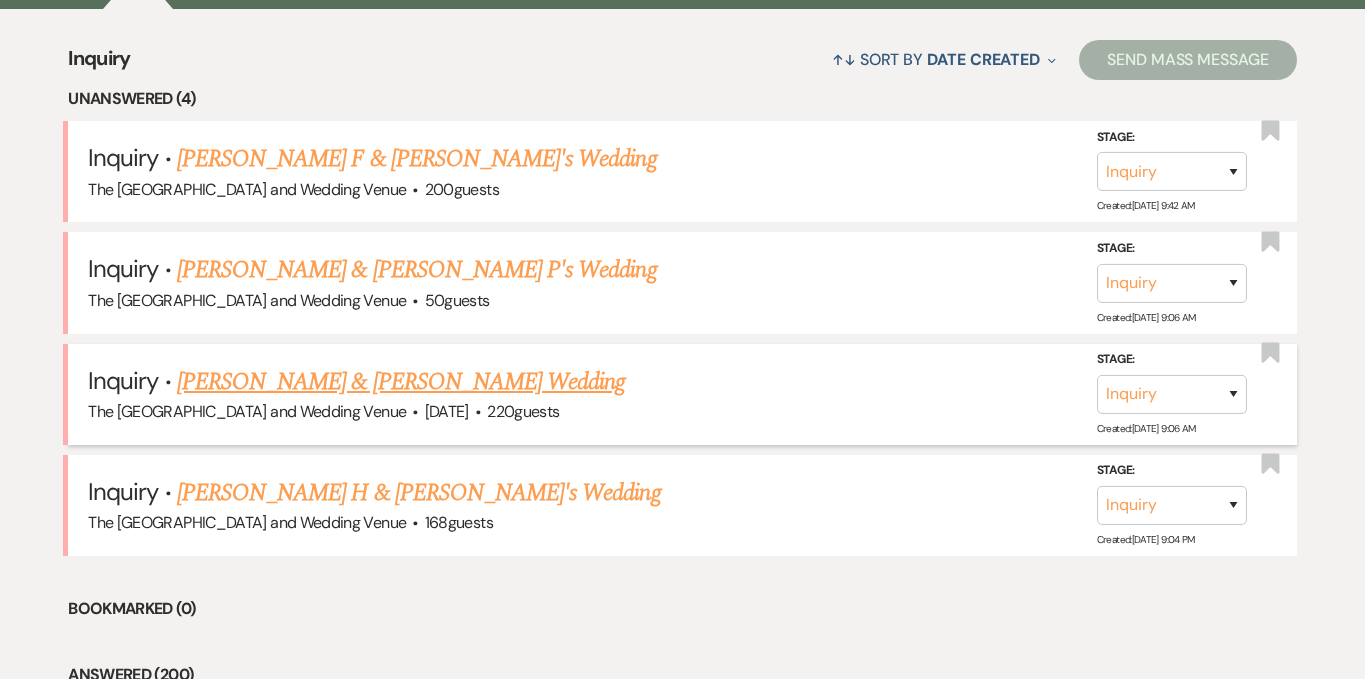 click on "Victoria Francetic & Victoria Francetic's Wedding" at bounding box center [401, 382] 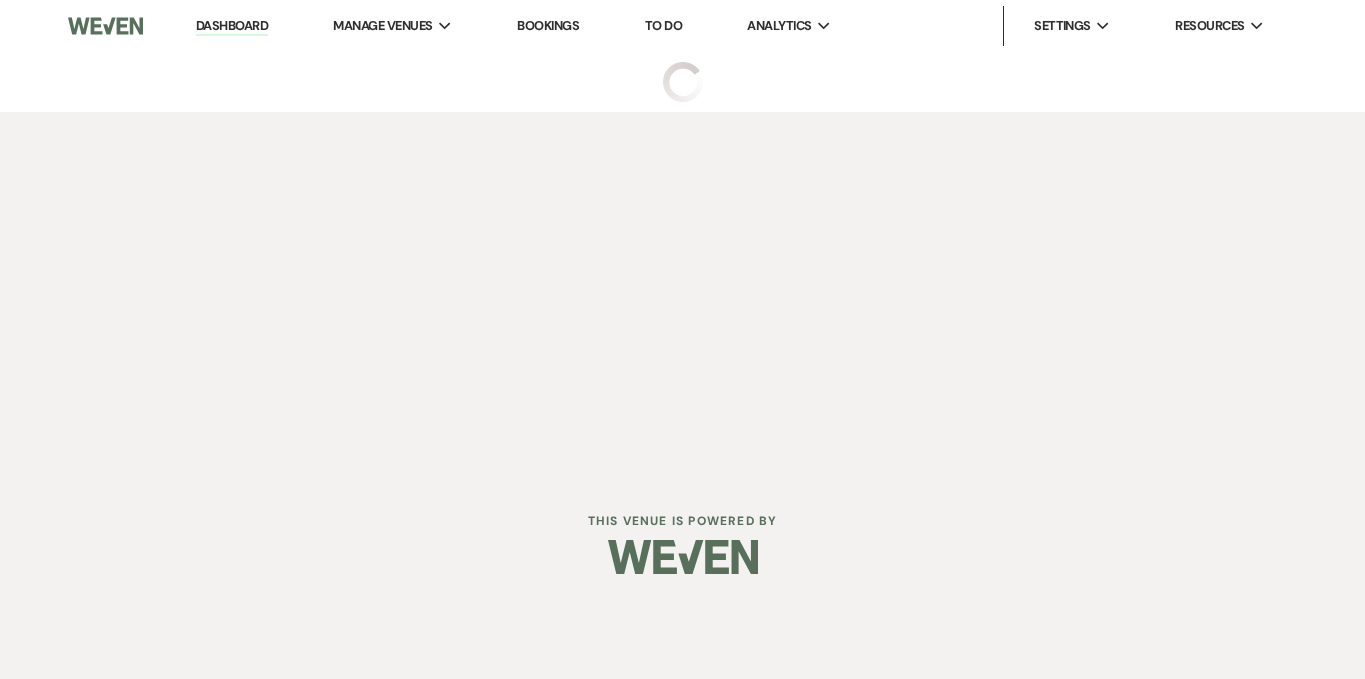 scroll, scrollTop: 0, scrollLeft: 0, axis: both 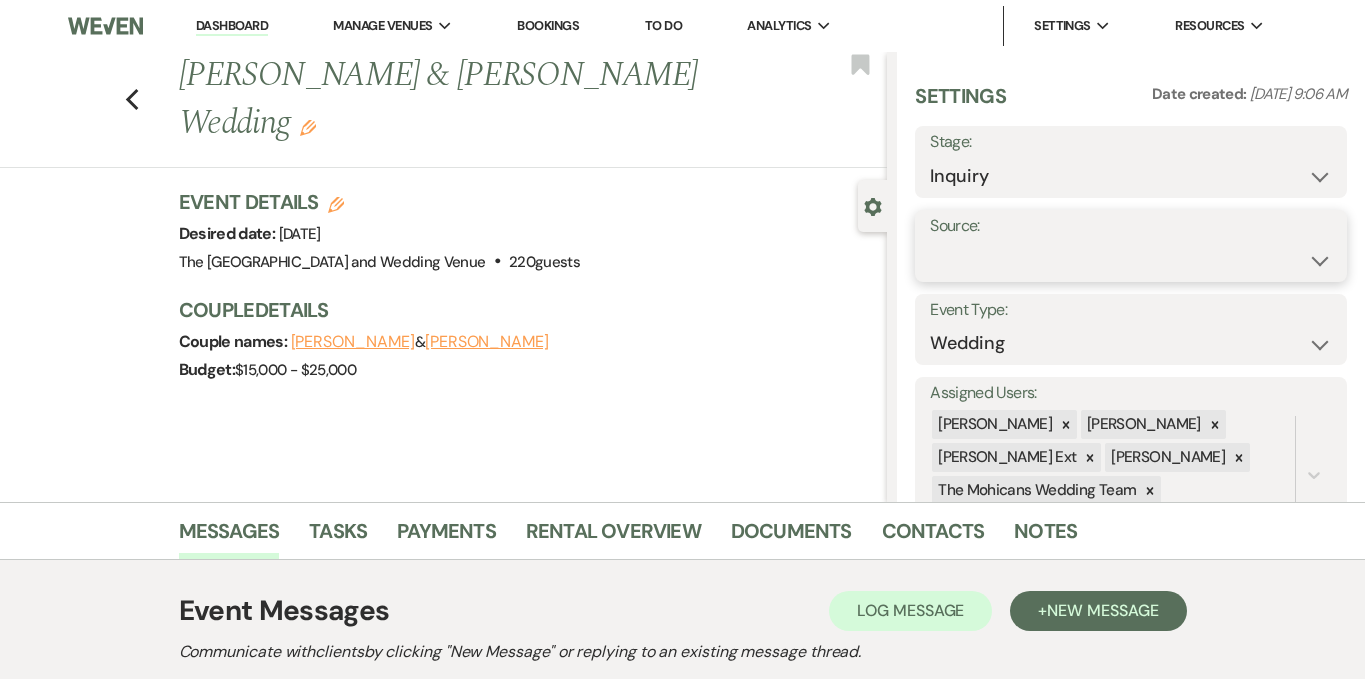 click on "Weven Venue Website Instagram Facebook Pinterest Google The Knot Wedding Wire Here Comes the Guide Wedding Spot Eventective [PERSON_NAME] The Venue Report PartySlate VRBO / Homeaway Airbnb Wedding Show TikTok X / Twitter Phone Call Walk-in Vendor Referral Advertising Personal Referral Local Referral Other" at bounding box center (1131, 260) 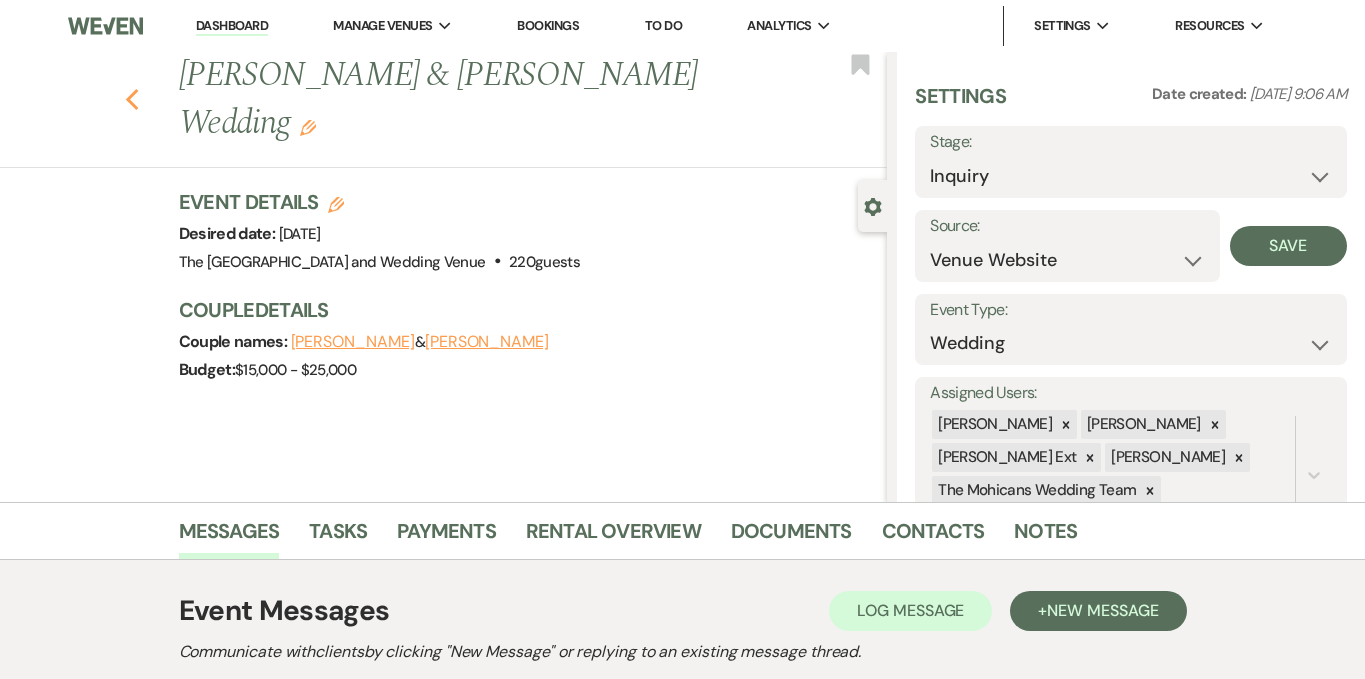 click on "Previous" 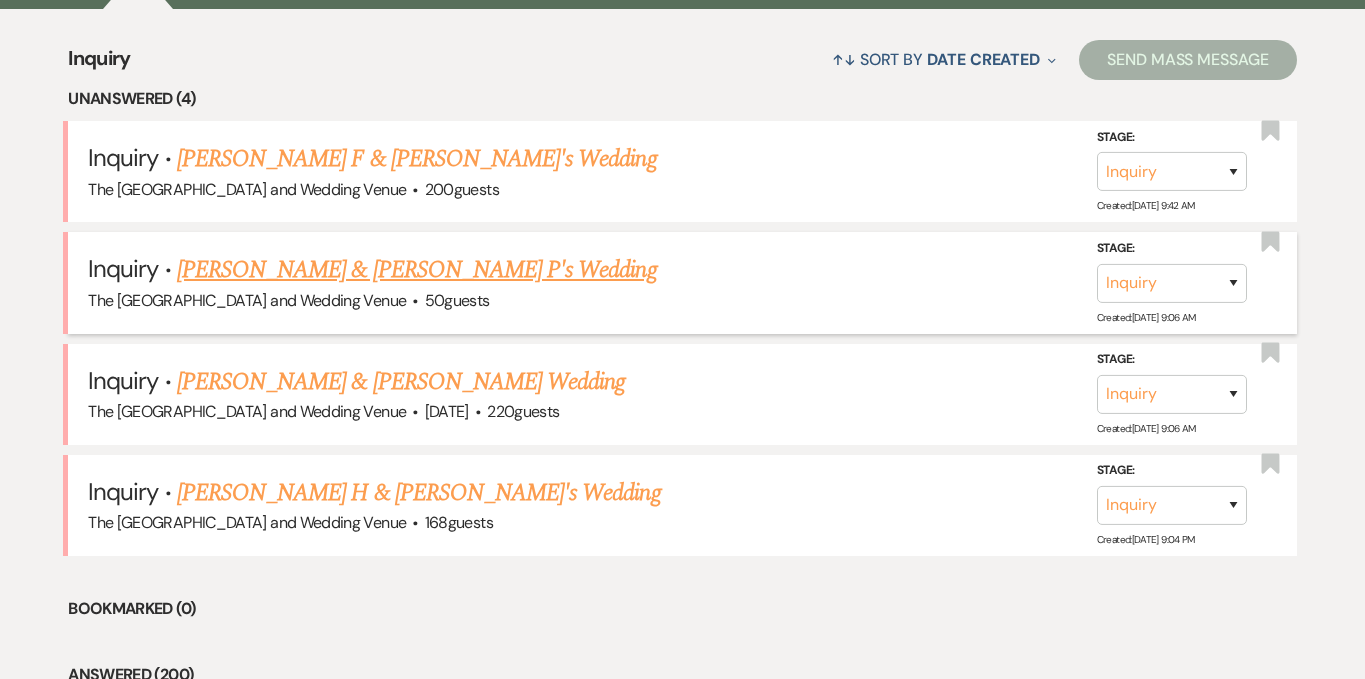 scroll, scrollTop: 1080, scrollLeft: 0, axis: vertical 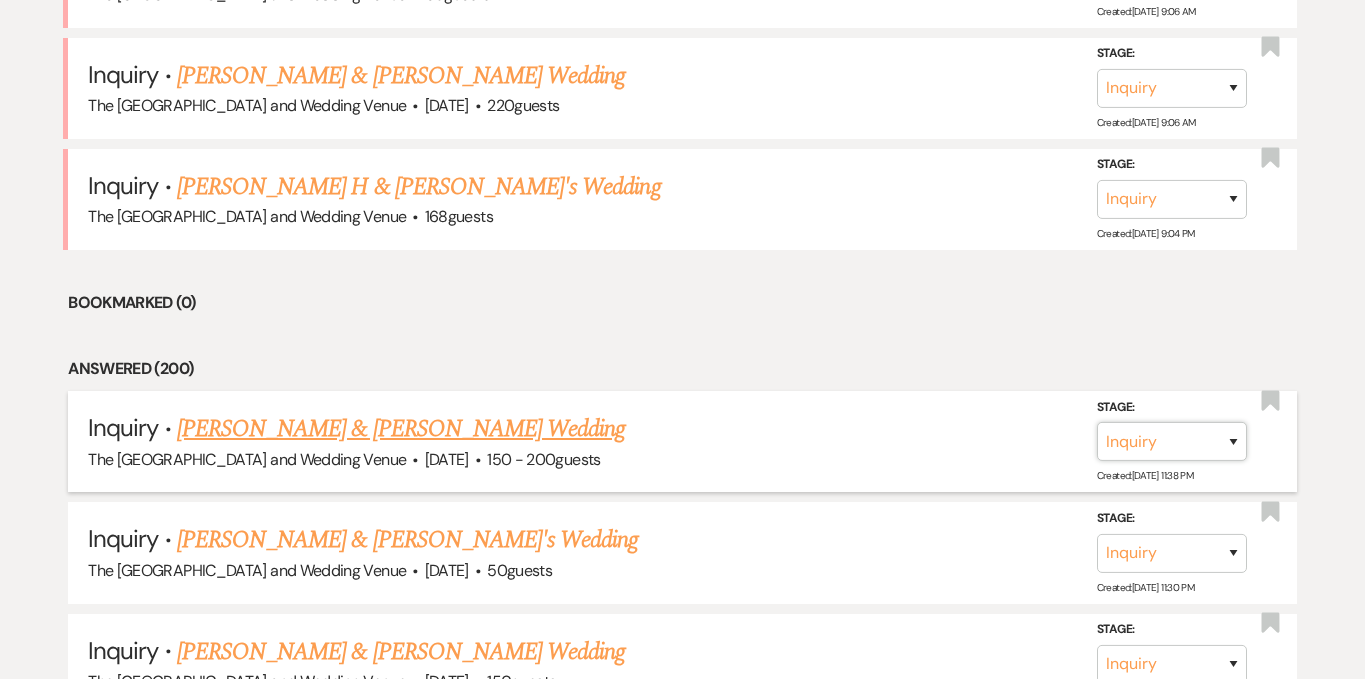 click on "Inquiry Follow Up Tour Requested Tour Confirmed Toured Proposal Sent Booked Lost" at bounding box center (1172, 441) 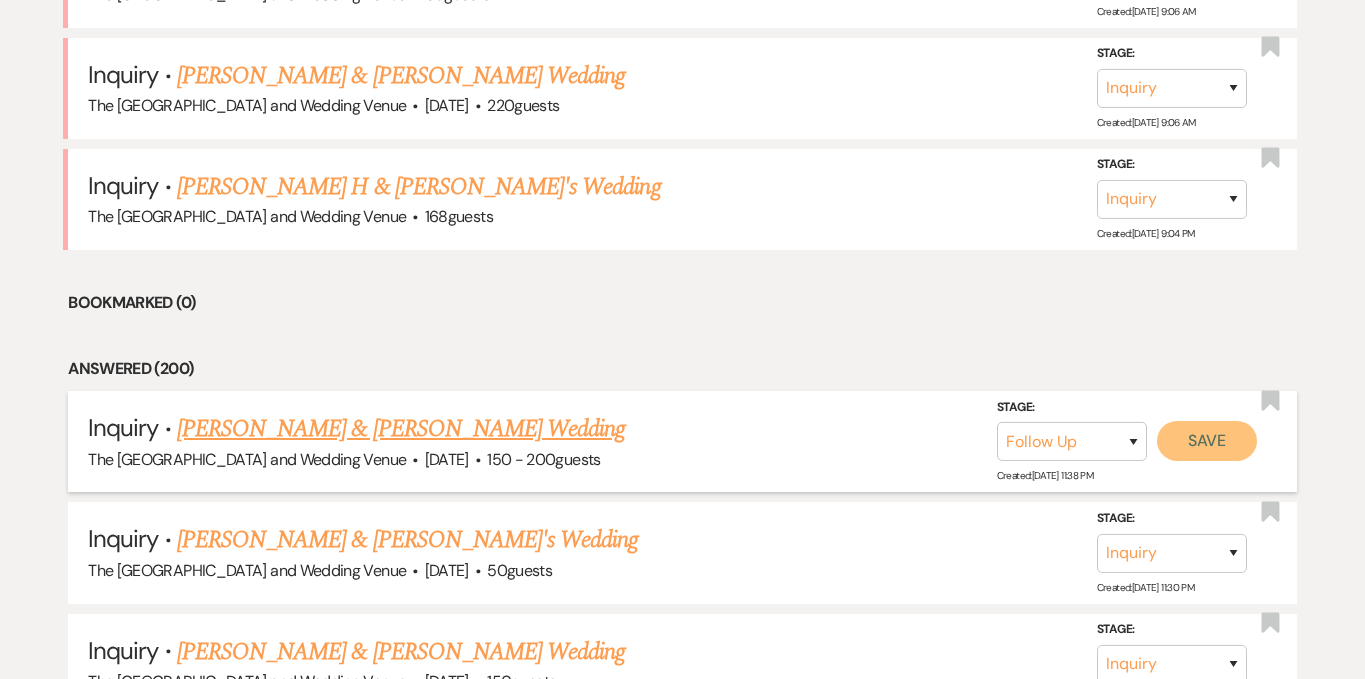 click on "Save" at bounding box center [1207, 441] 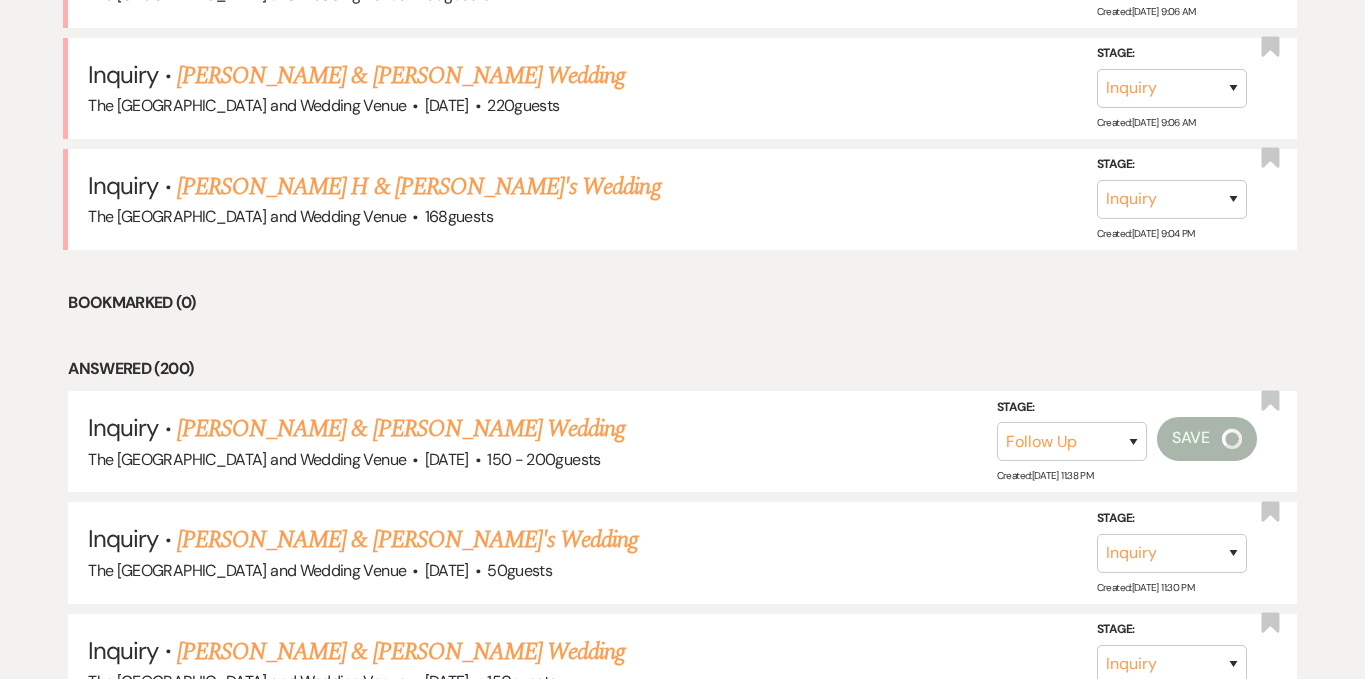 click on "Unanswered (4) Inquiry · Ehtasham F & Ellen M's Wedding The Mohicans Treehouse Resort and Wedding Venue · 200  guests Stage: Inquiry Follow Up Tour Requested Tour Confirmed Toured Proposal Sent Booked Lost Created:  Jul 17, 2025, 9:42 AM Bookmark Inquiry · David D & Morgan P's Wedding The Mohicans Treehouse Resort and Wedding Venue · 50  guests Stage: Inquiry Follow Up Tour Requested Tour Confirmed Toured Proposal Sent Booked Lost Created:  Jul 17, 2025, 9:06 AM Bookmark Inquiry · Victoria Francetic & Victoria Francetic's Wedding The Mohicans Treehouse Resort and Wedding Venue · Oct 10, 2026 · 220  guests Stage: Inquiry Follow Up Tour Requested Tour Confirmed Toured Proposal Sent Booked Lost Created:  Jul 17, 2025, 9:06 AM Bookmark Inquiry · Brady H & Emma M's Wedding The Mohicans Treehouse Resort and Wedding Venue · 168  guests Stage: Inquiry Follow Up Tour Requested Tour Confirmed Toured Proposal Sent Booked Lost Created:  Jul 16, 2025, 9:04 PM Bookmark Bookmarked (0) Answered (200) Inquiry · · 2" at bounding box center (682, 11217) 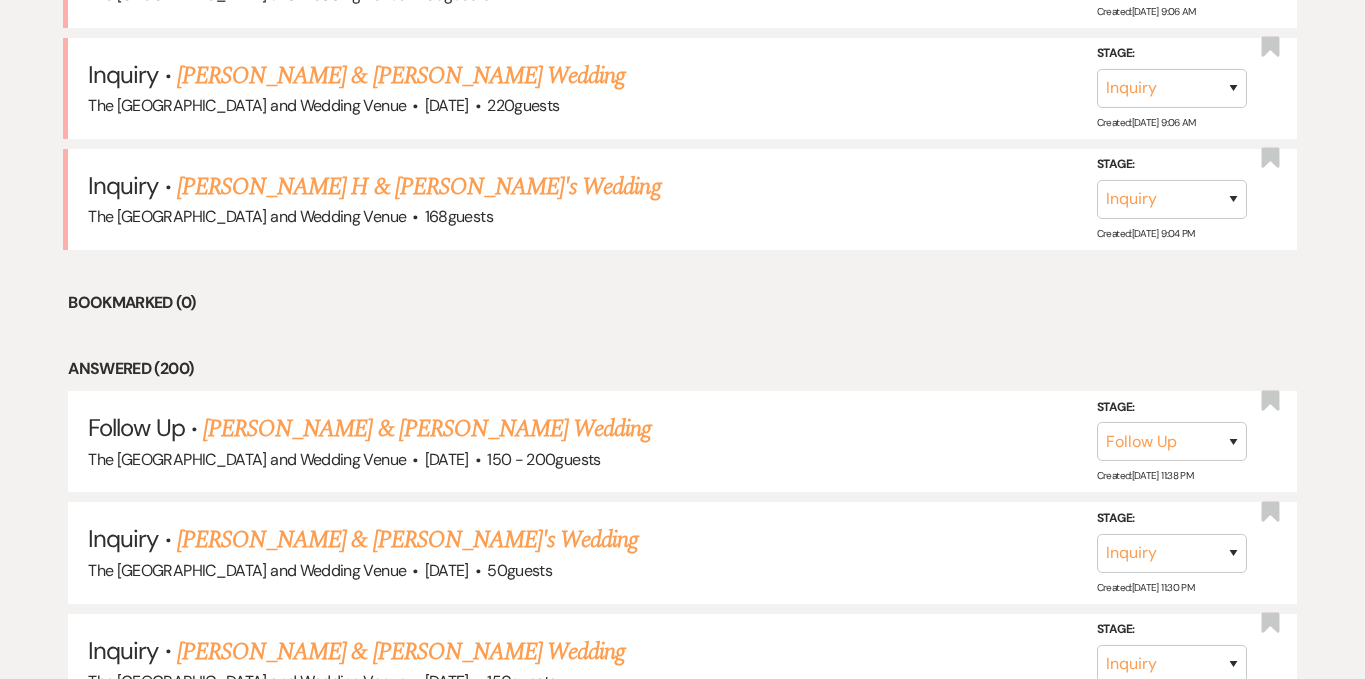 scroll, scrollTop: 815, scrollLeft: 0, axis: vertical 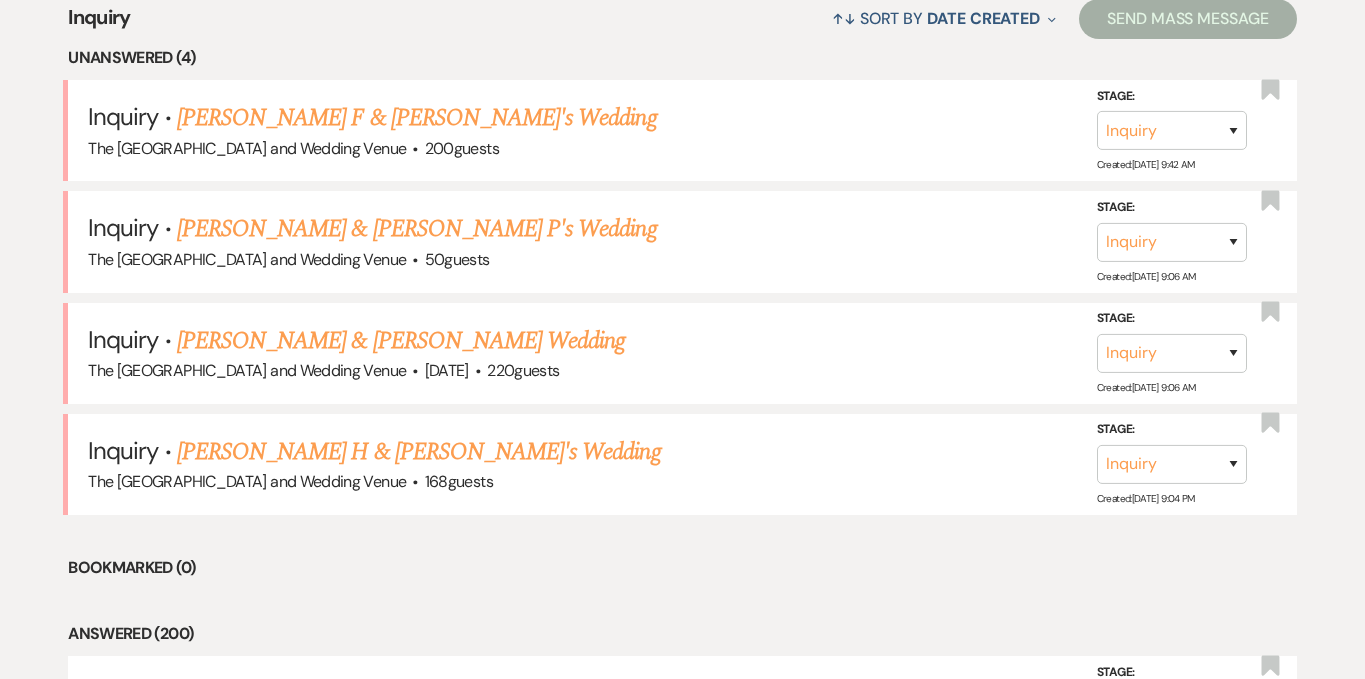 click on "Victoria Francetic & Victoria Francetic's Wedding" at bounding box center (401, 341) 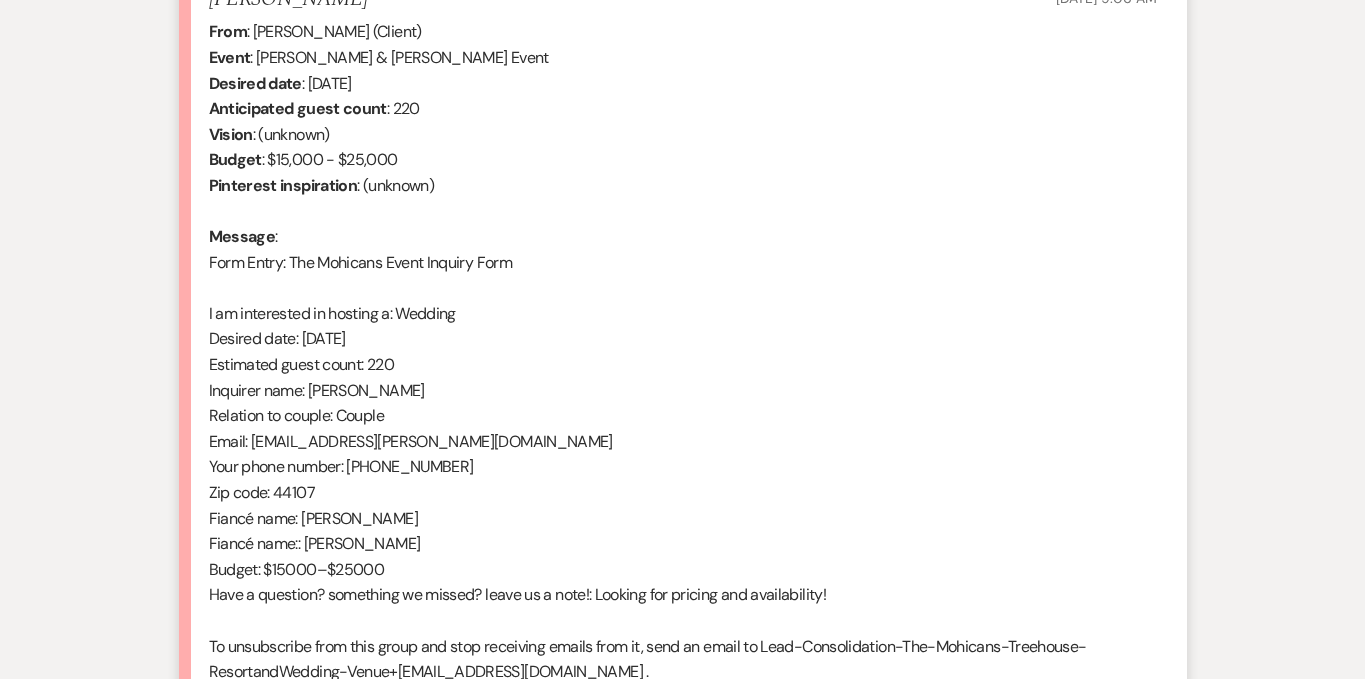 scroll, scrollTop: 724, scrollLeft: 0, axis: vertical 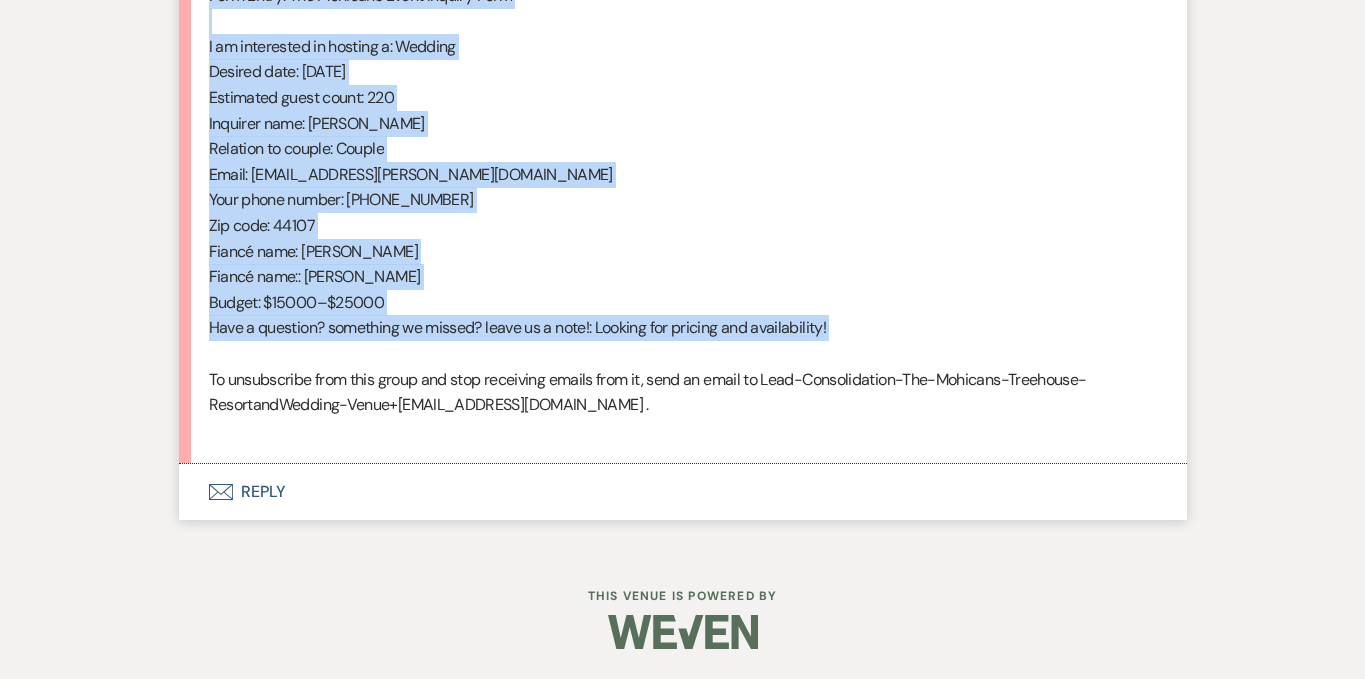 drag, startPoint x: 206, startPoint y: 120, endPoint x: 594, endPoint y: 354, distance: 453.10043 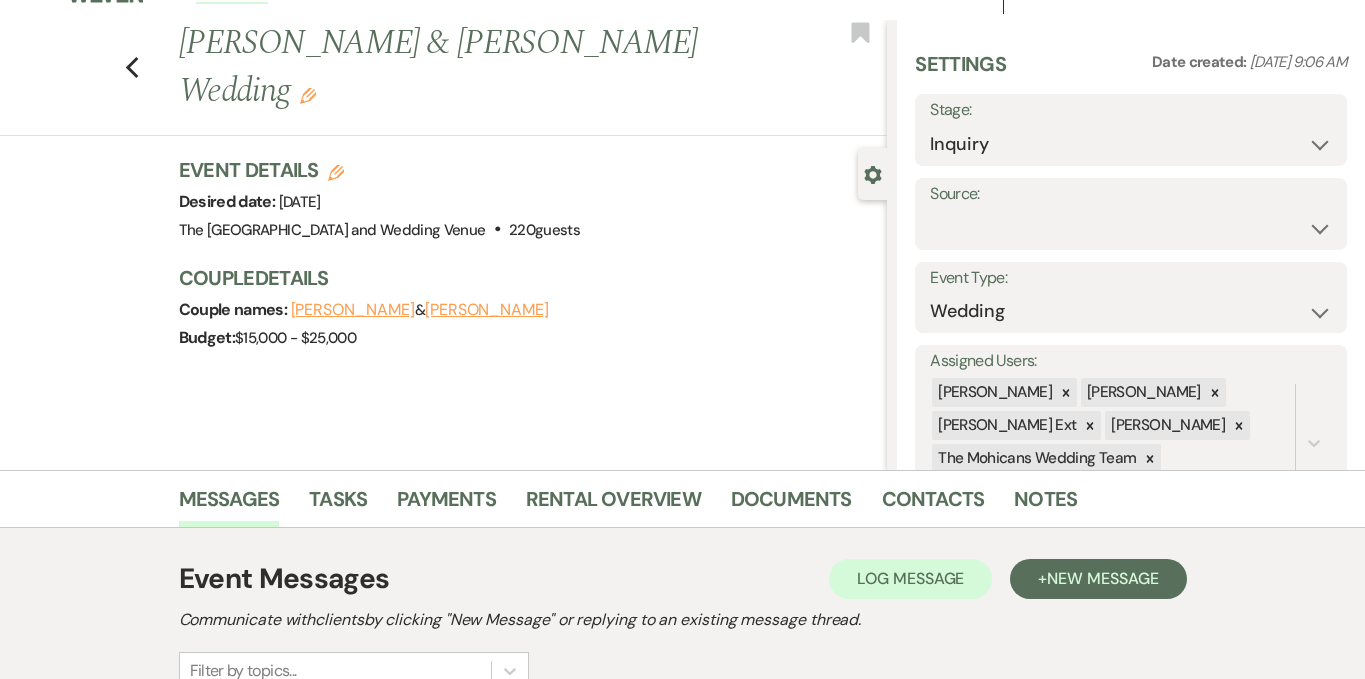 scroll, scrollTop: 0, scrollLeft: 0, axis: both 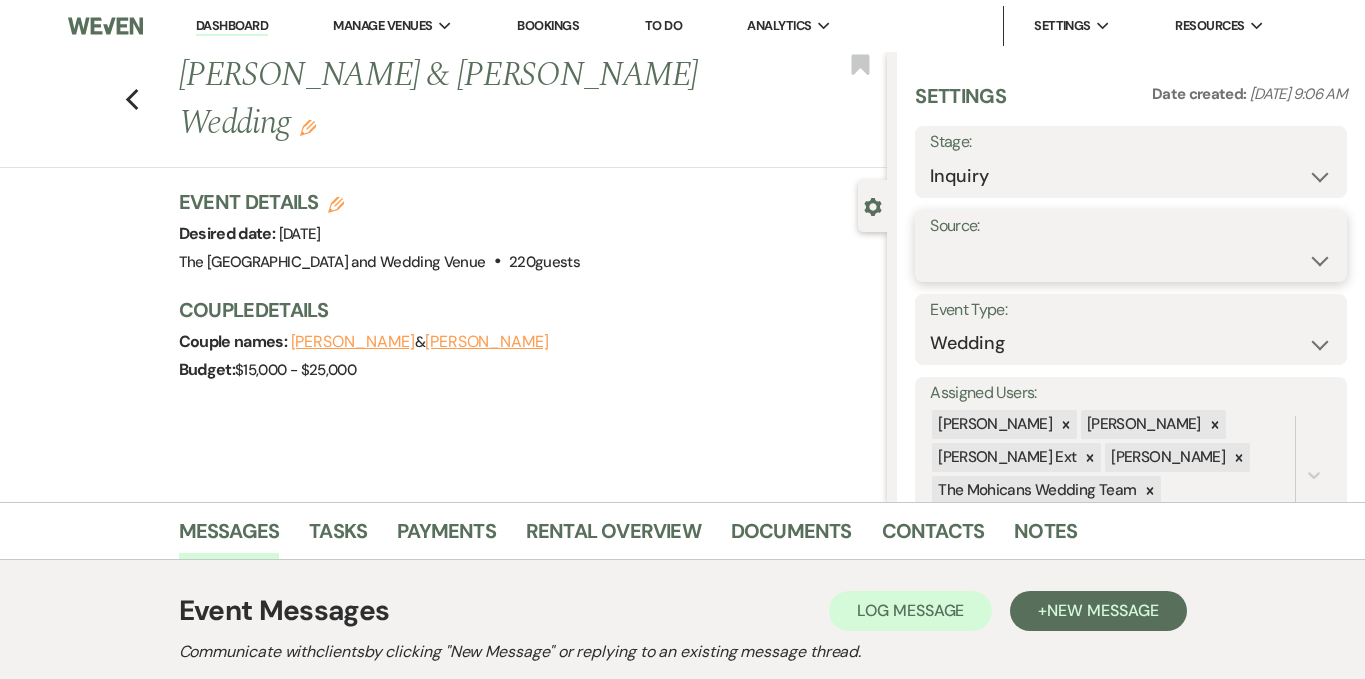click on "Weven Venue Website Instagram Facebook Pinterest Google The Knot Wedding Wire Here Comes the Guide Wedding Spot Eventective [PERSON_NAME] The Venue Report PartySlate VRBO / Homeaway Airbnb Wedding Show TikTok X / Twitter Phone Call Walk-in Vendor Referral Advertising Personal Referral Local Referral Other" at bounding box center [1131, 260] 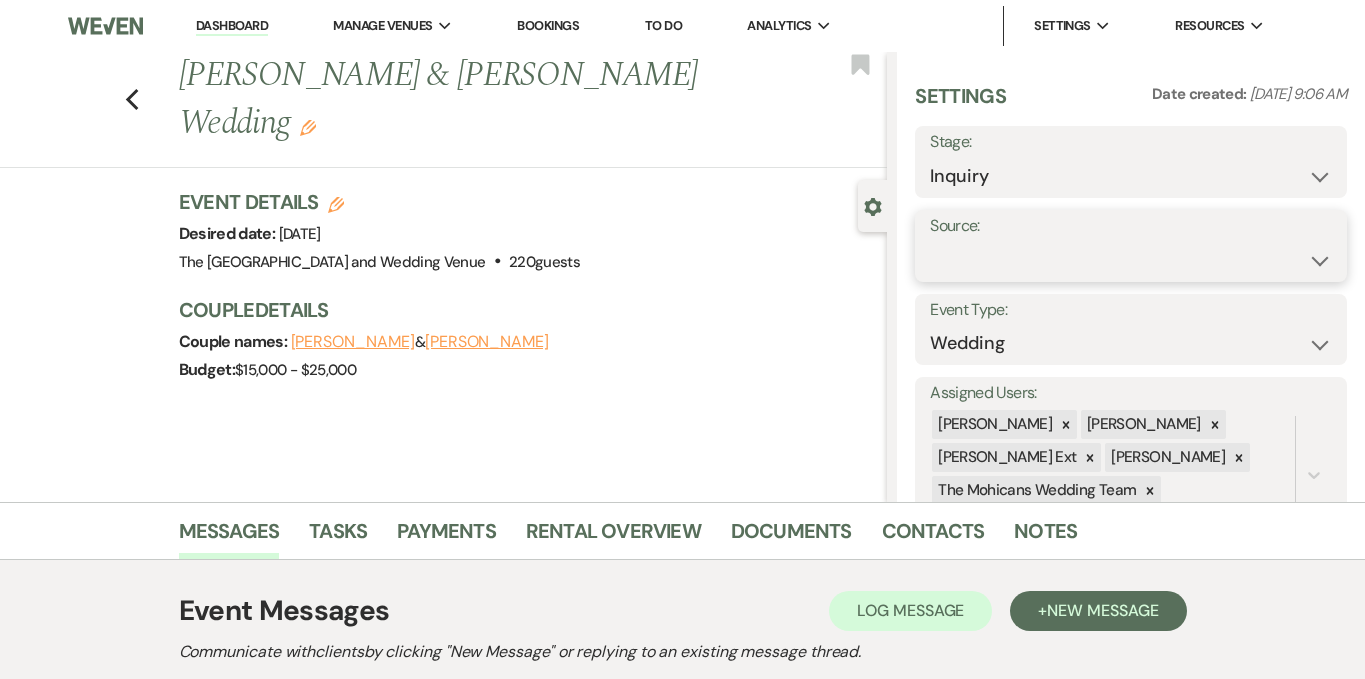 select on "5" 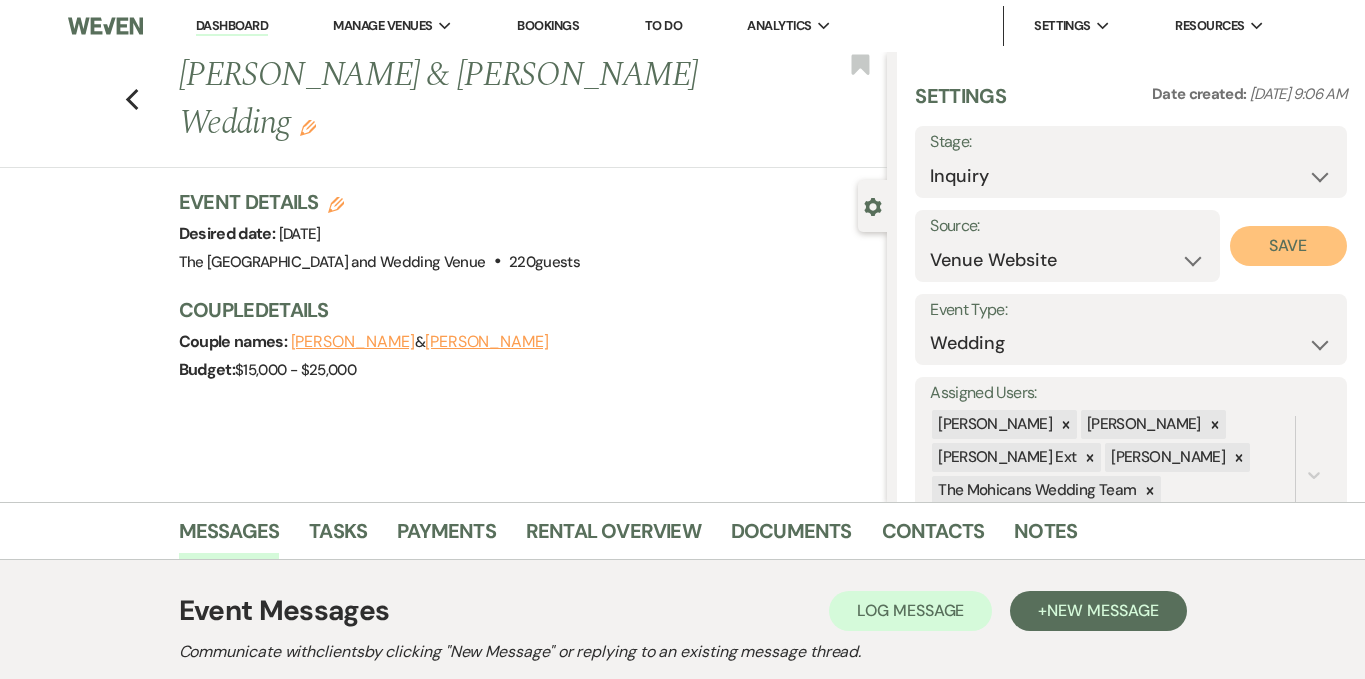 click on "Save" at bounding box center (1288, 246) 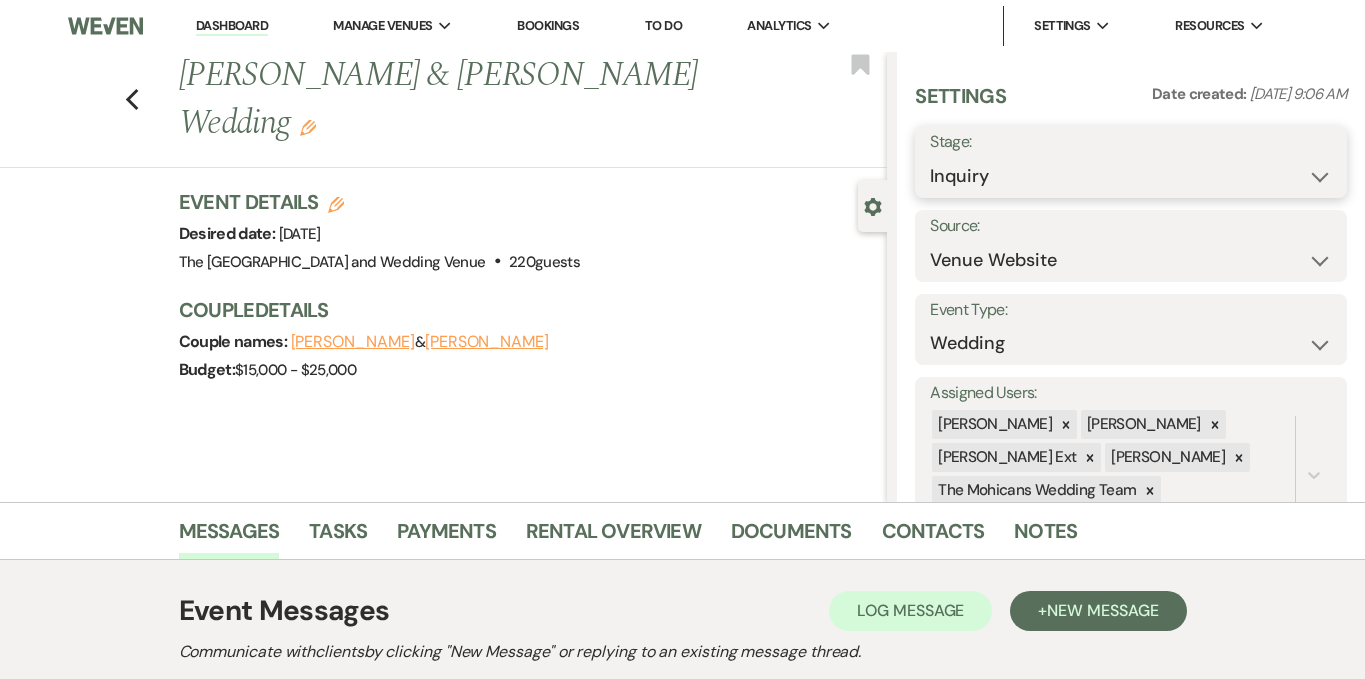 click on "Inquiry Follow Up Tour Requested Tour Confirmed Toured Proposal Sent Booked Lost" at bounding box center [1131, 176] 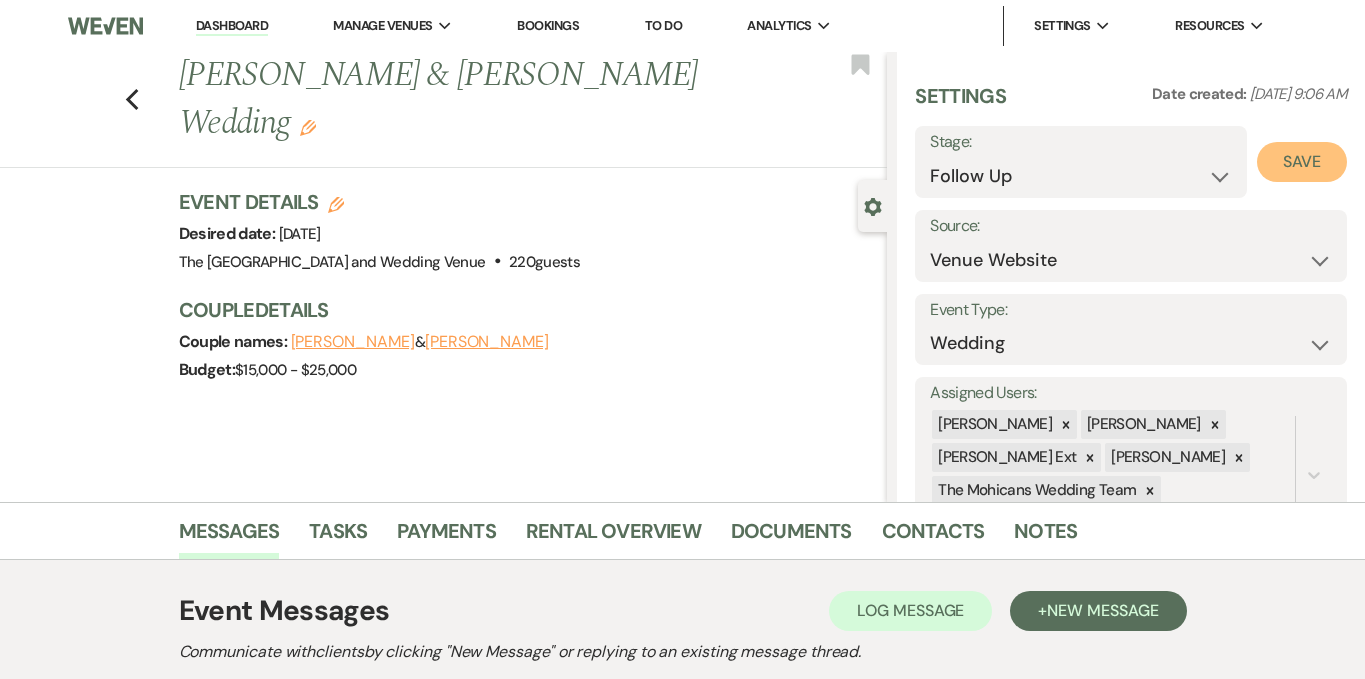 click on "Save" at bounding box center (1302, 162) 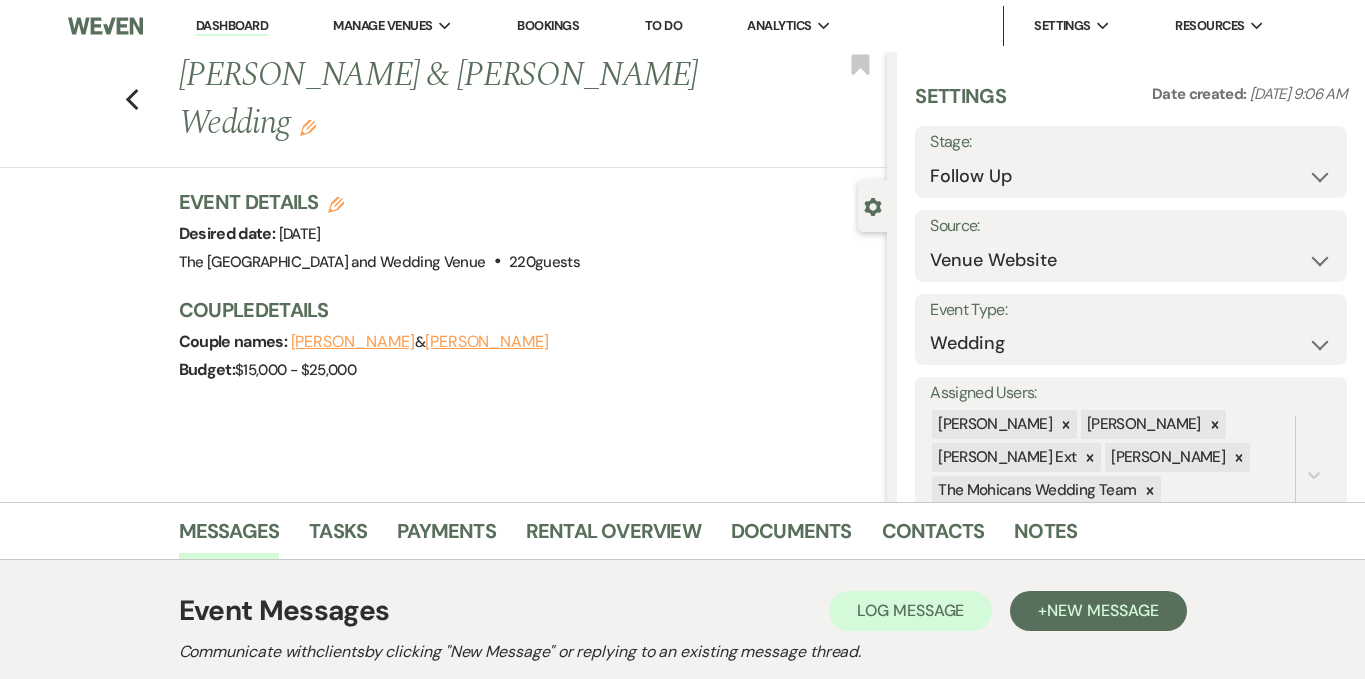 scroll, scrollTop: 84, scrollLeft: 0, axis: vertical 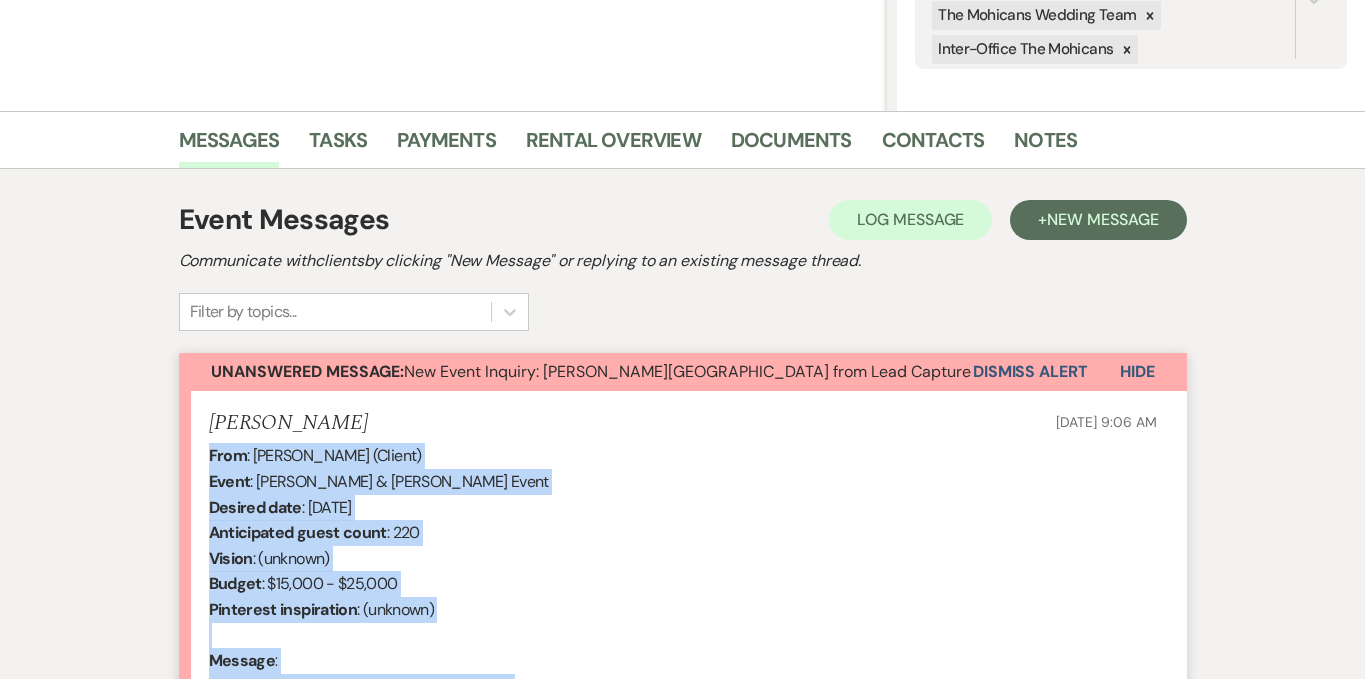 click on "Dismiss Alert" at bounding box center (1030, 372) 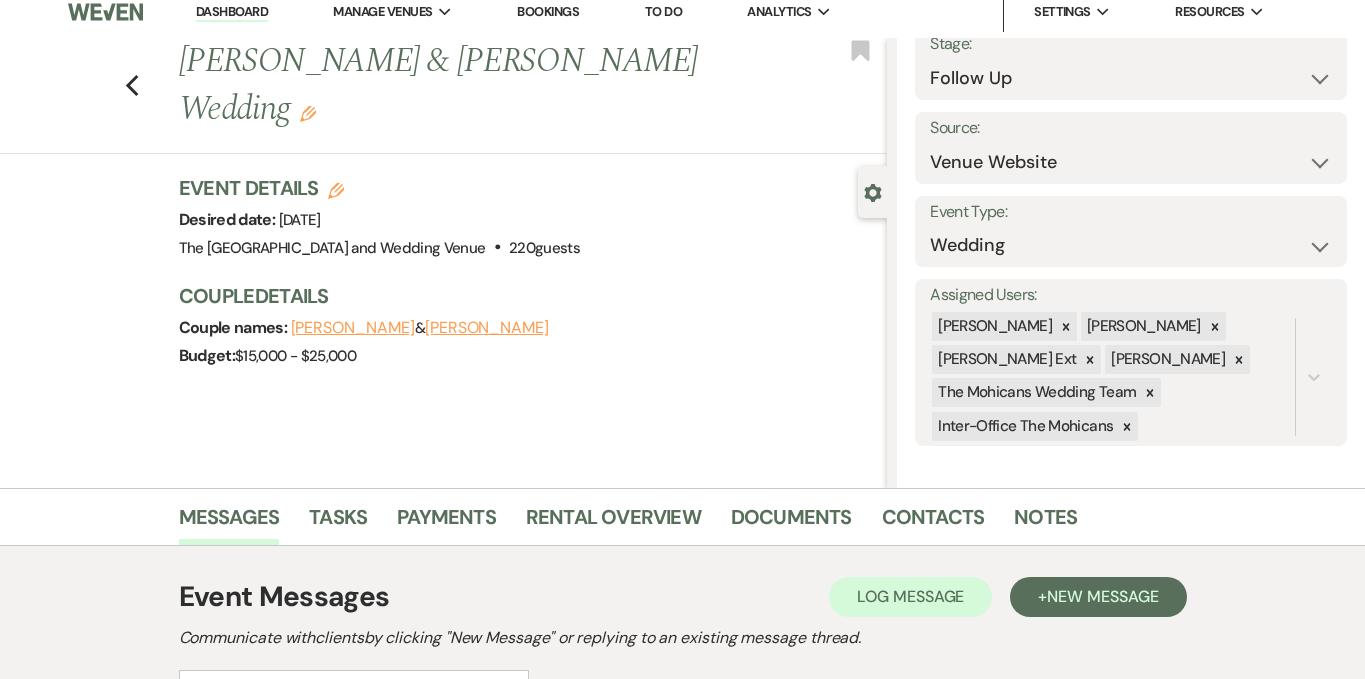 scroll, scrollTop: 0, scrollLeft: 0, axis: both 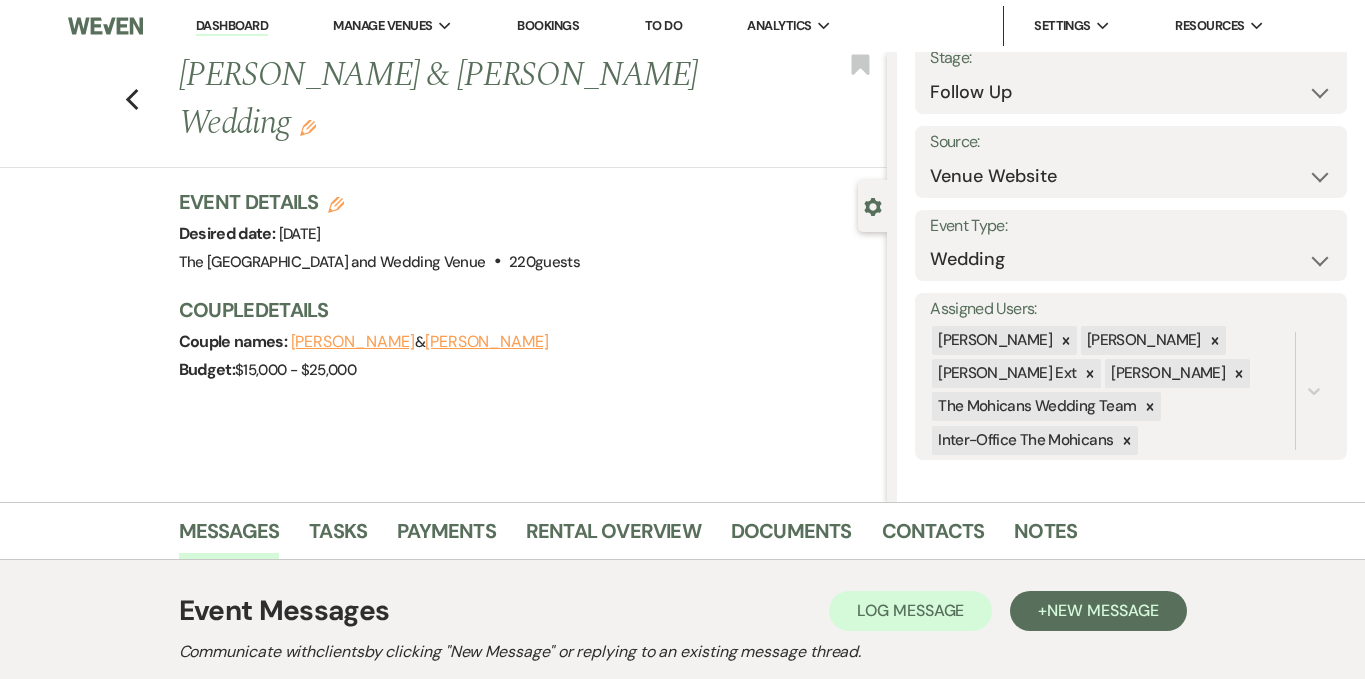 click on "Dashboard" at bounding box center [232, 26] 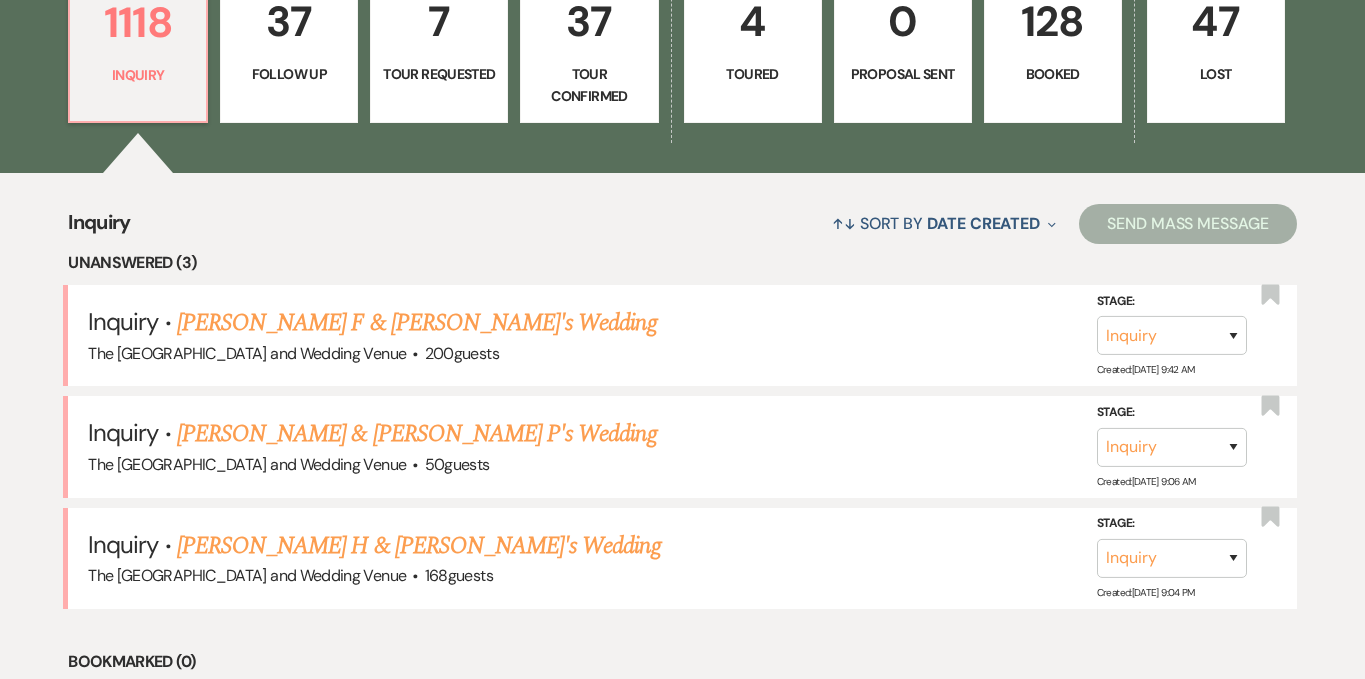 scroll, scrollTop: 612, scrollLeft: 0, axis: vertical 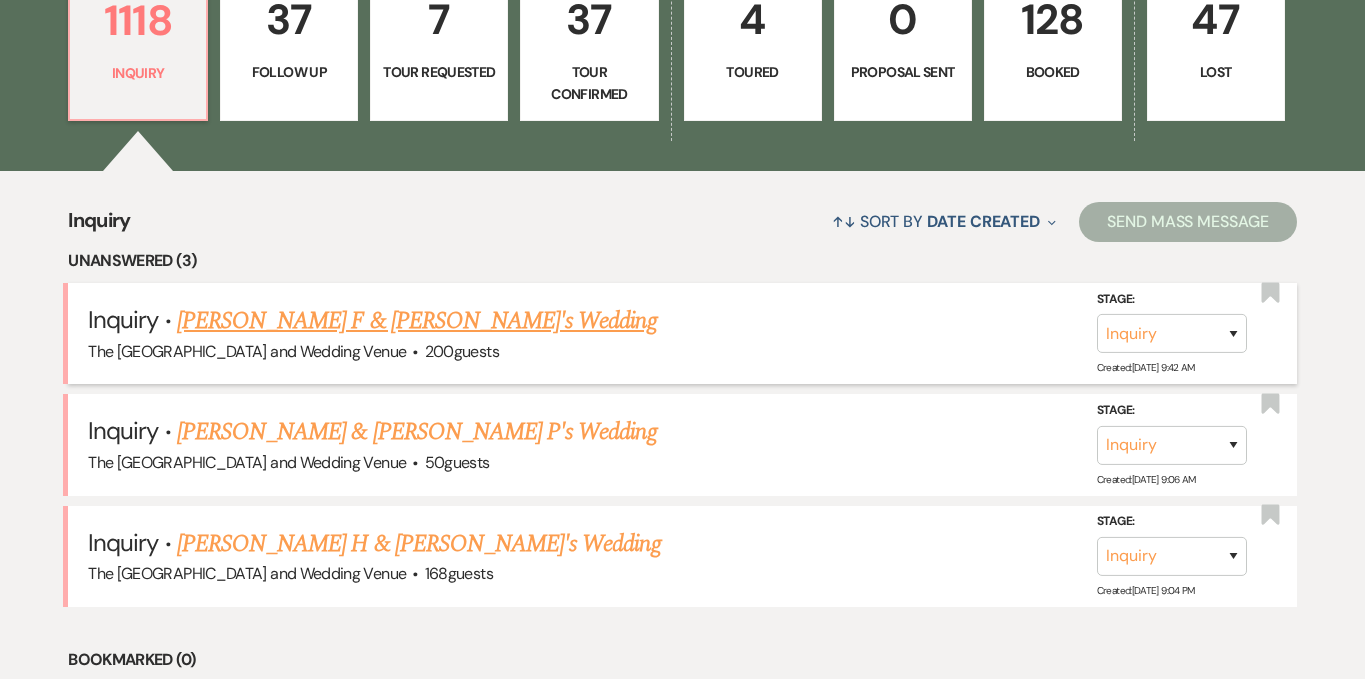 click on "[PERSON_NAME] F & [PERSON_NAME]'s Wedding" at bounding box center (417, 321) 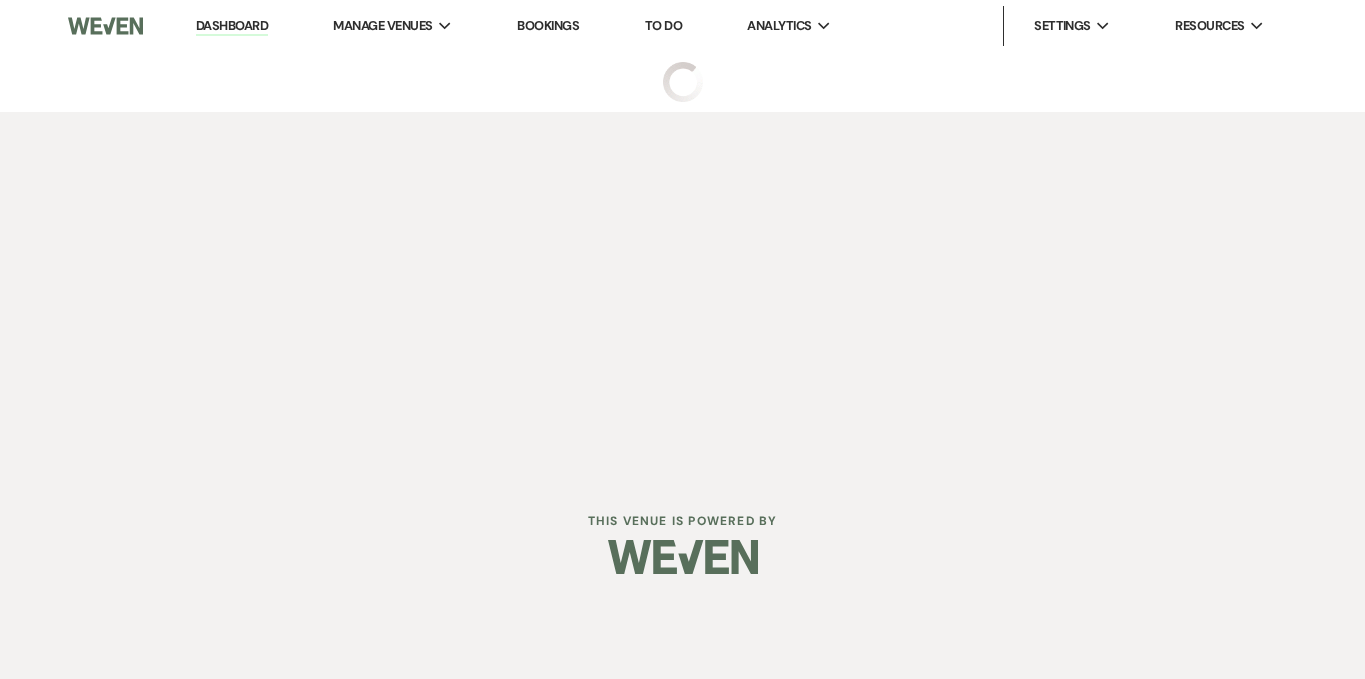 scroll, scrollTop: 0, scrollLeft: 0, axis: both 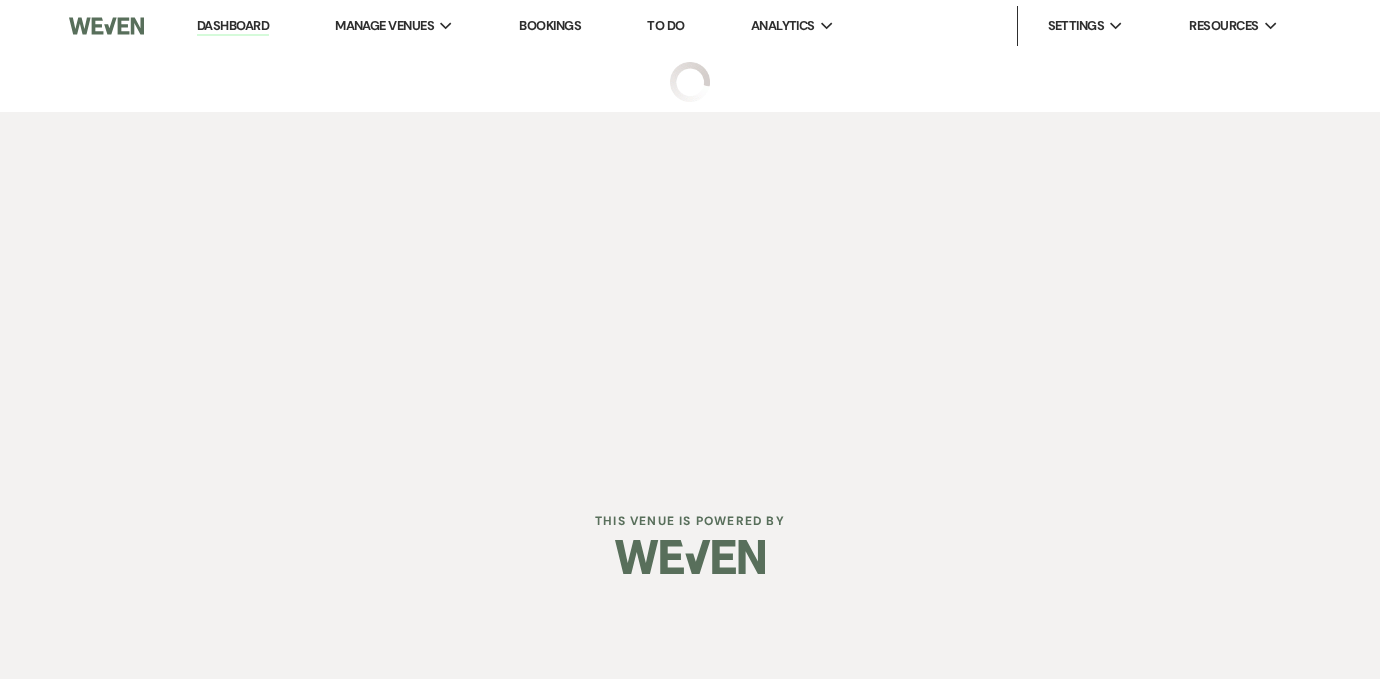 select on "17" 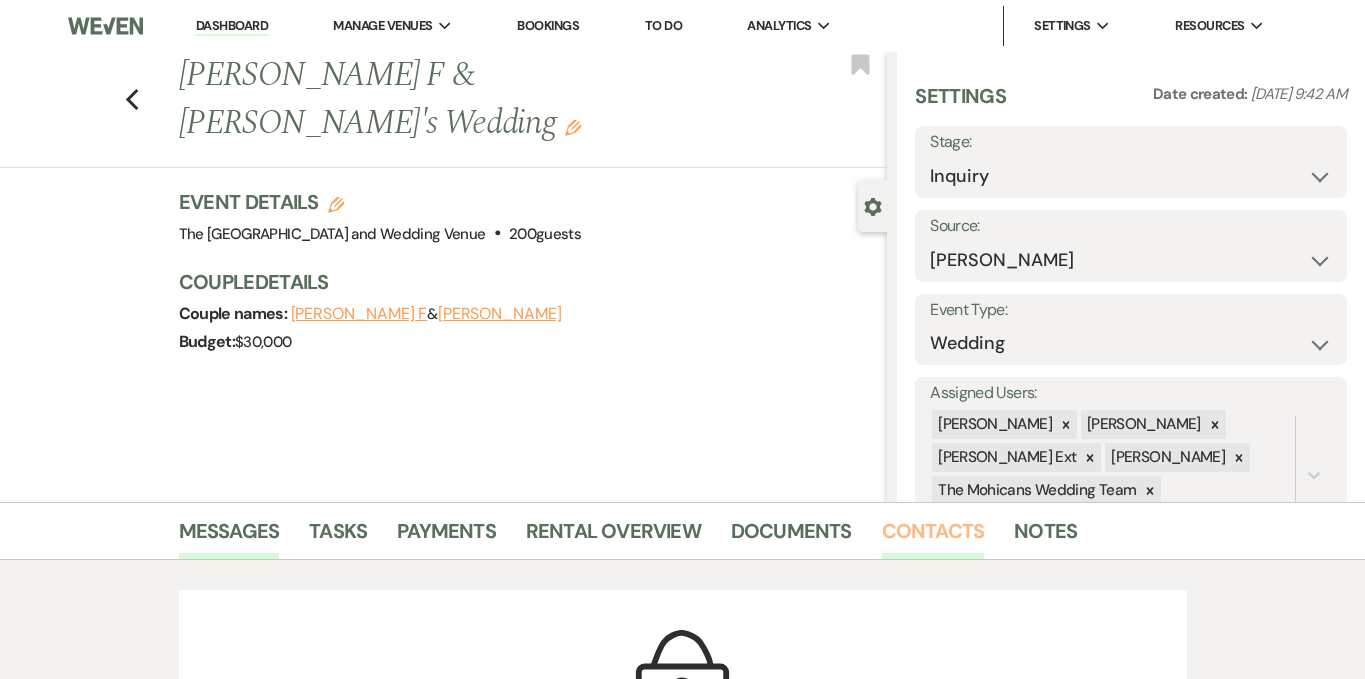 click on "Contacts" at bounding box center [933, 537] 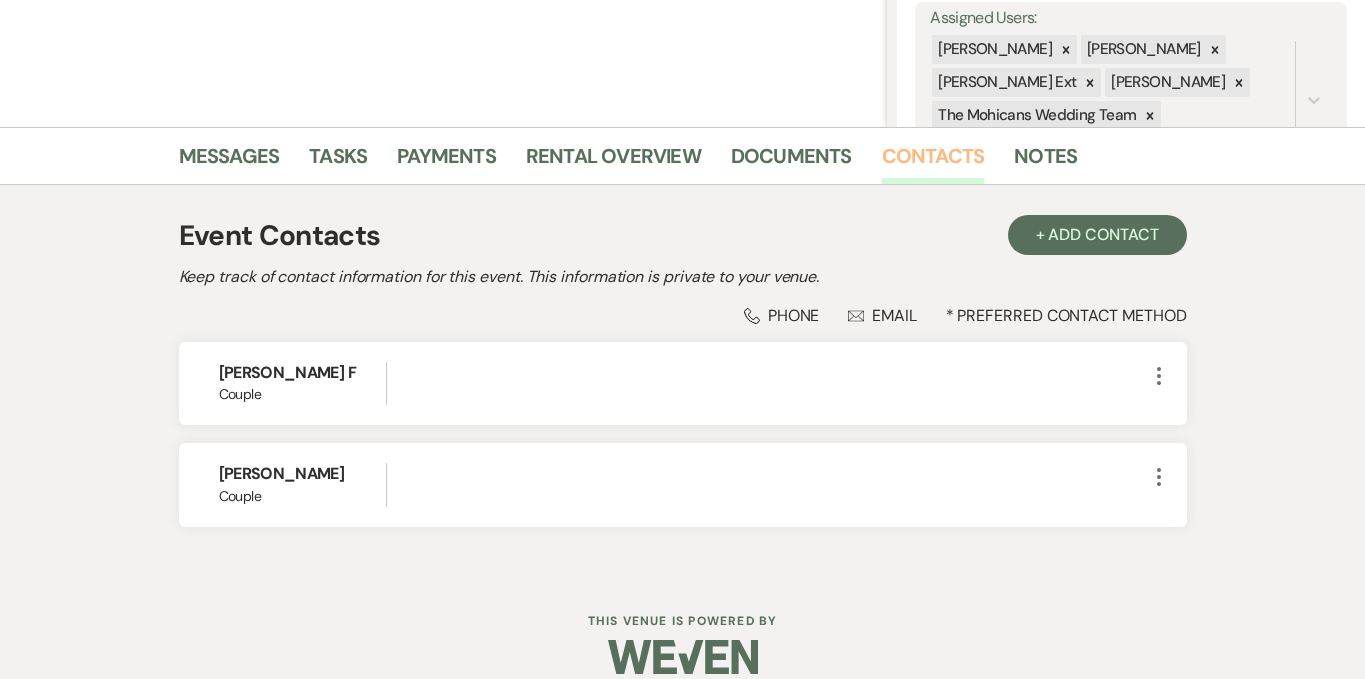 scroll, scrollTop: 400, scrollLeft: 0, axis: vertical 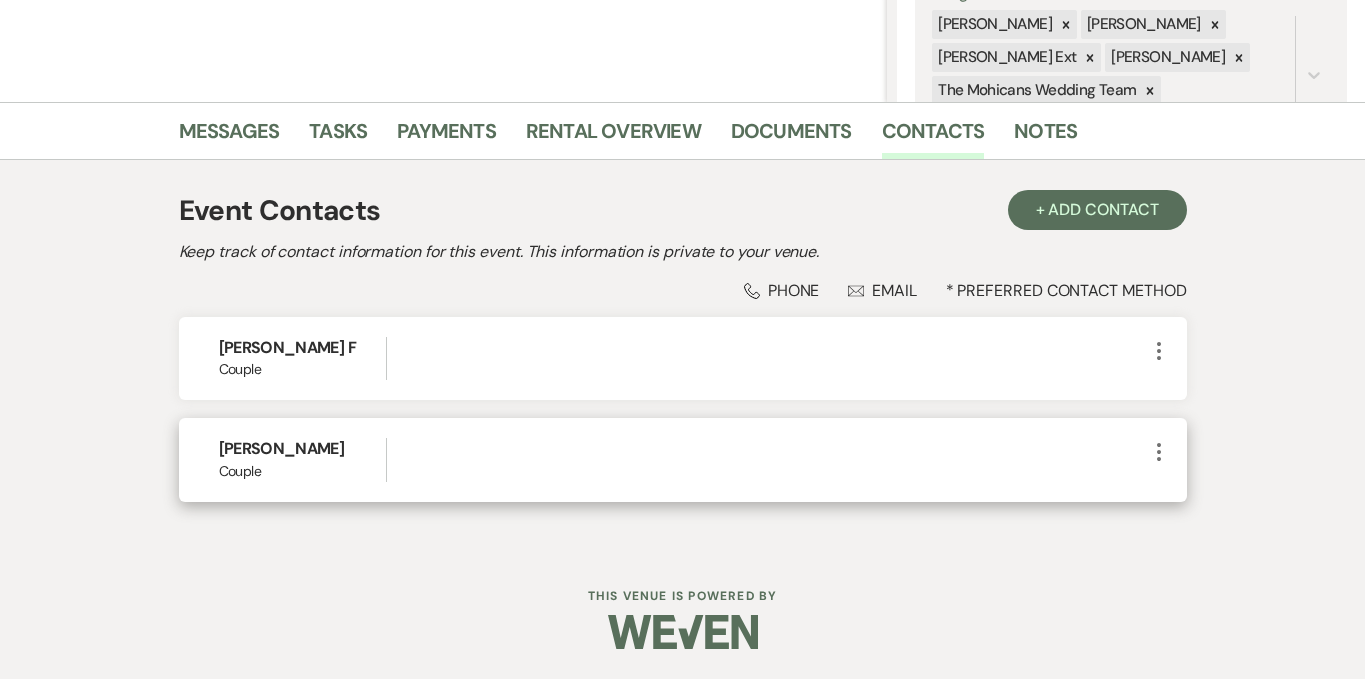 click on "More" 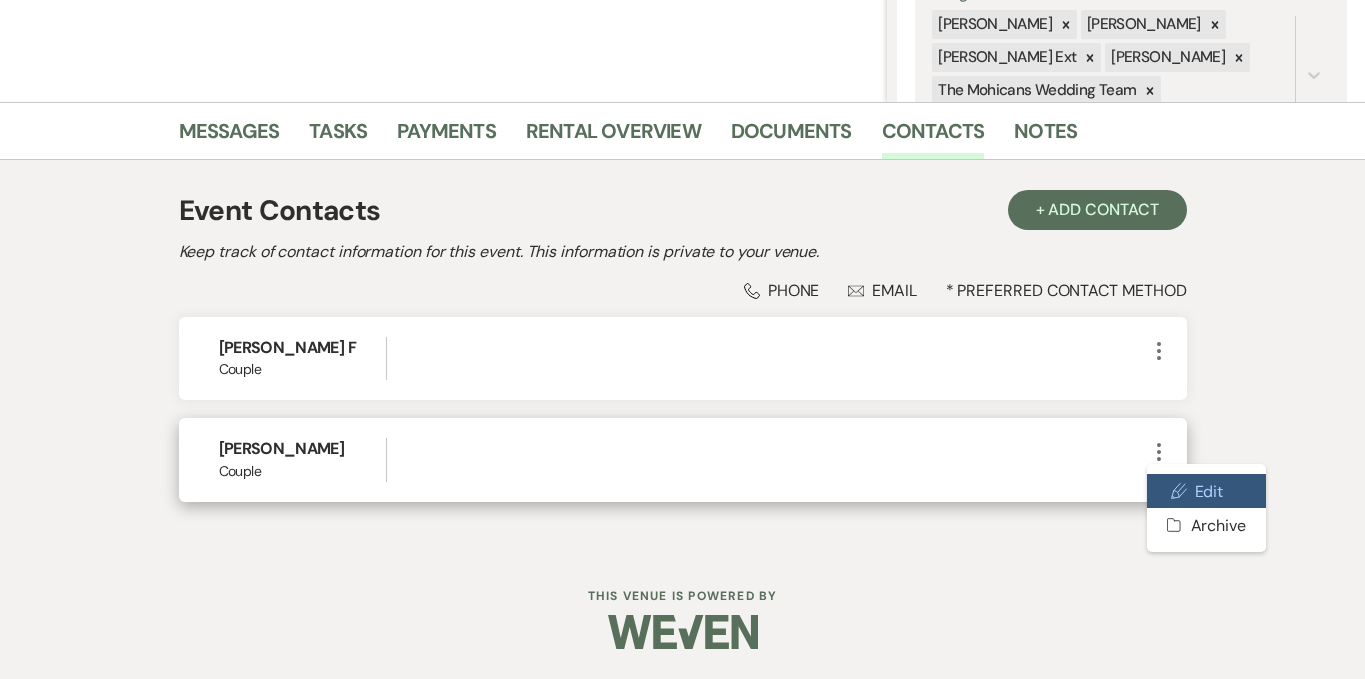 click 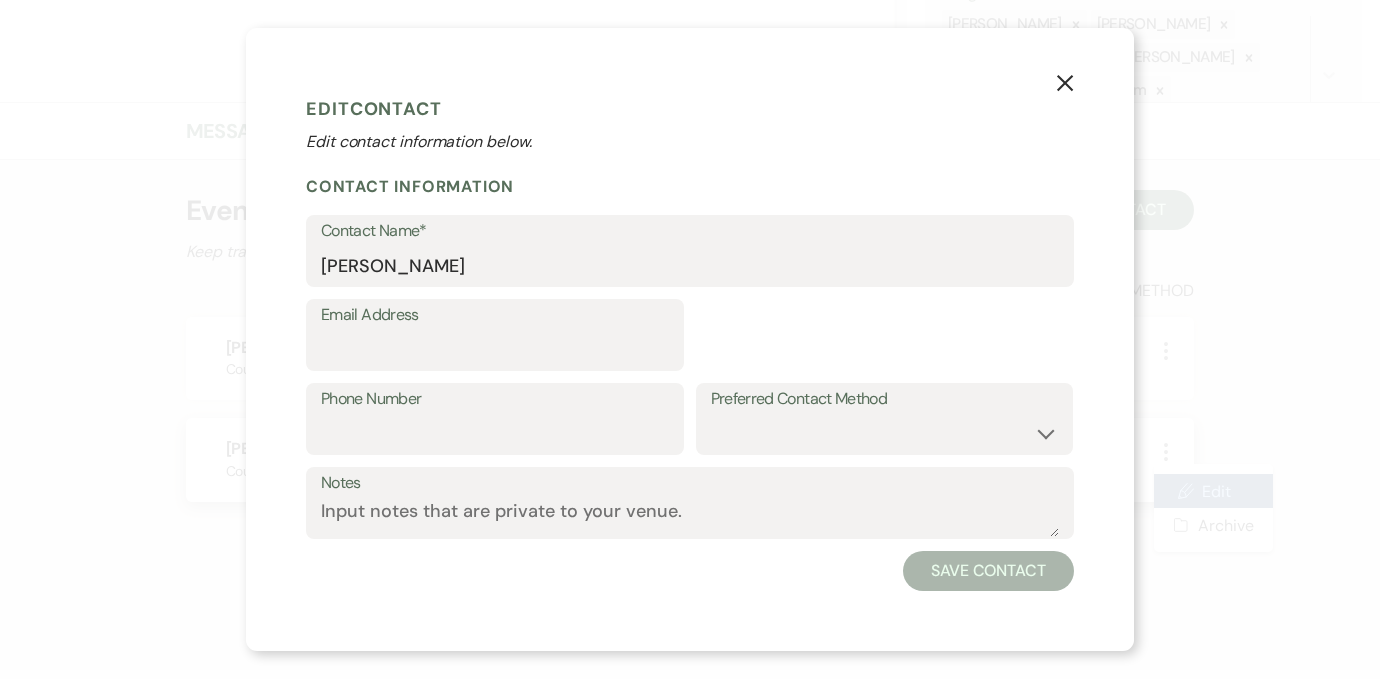 select on "1" 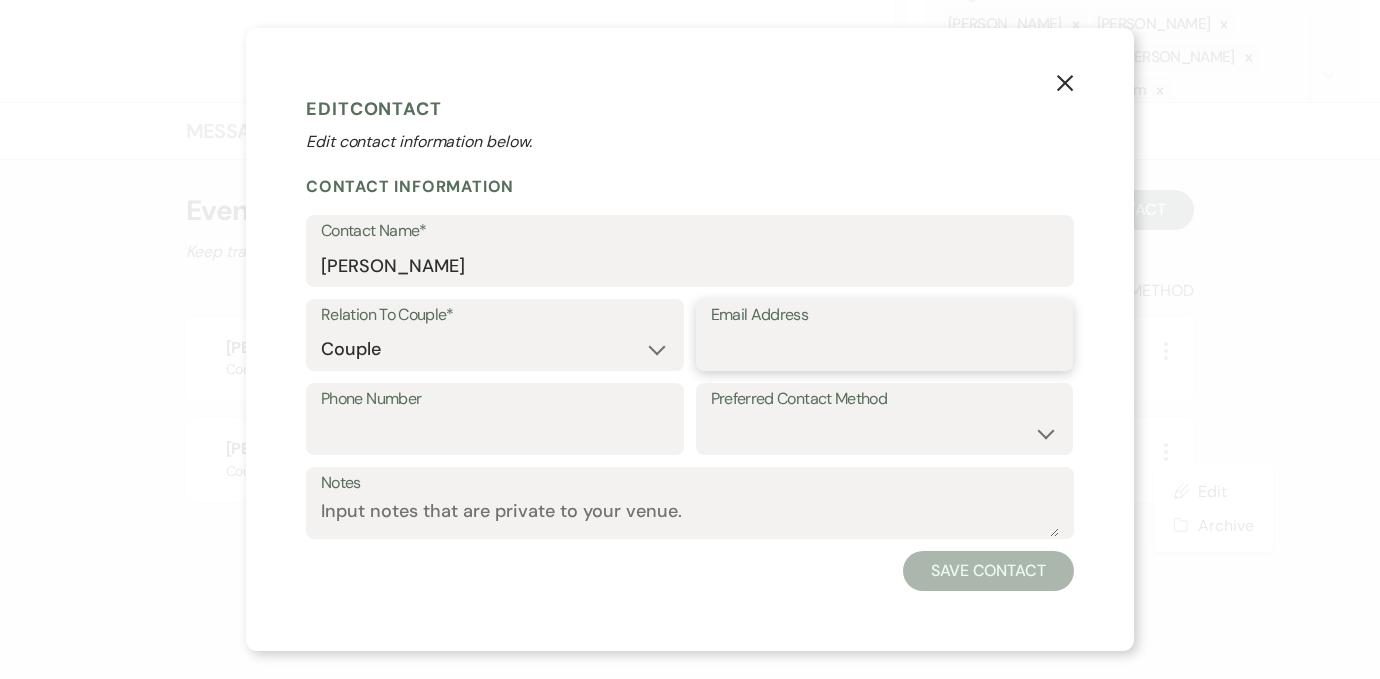click on "Email Address" at bounding box center [885, 349] 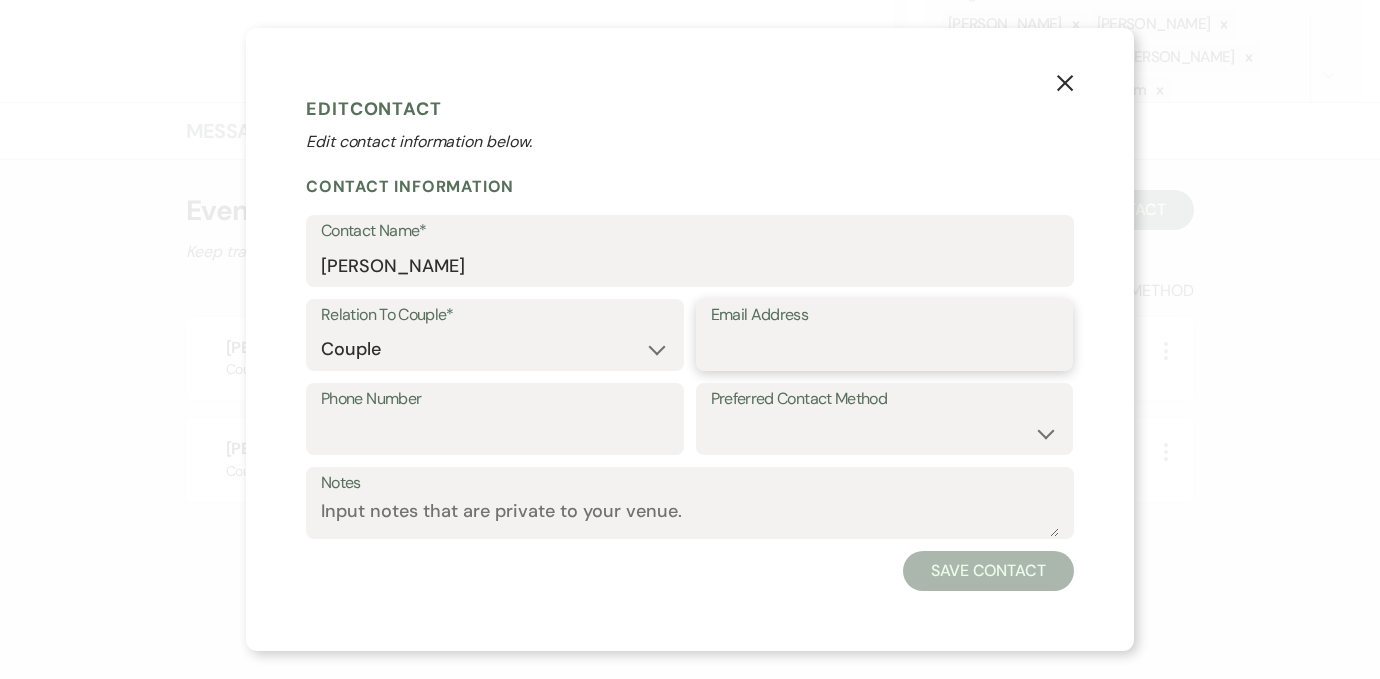 paste on "emodel017@gmail.com" 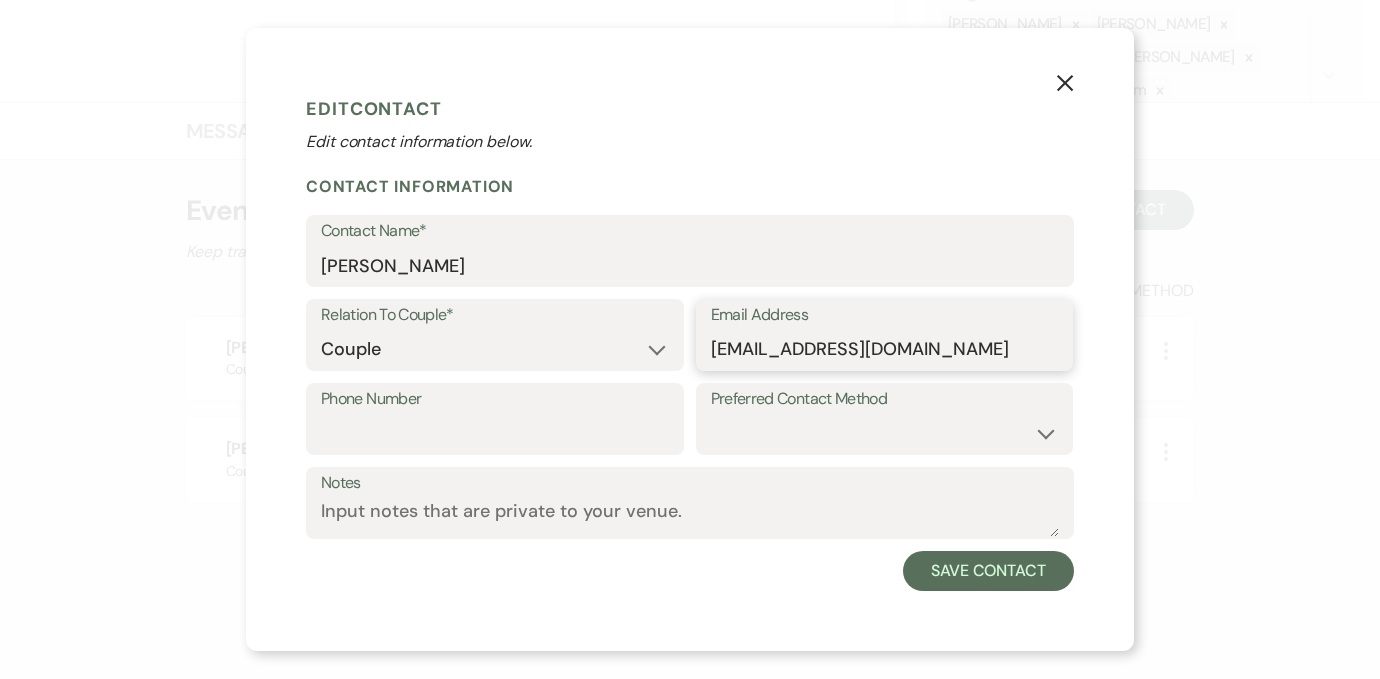type on "emodel017@gmail.com" 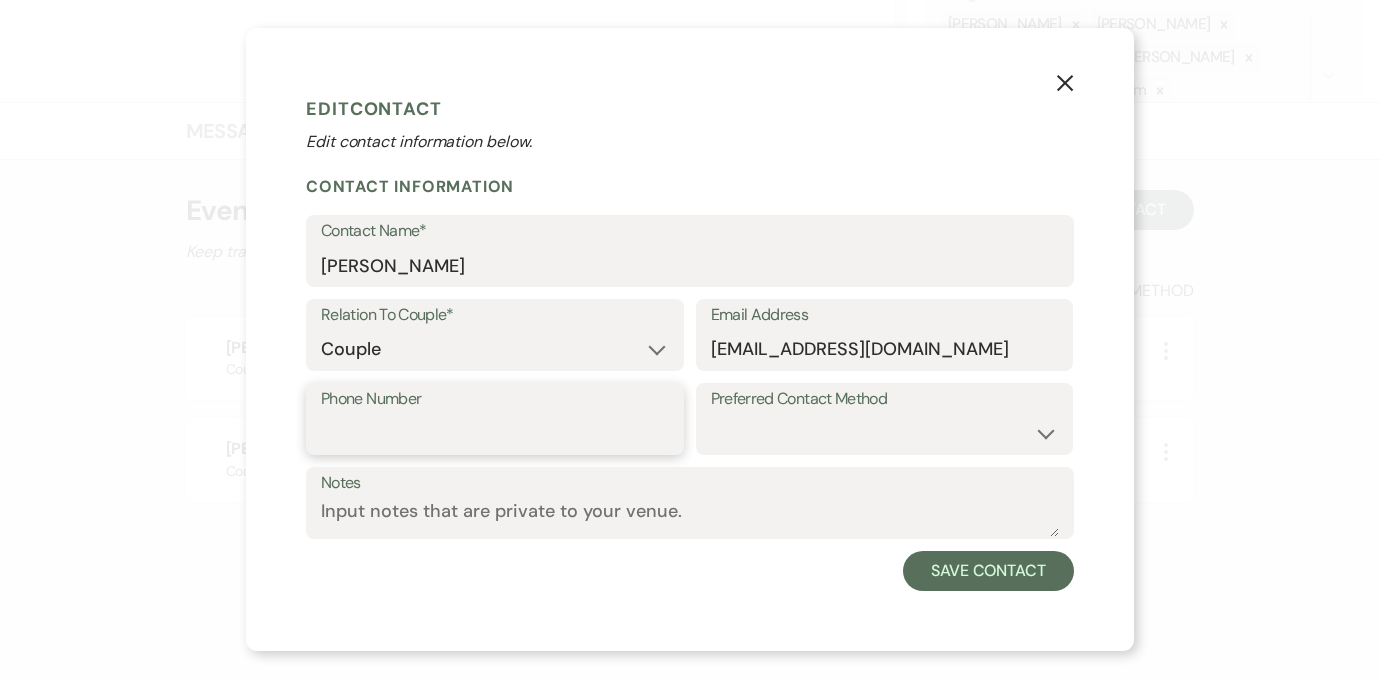click on "Phone Number" at bounding box center [495, 433] 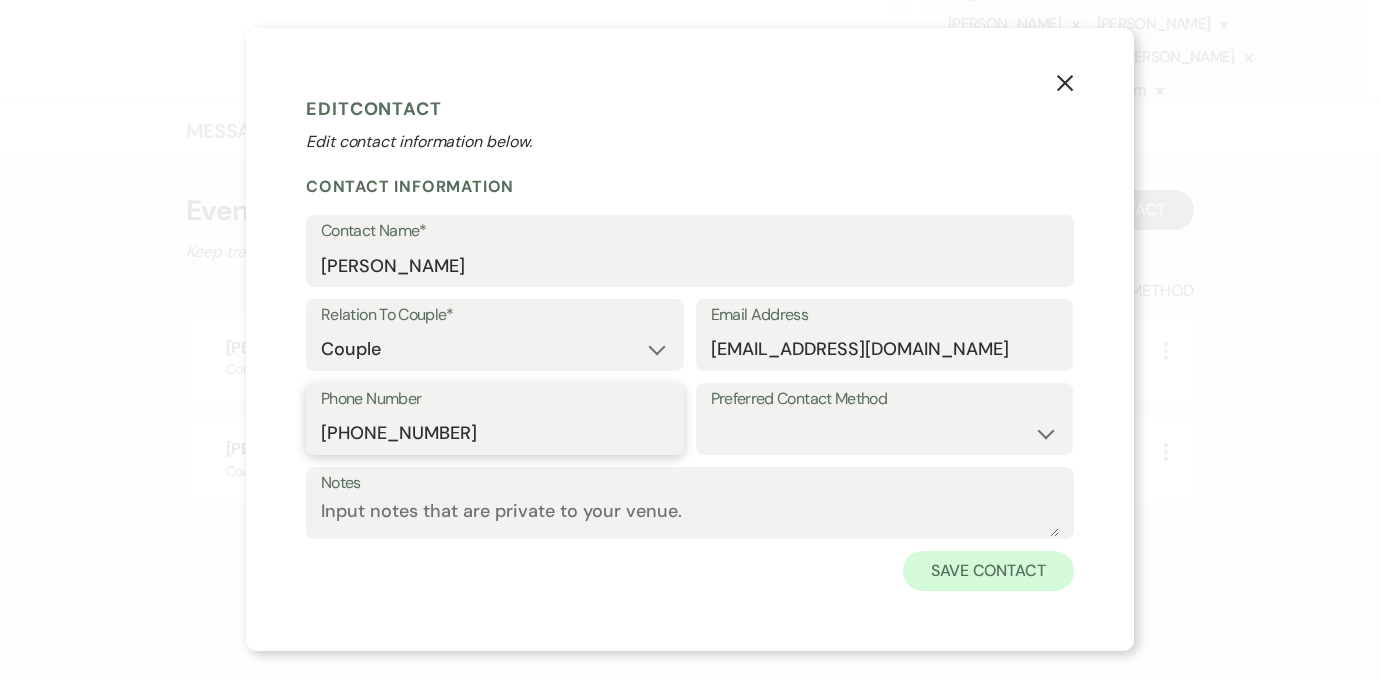 type on "(216) 469-5310" 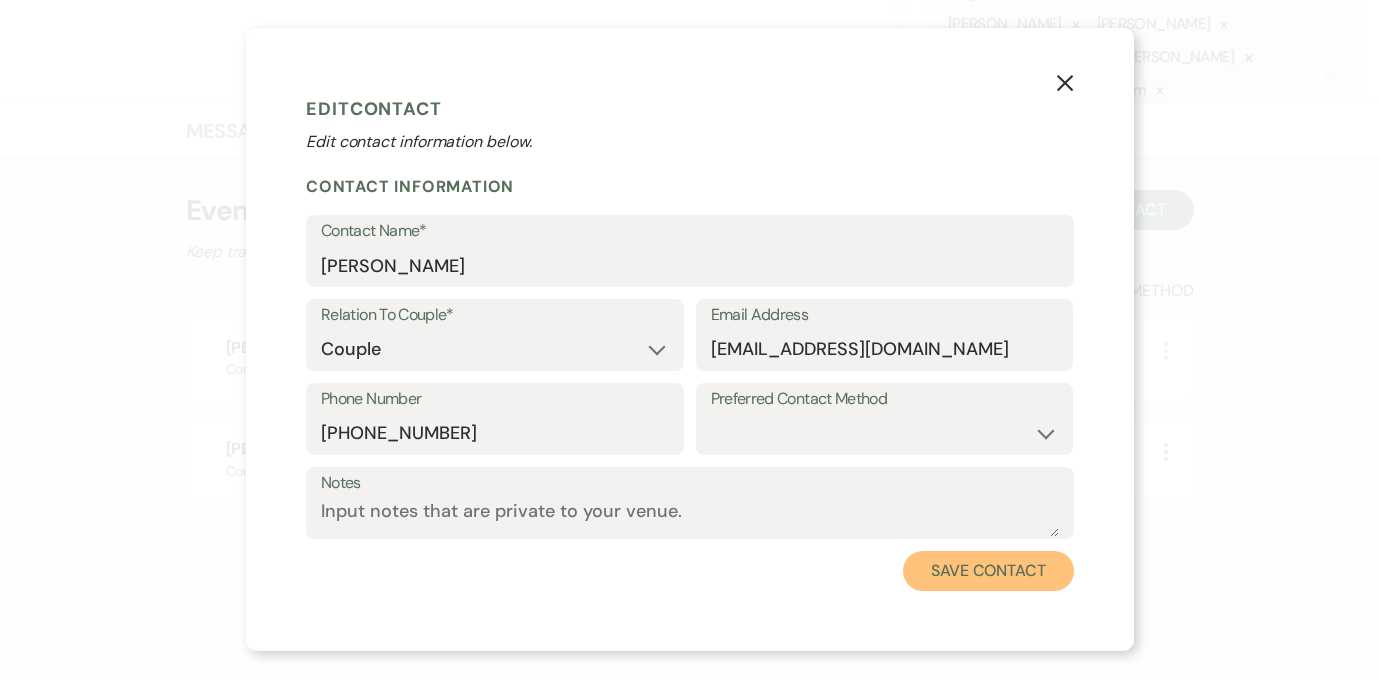 click on "Save Contact" at bounding box center [988, 571] 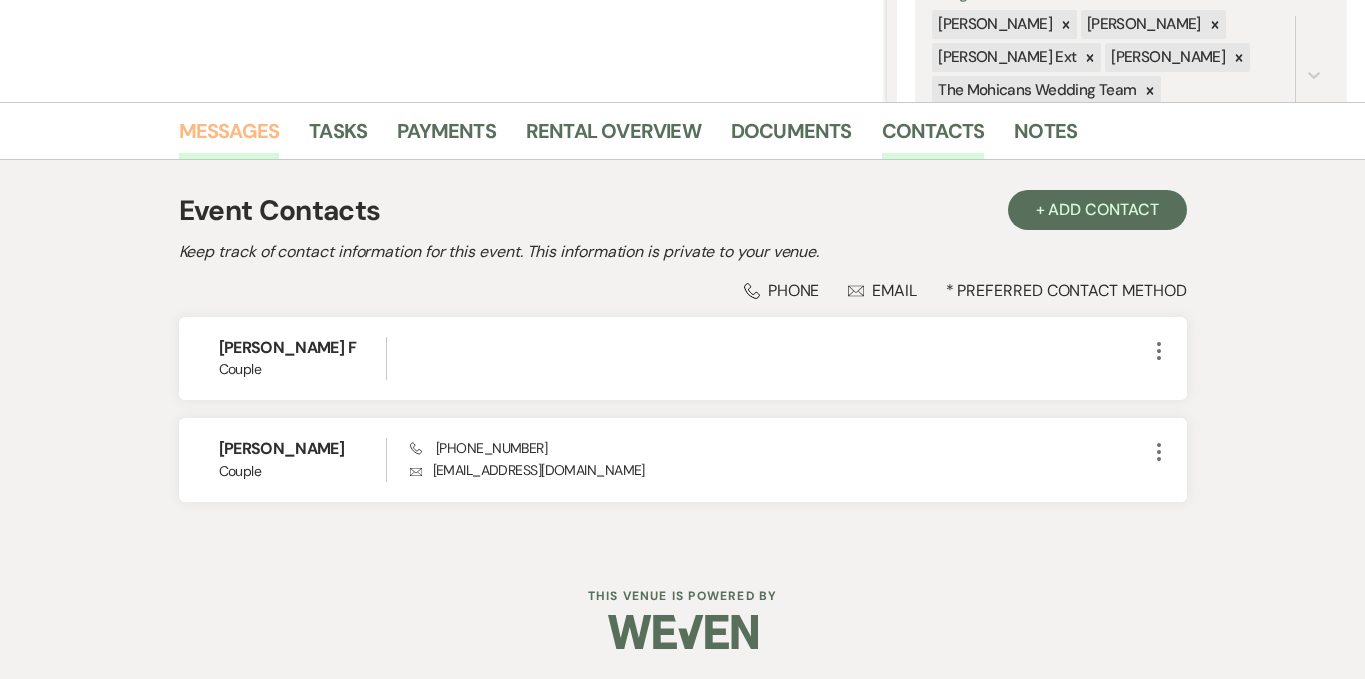 click on "Messages" at bounding box center [229, 137] 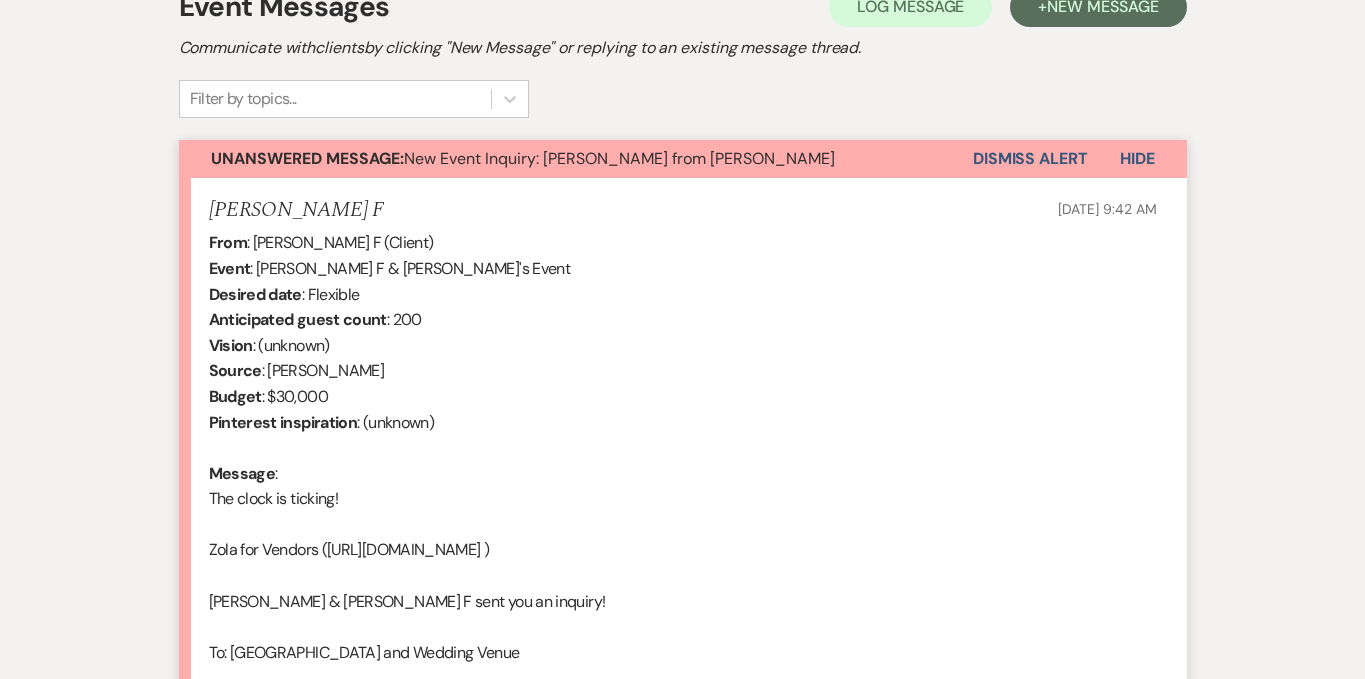 scroll, scrollTop: 561, scrollLeft: 0, axis: vertical 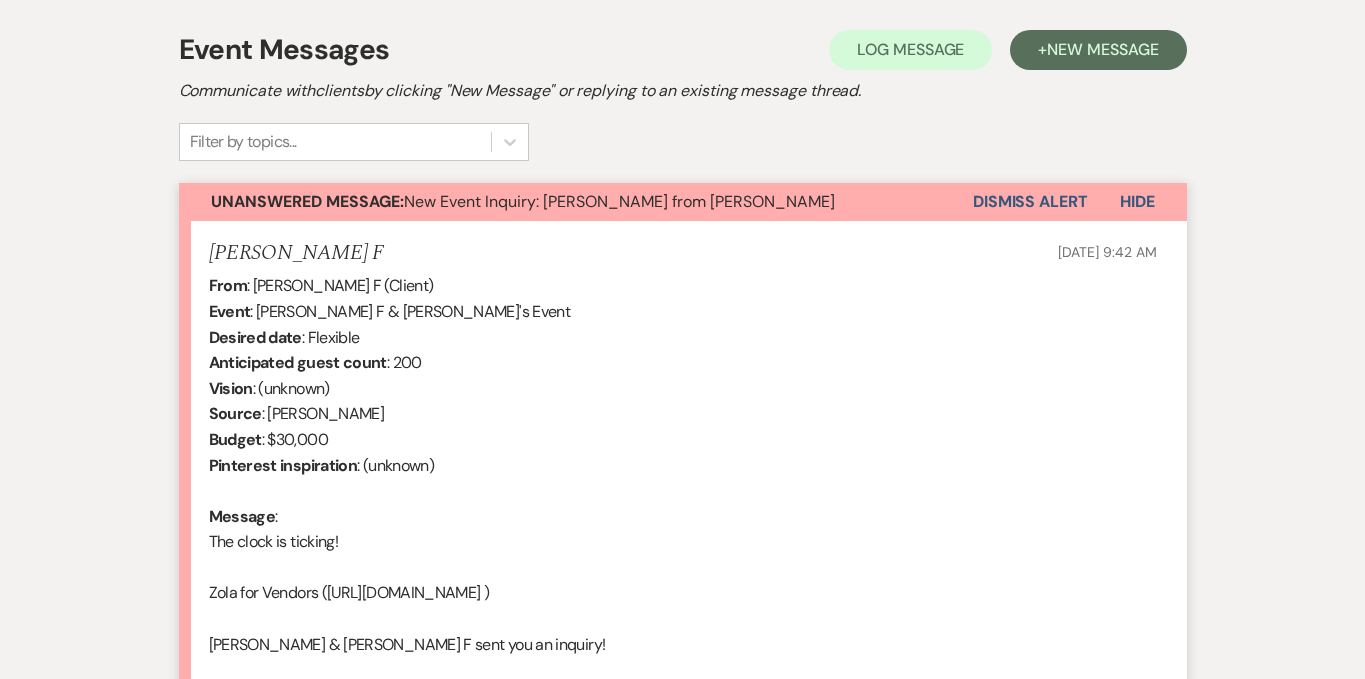 click on "Dismiss Alert" at bounding box center (1030, 202) 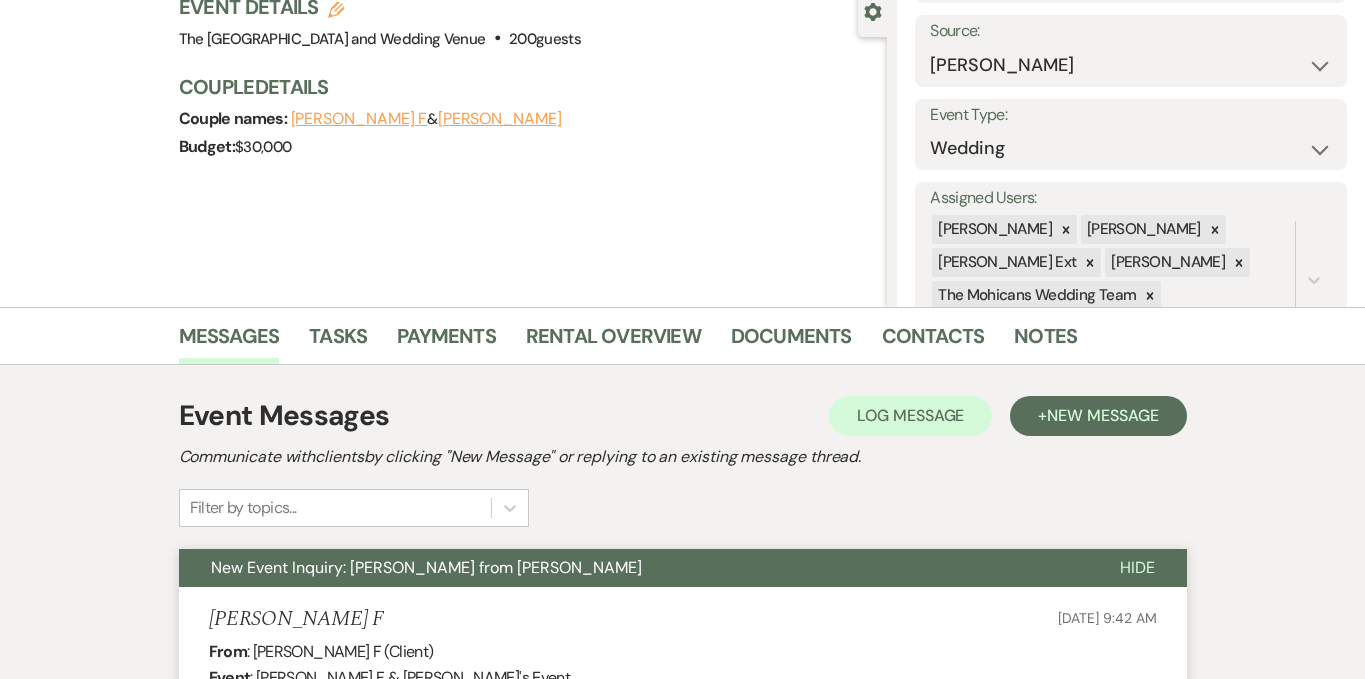 scroll, scrollTop: 0, scrollLeft: 0, axis: both 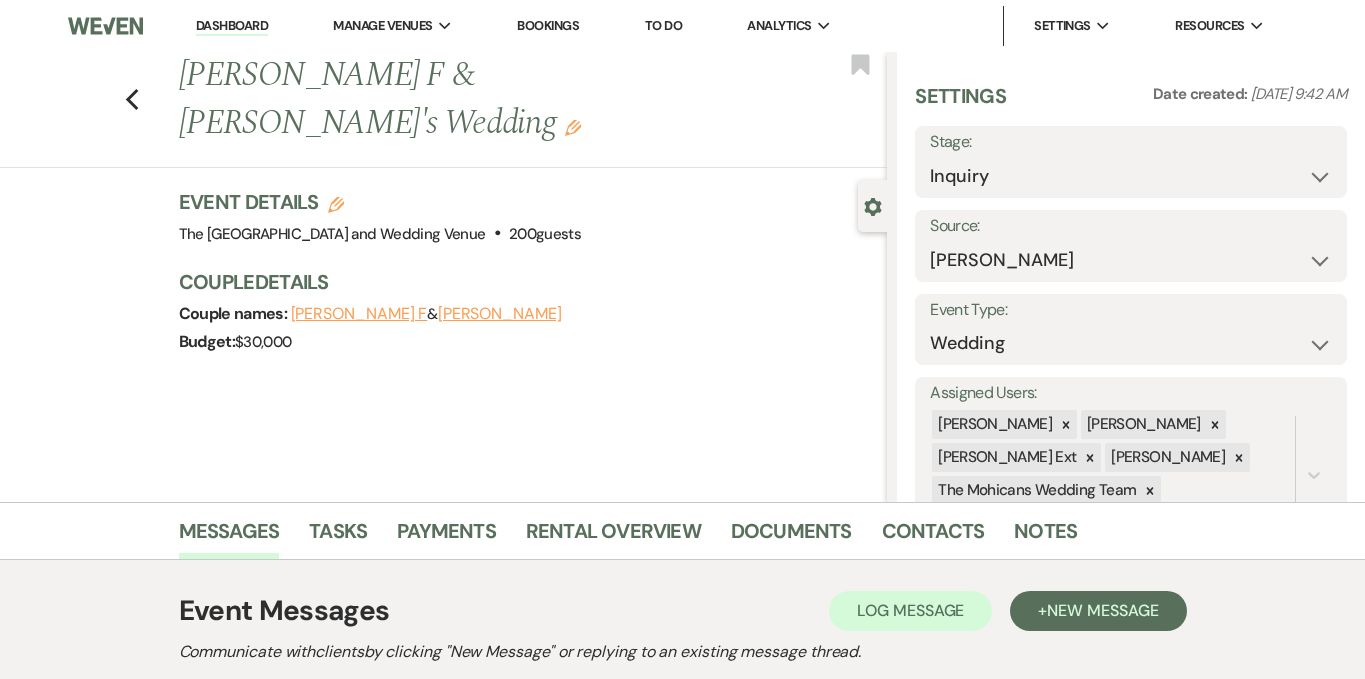 click on "Dashboard" at bounding box center (232, 26) 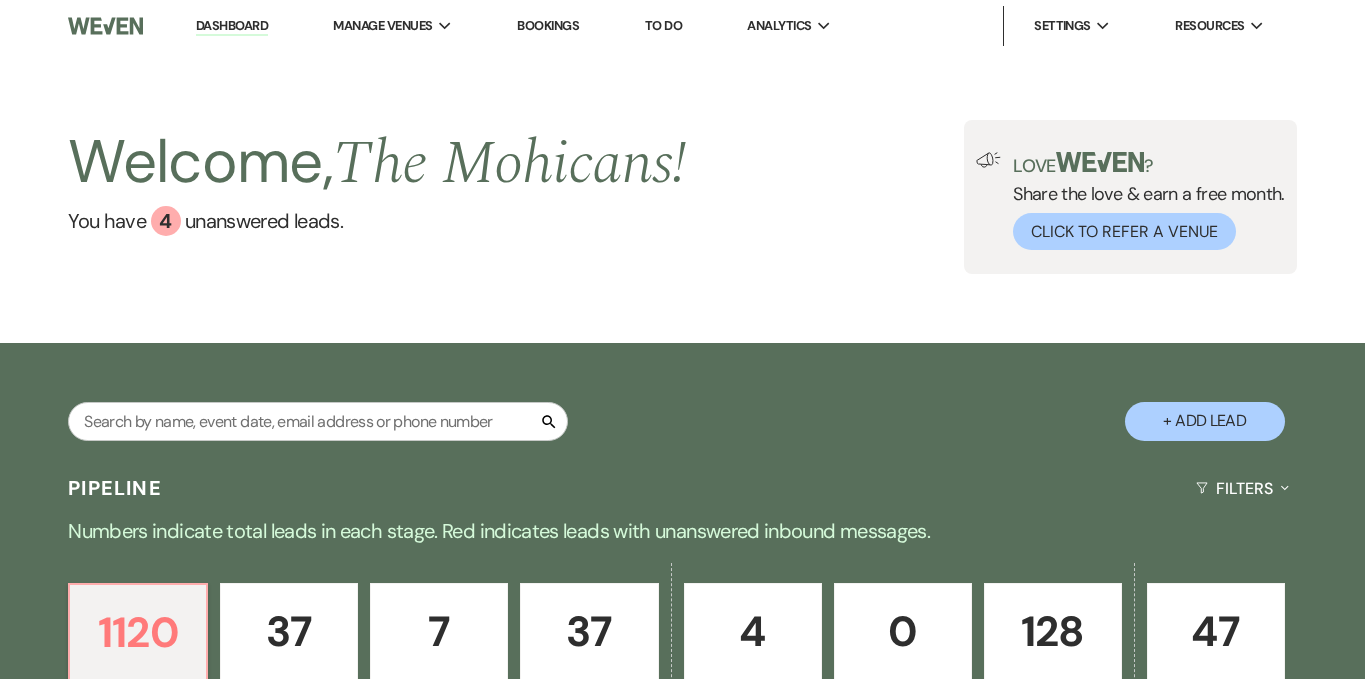 scroll, scrollTop: 694, scrollLeft: 0, axis: vertical 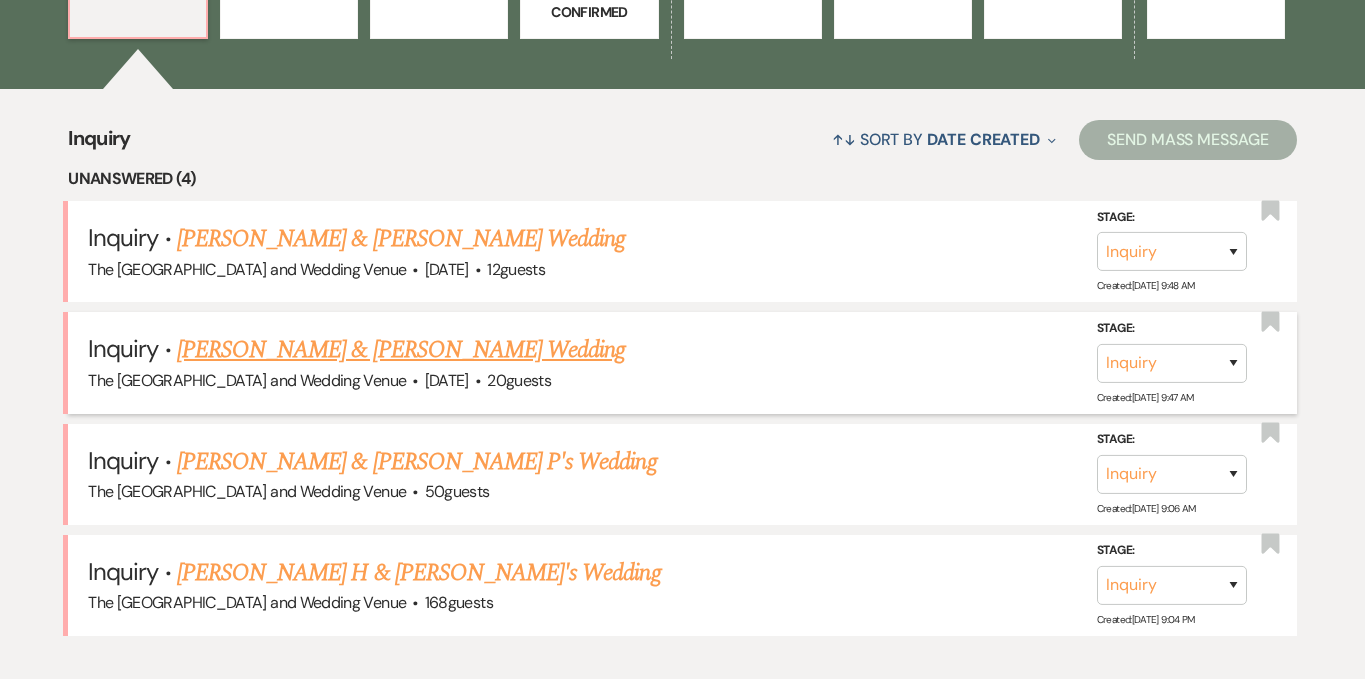 click on "[PERSON_NAME] & [PERSON_NAME] Wedding" at bounding box center [401, 350] 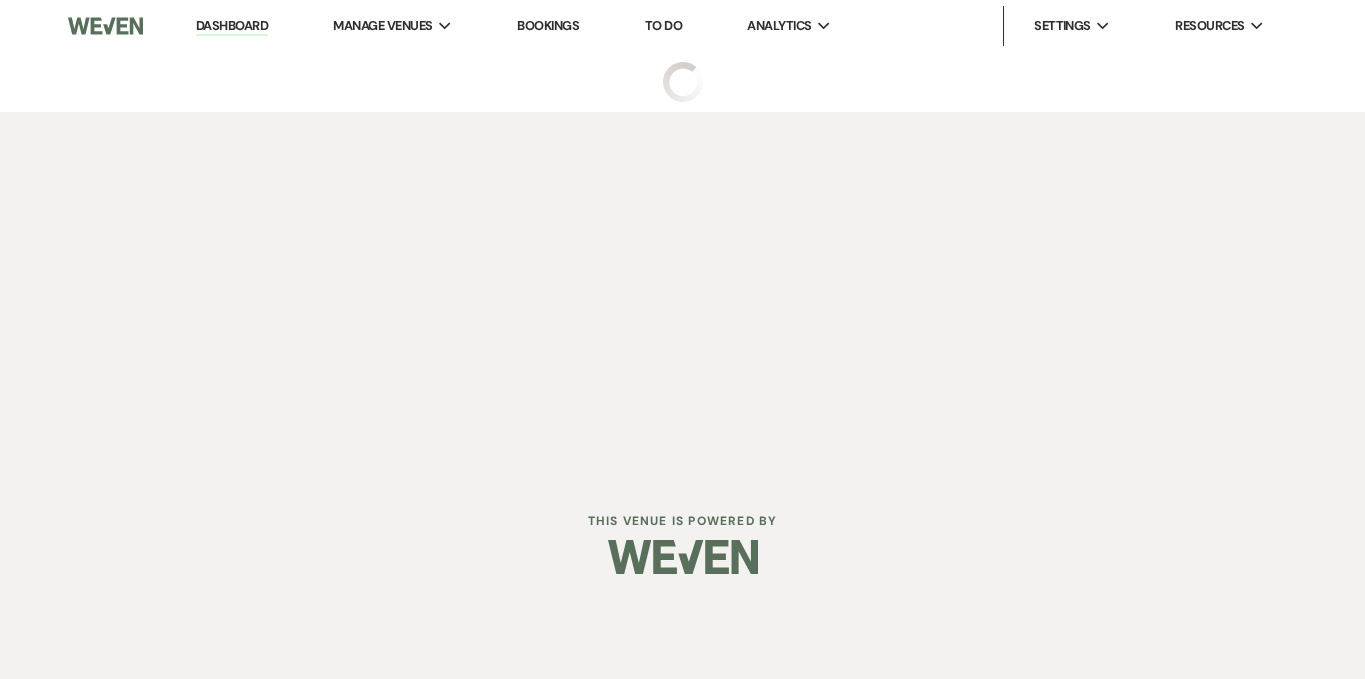 scroll, scrollTop: 0, scrollLeft: 0, axis: both 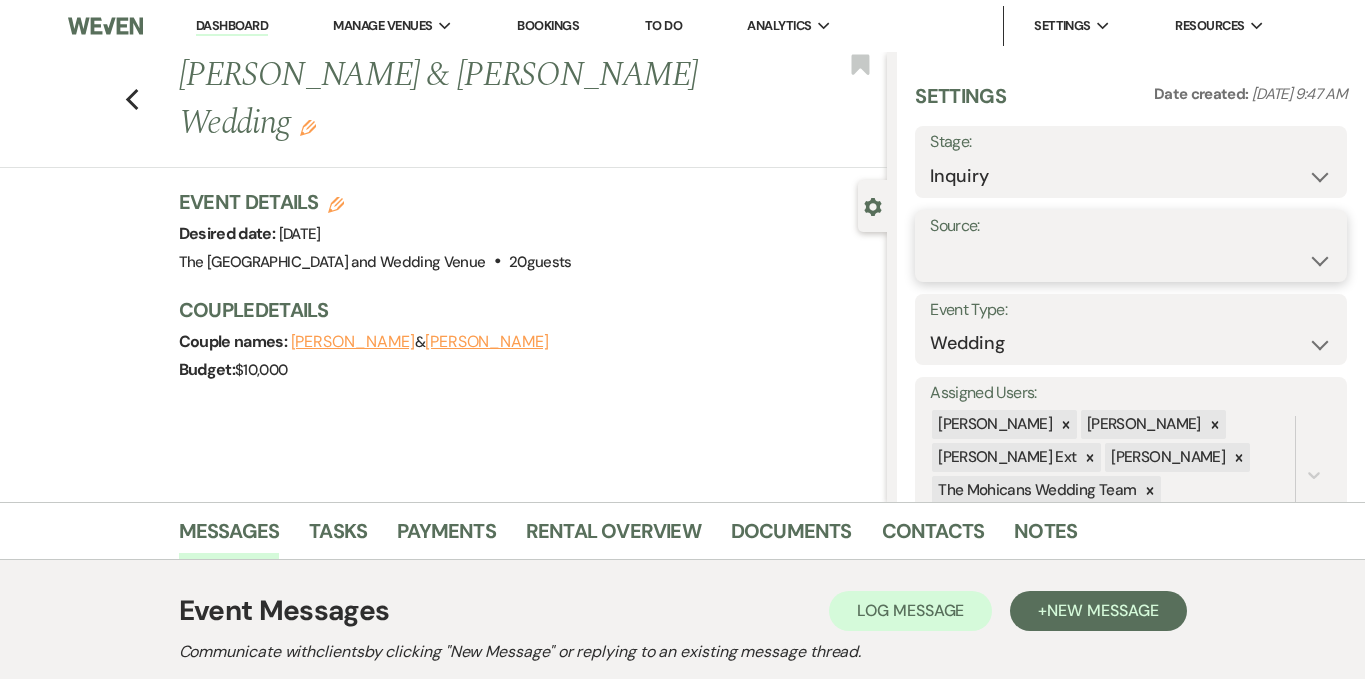 click on "Weven Venue Website Instagram Facebook Pinterest Google The Knot Wedding Wire Here Comes the Guide Wedding Spot Eventective [PERSON_NAME] The Venue Report PartySlate VRBO / Homeaway Airbnb Wedding Show TikTok X / Twitter Phone Call Walk-in Vendor Referral Advertising Personal Referral Local Referral Other" at bounding box center [1131, 260] 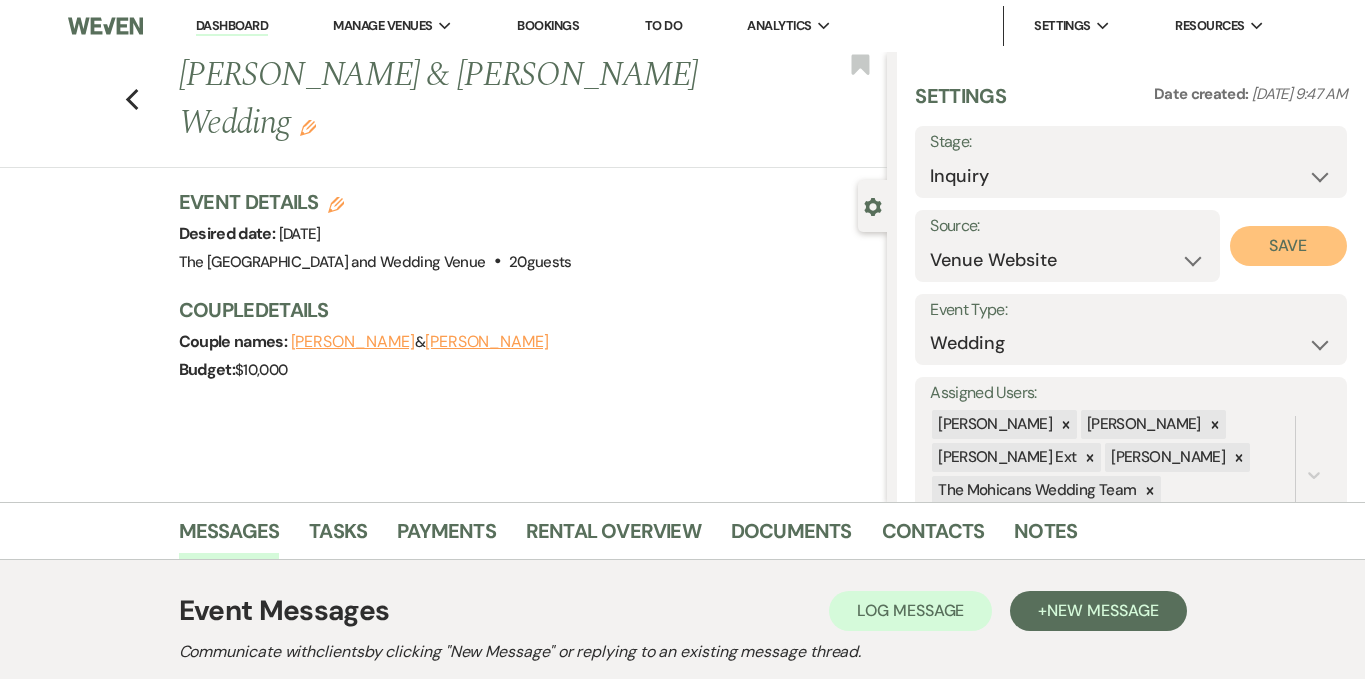 click on "Save" at bounding box center (1288, 246) 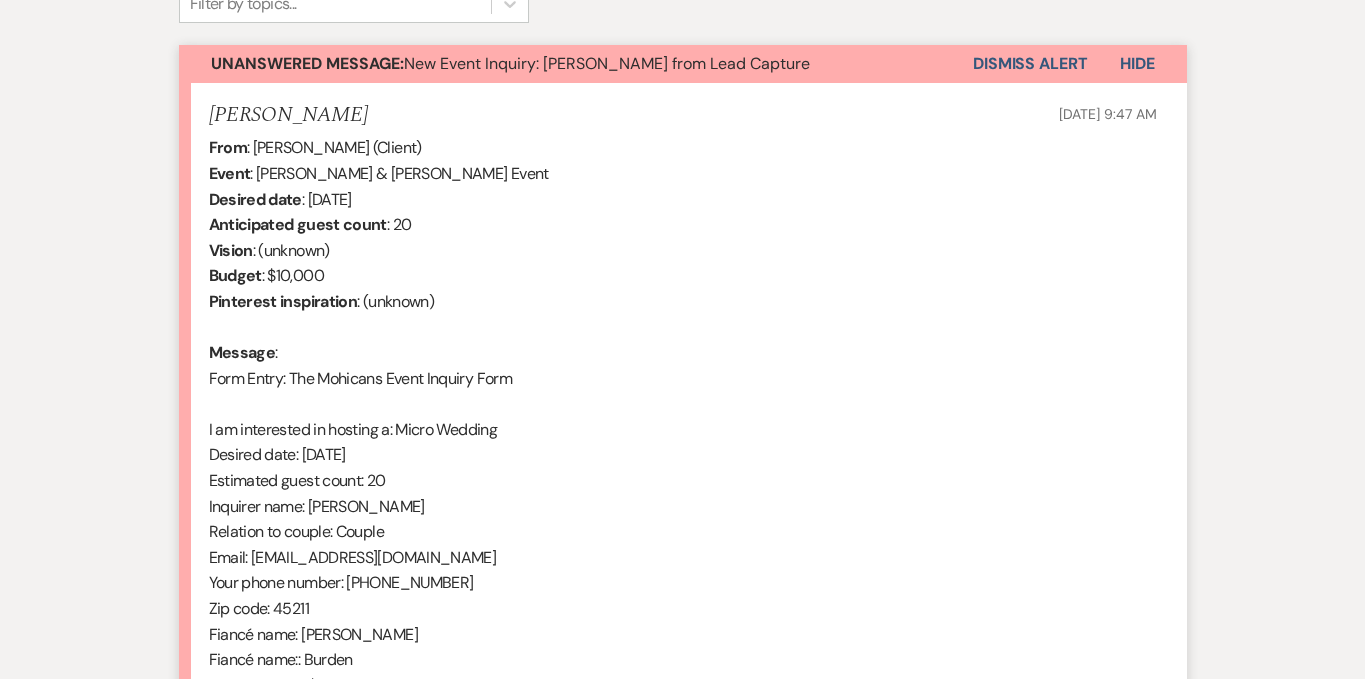 scroll, scrollTop: 693, scrollLeft: 0, axis: vertical 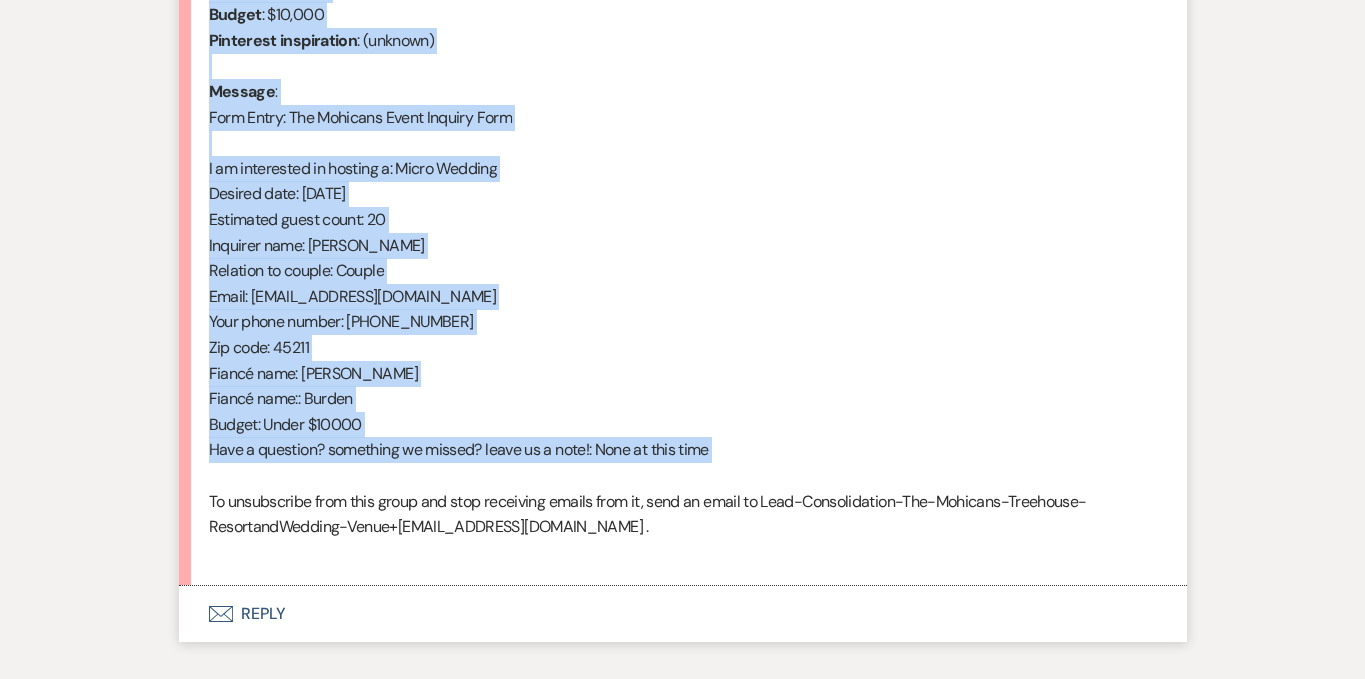 drag, startPoint x: 209, startPoint y: 149, endPoint x: 530, endPoint y: 482, distance: 462.52567 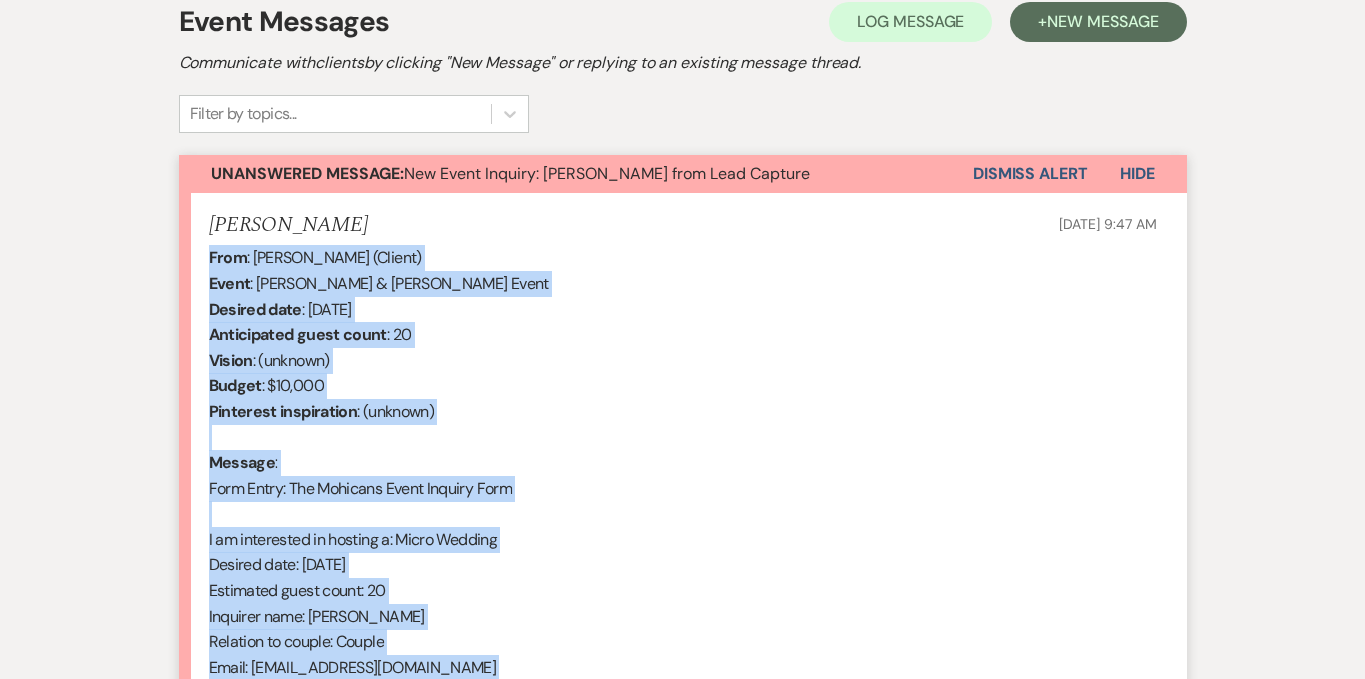 scroll, scrollTop: 417, scrollLeft: 0, axis: vertical 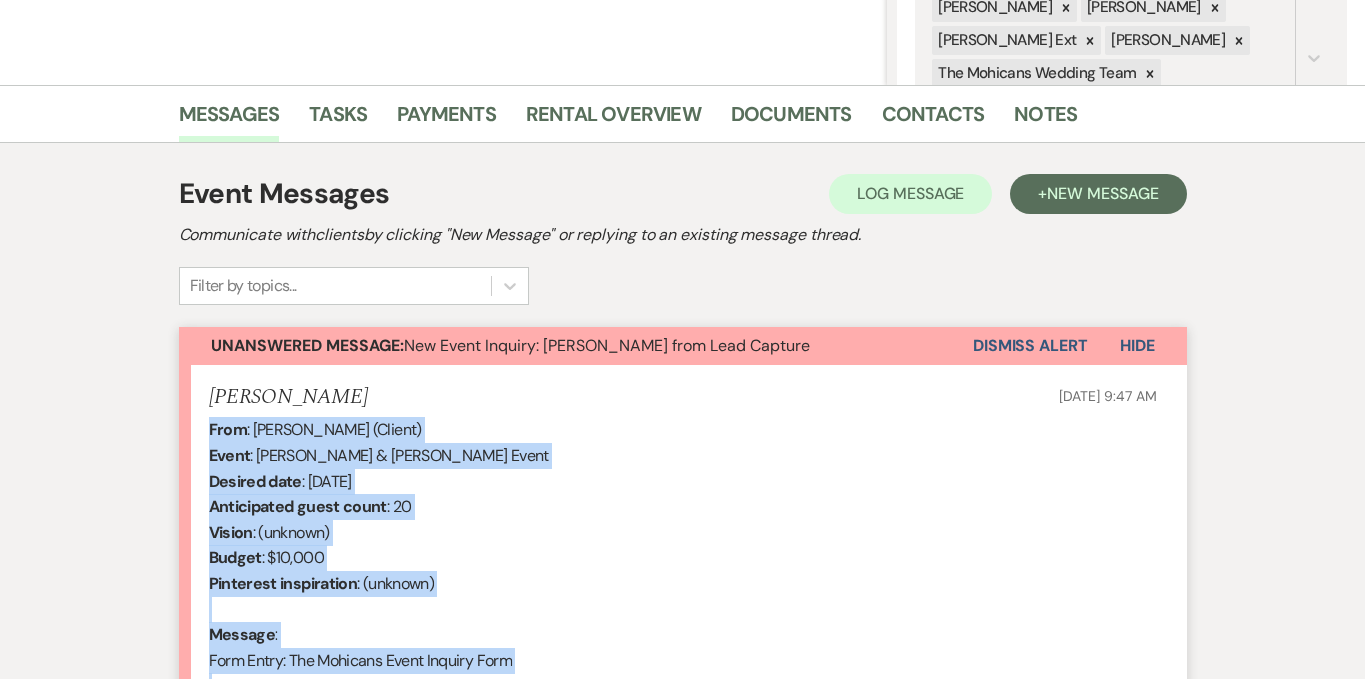 click on "Dismiss Alert" at bounding box center (1030, 346) 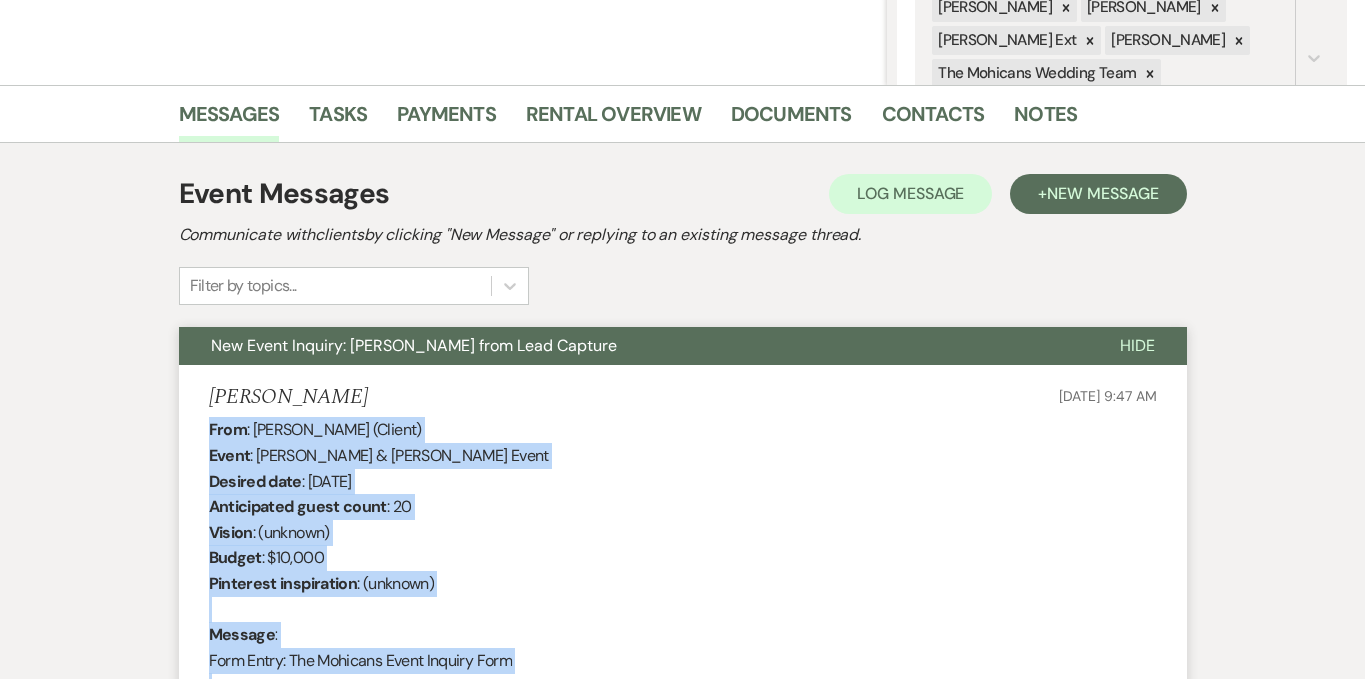 scroll, scrollTop: 0, scrollLeft: 0, axis: both 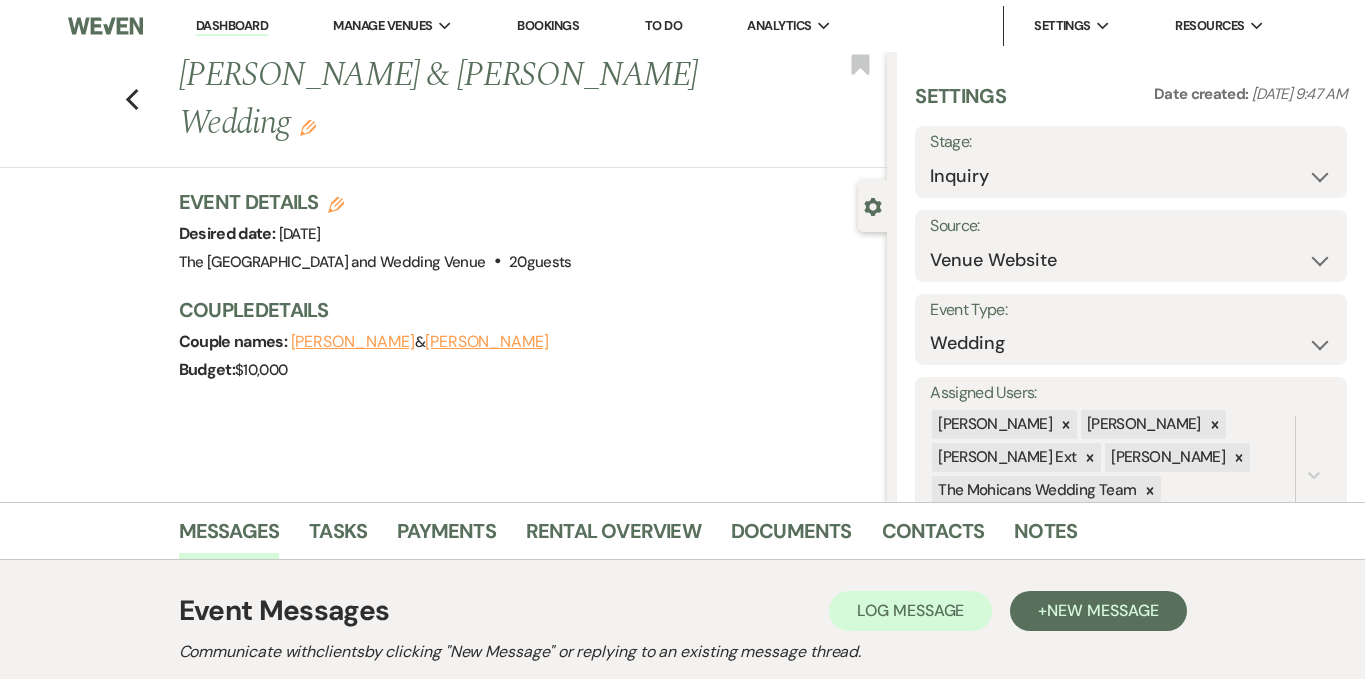 click on "Dashboard" at bounding box center [232, 26] 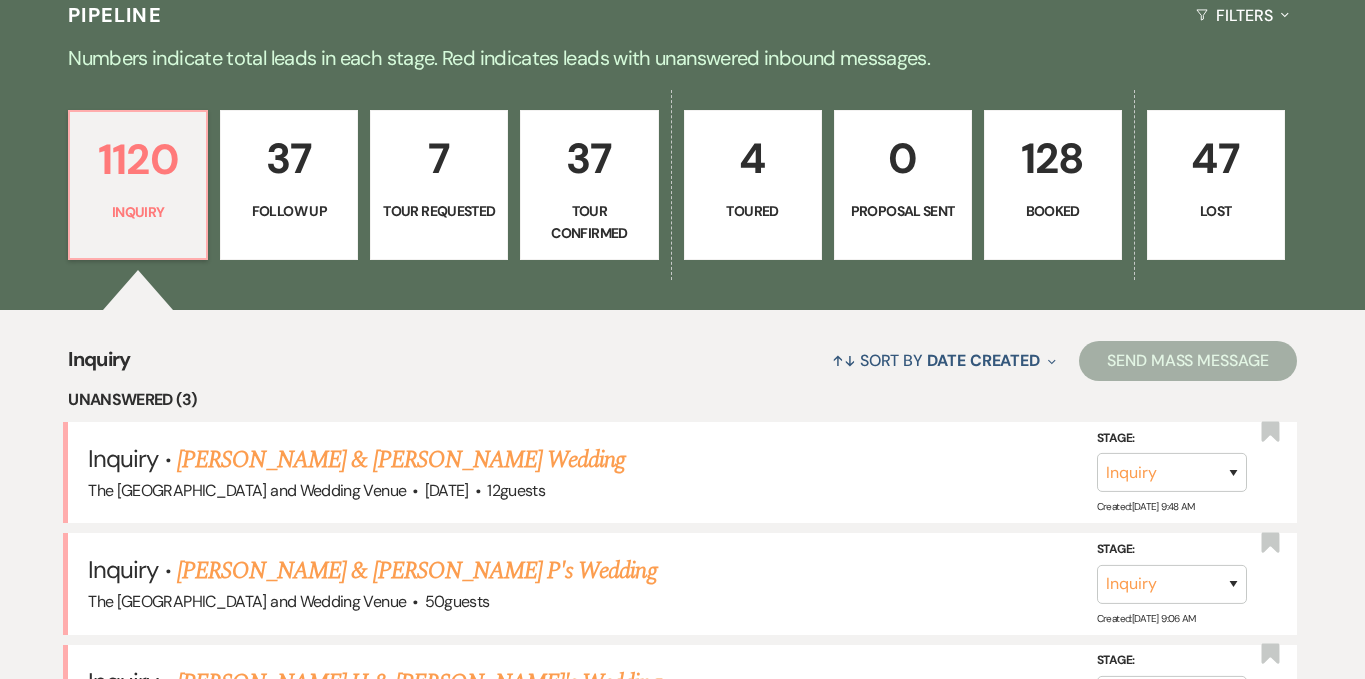 scroll, scrollTop: 750, scrollLeft: 0, axis: vertical 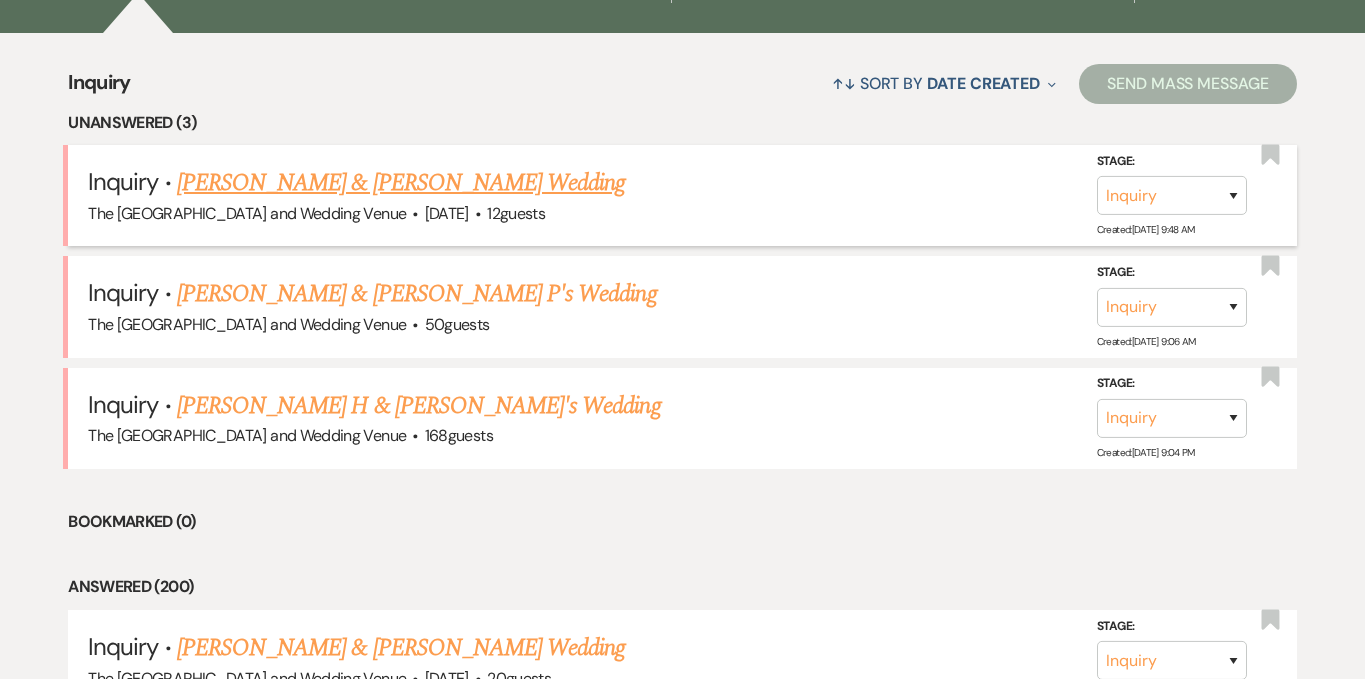 click on "[PERSON_NAME] & [PERSON_NAME] Wedding" at bounding box center [401, 183] 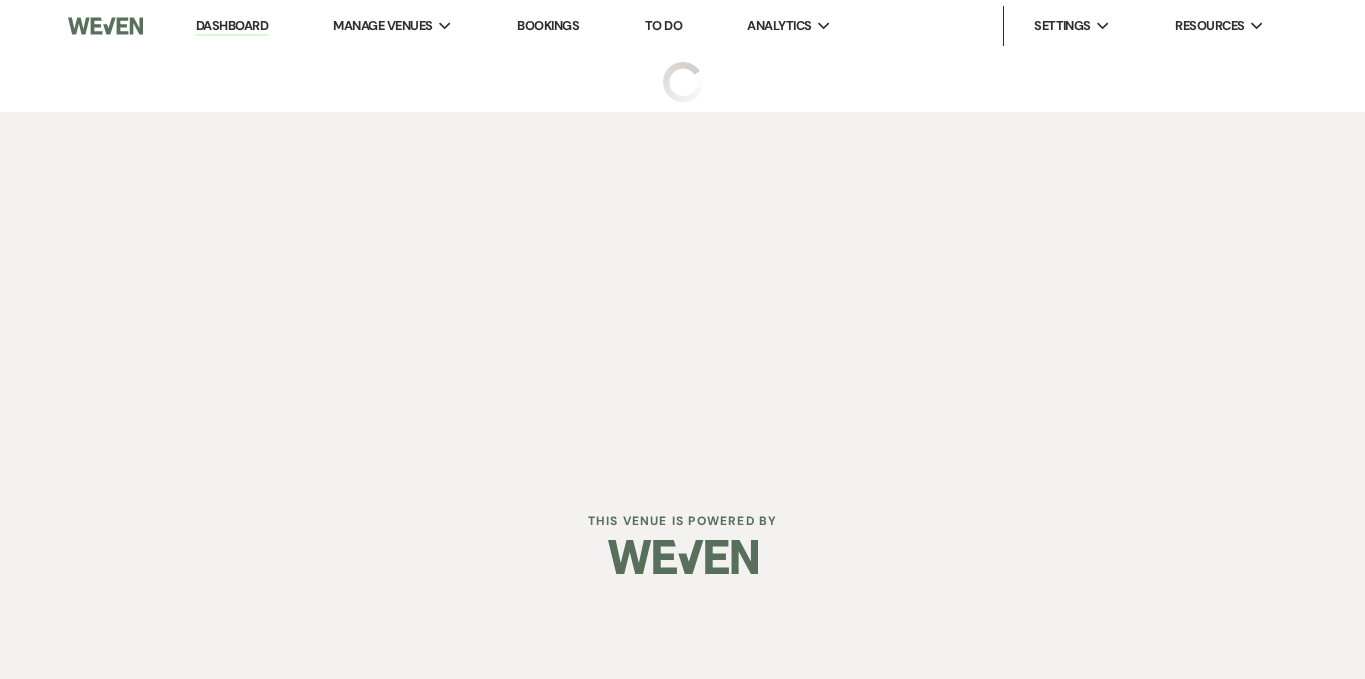 scroll, scrollTop: 0, scrollLeft: 0, axis: both 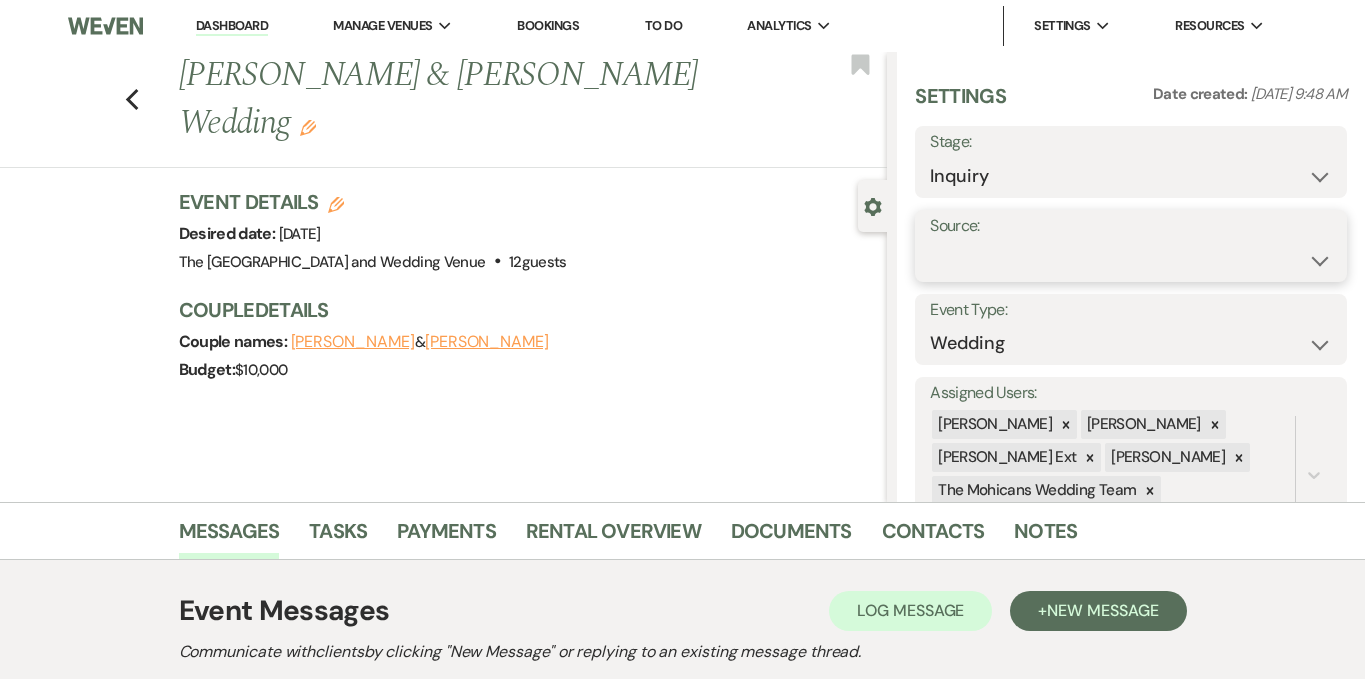 click on "Weven Venue Website Instagram Facebook Pinterest Google The Knot Wedding Wire Here Comes the Guide Wedding Spot Eventective [PERSON_NAME] The Venue Report PartySlate VRBO / Homeaway Airbnb Wedding Show TikTok X / Twitter Phone Call Walk-in Vendor Referral Advertising Personal Referral Local Referral Other" at bounding box center [1131, 260] 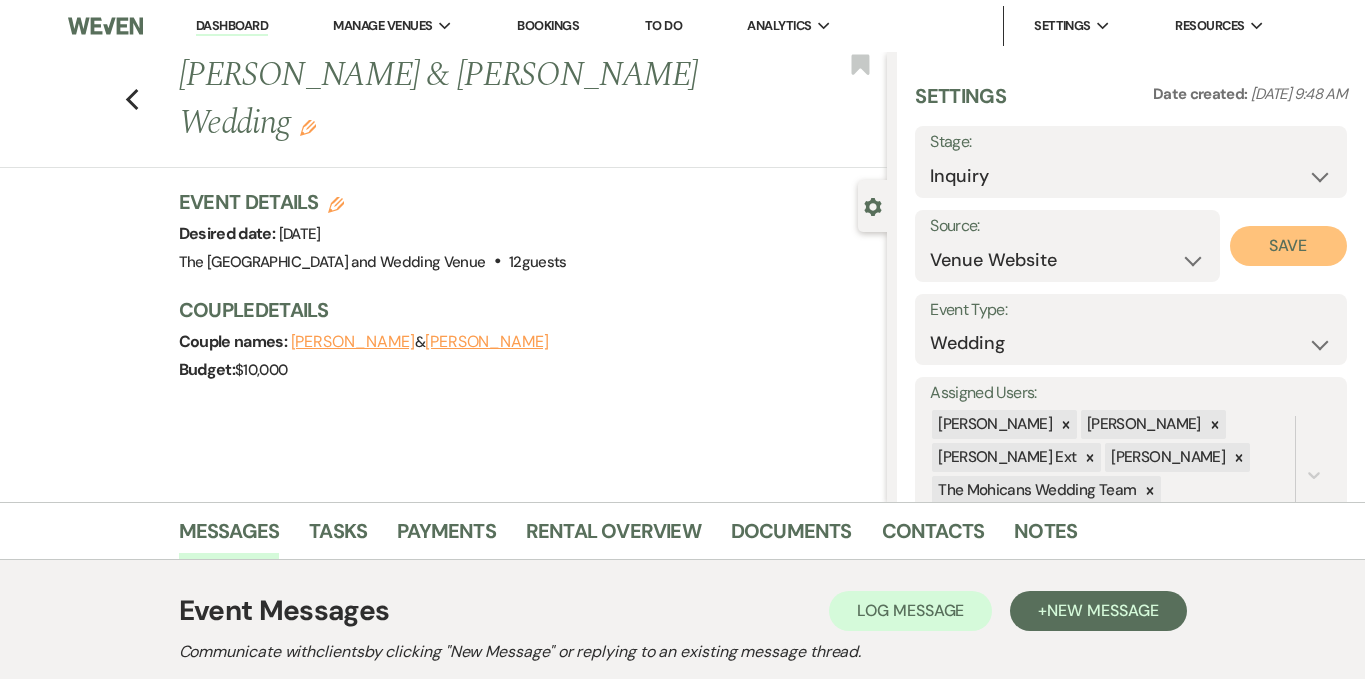 click on "Save" at bounding box center (1288, 246) 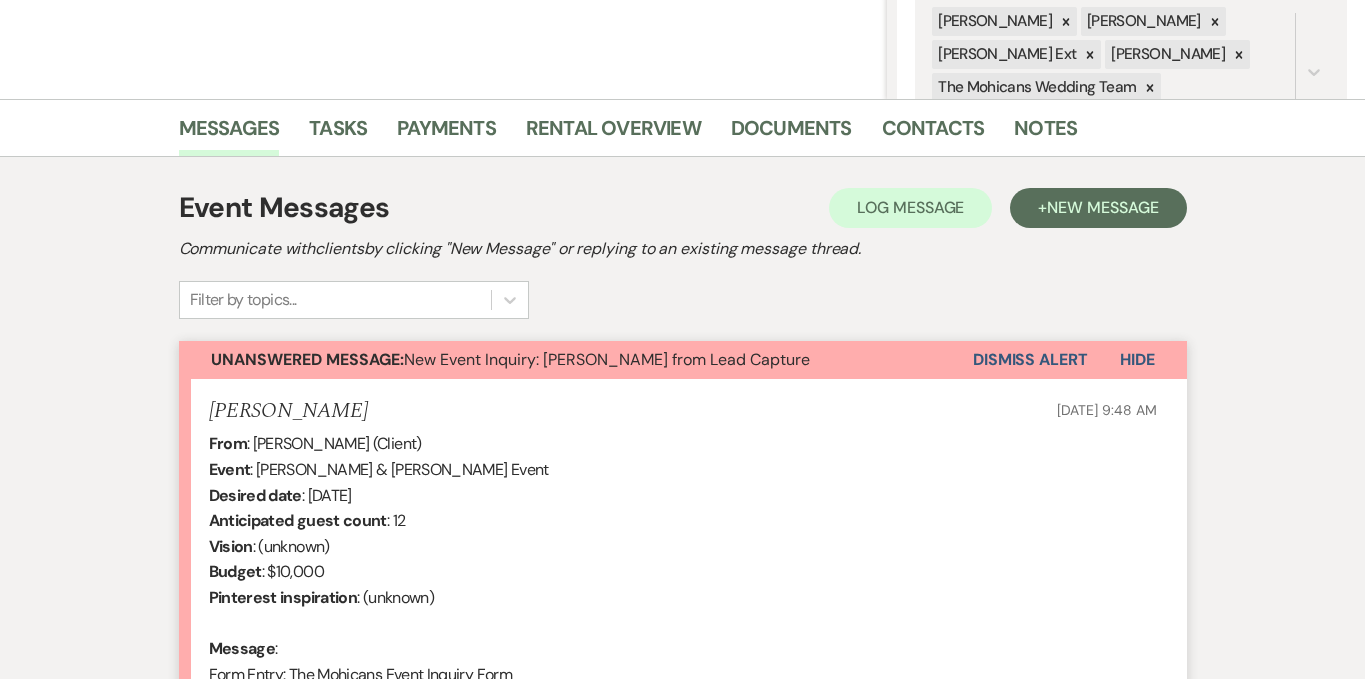 scroll, scrollTop: 507, scrollLeft: 0, axis: vertical 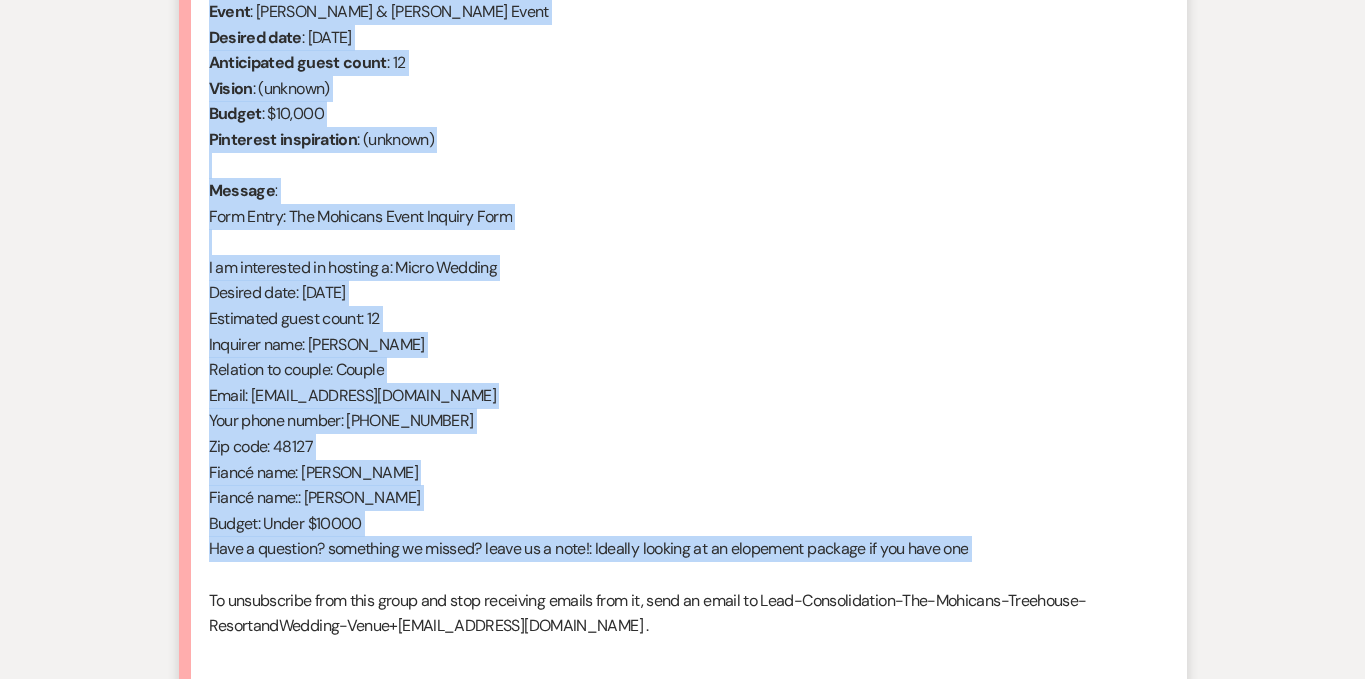 drag, startPoint x: 209, startPoint y: 339, endPoint x: 507, endPoint y: 572, distance: 378.27637 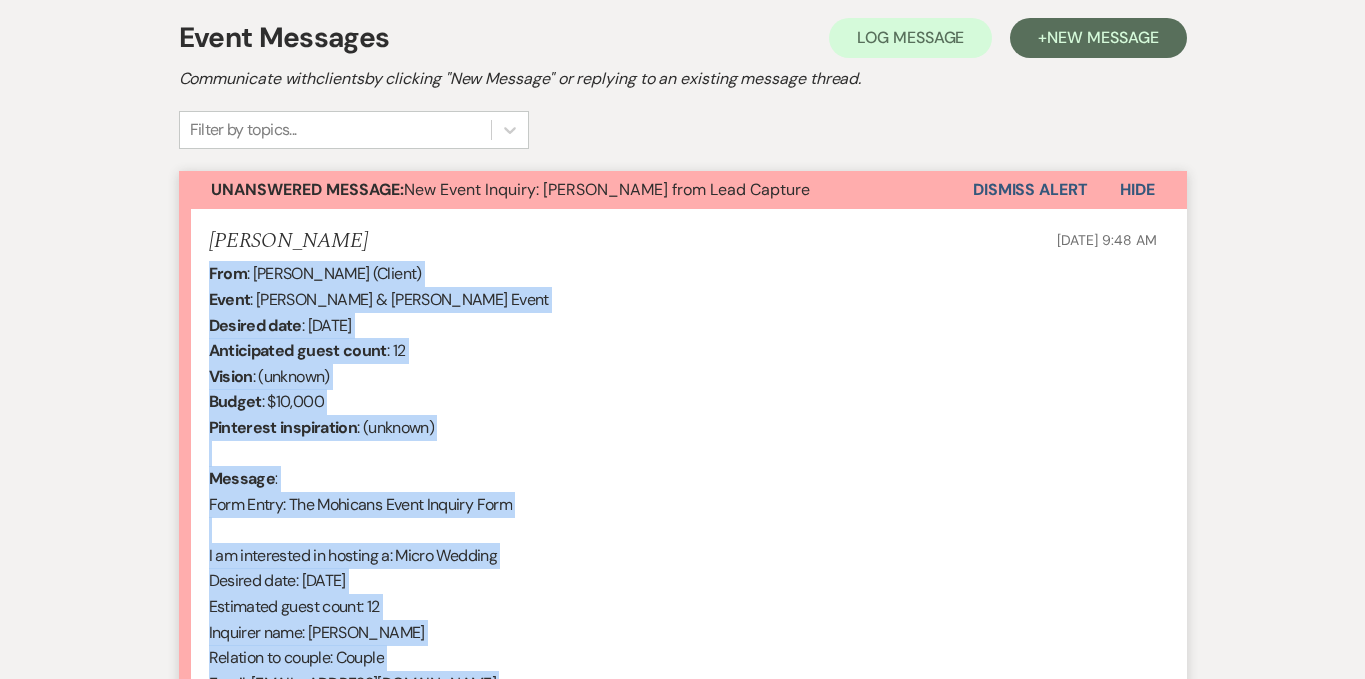scroll, scrollTop: 421, scrollLeft: 0, axis: vertical 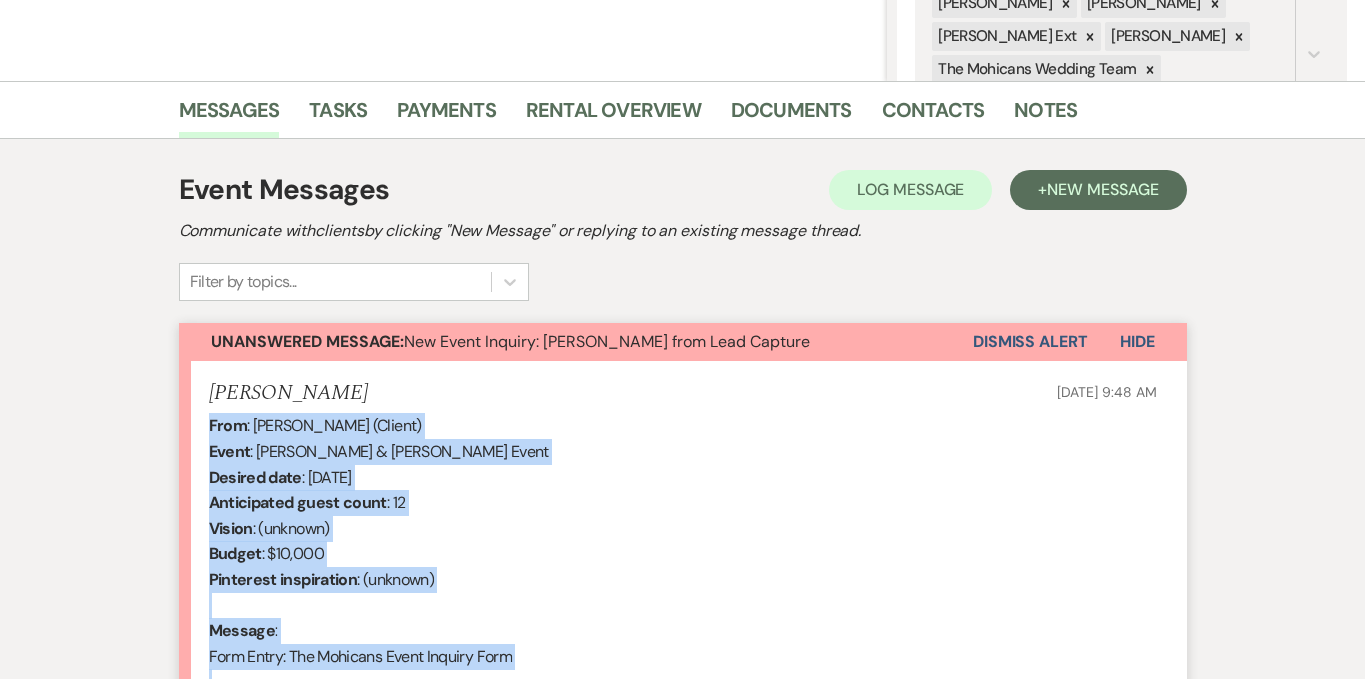 click on "Dismiss Alert" at bounding box center [1030, 342] 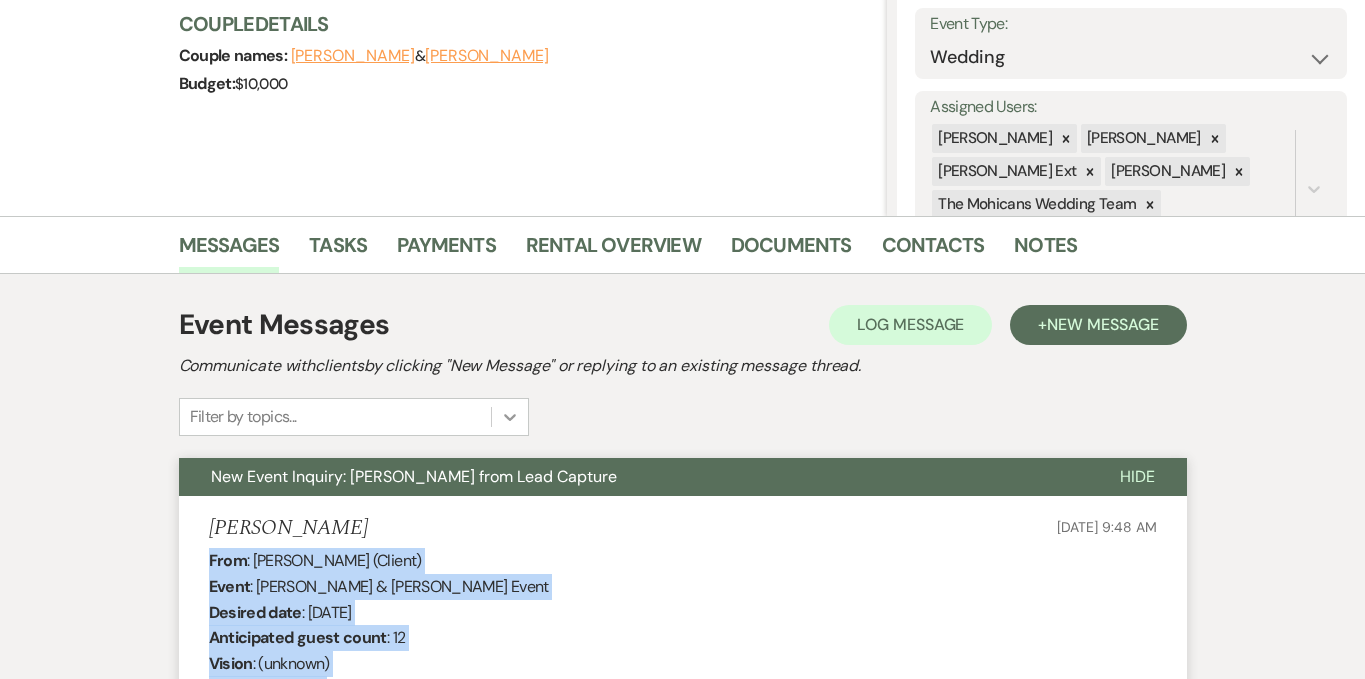 scroll, scrollTop: 0, scrollLeft: 0, axis: both 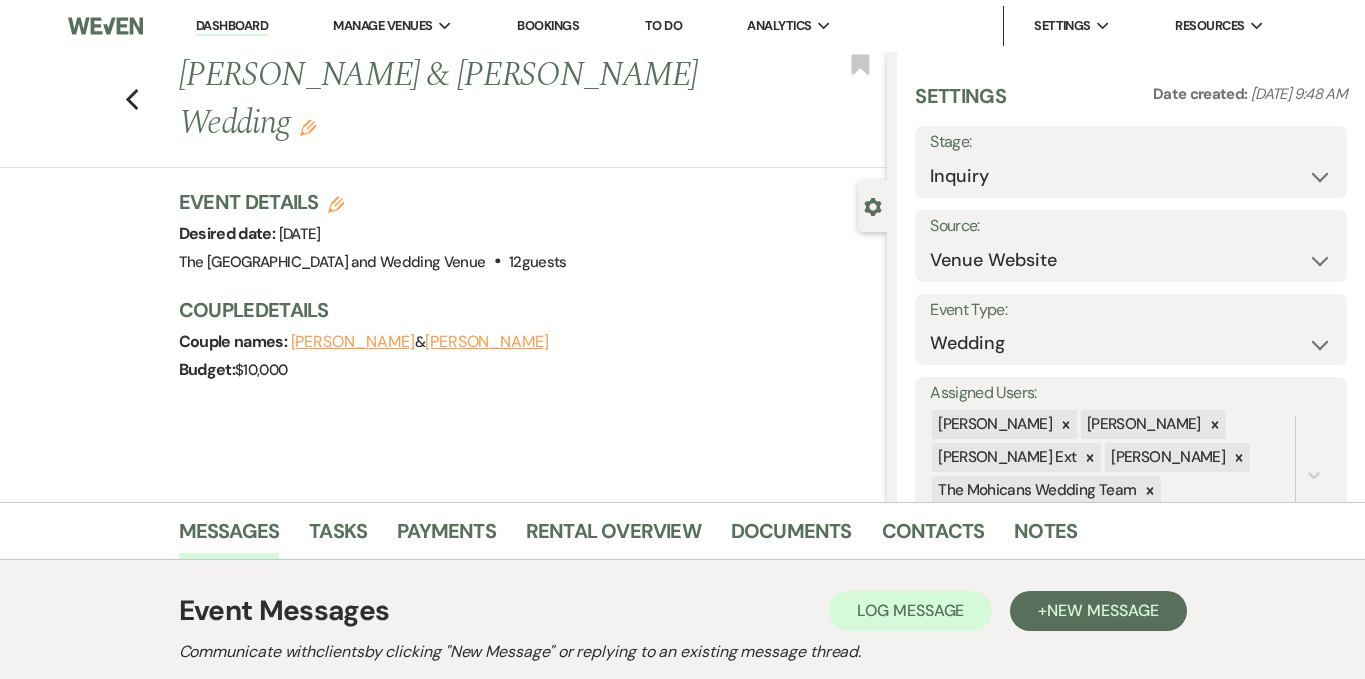 click on "Dashboard" at bounding box center [232, 26] 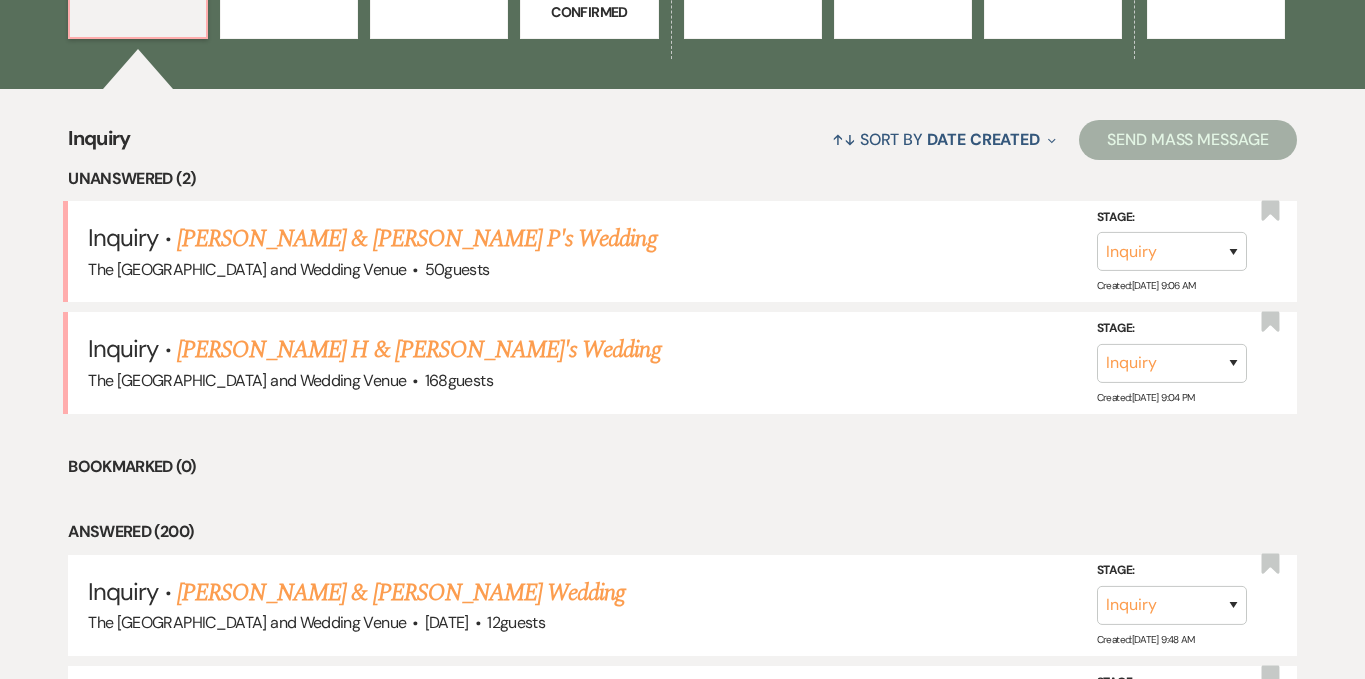 scroll, scrollTop: 717, scrollLeft: 0, axis: vertical 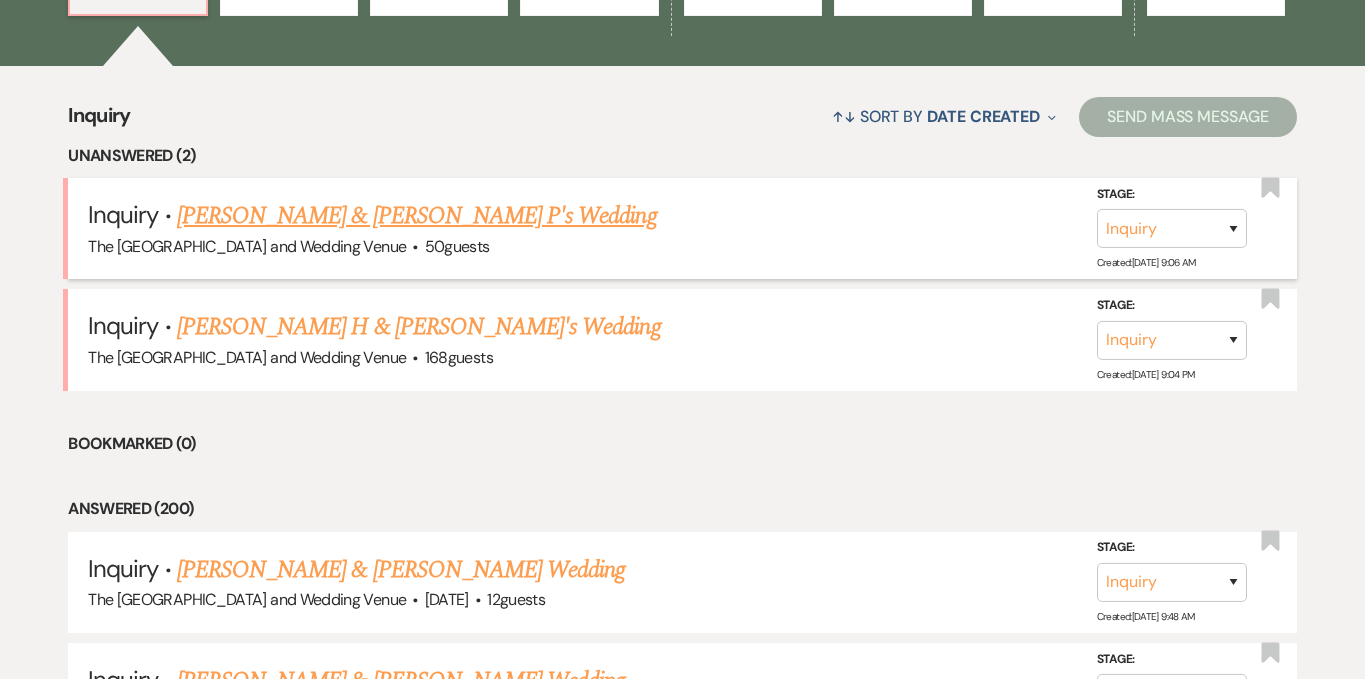 click on "[PERSON_NAME] & [PERSON_NAME] P's Wedding" at bounding box center (417, 216) 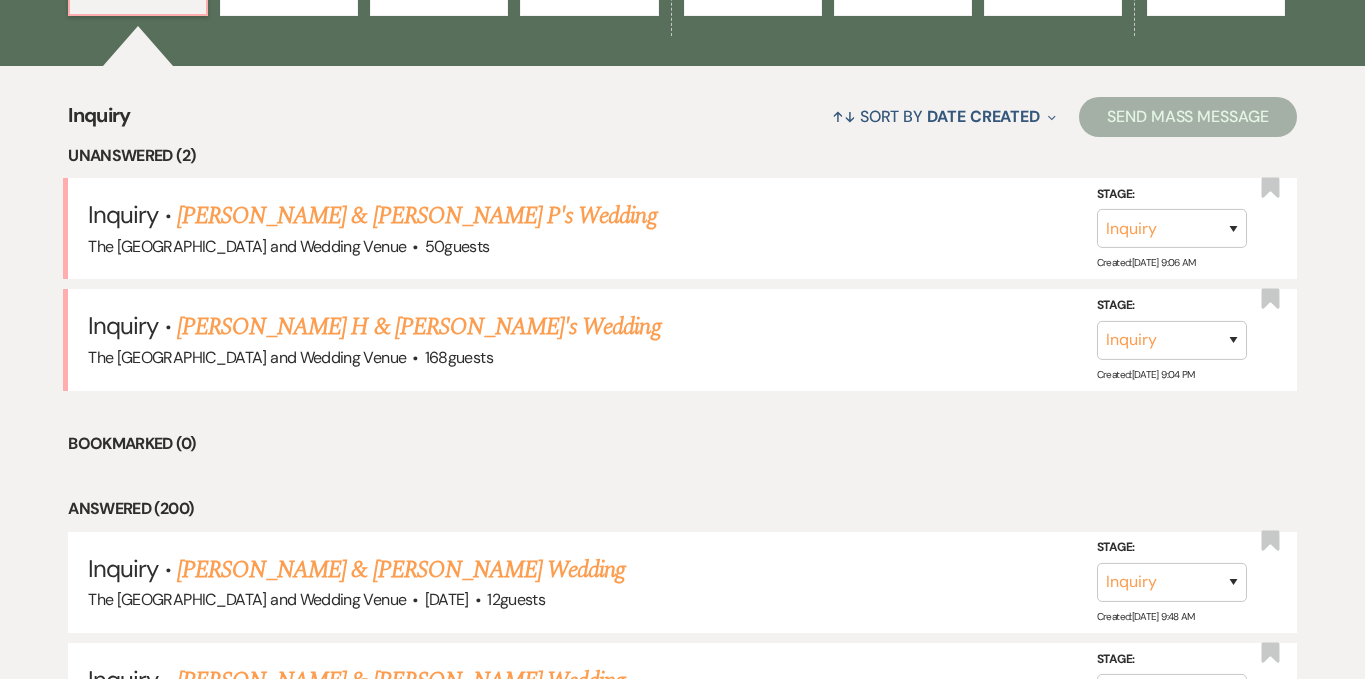 scroll, scrollTop: 0, scrollLeft: 0, axis: both 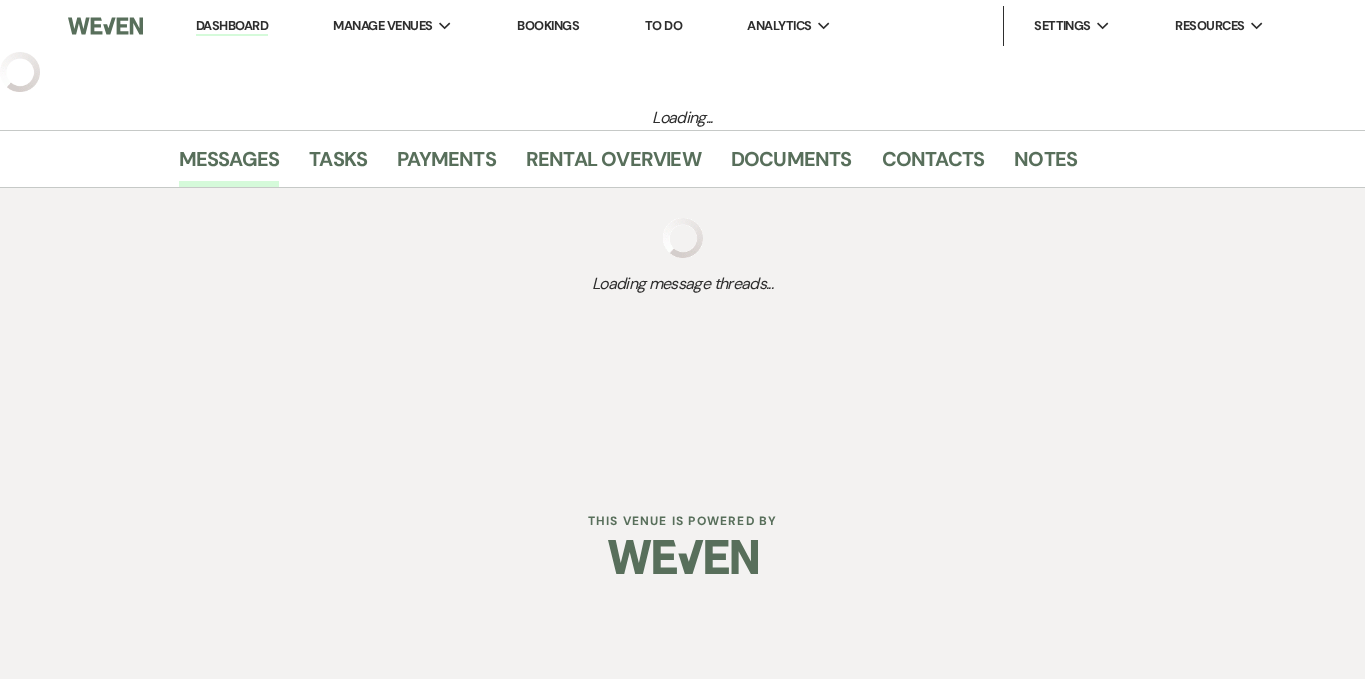 select on "17" 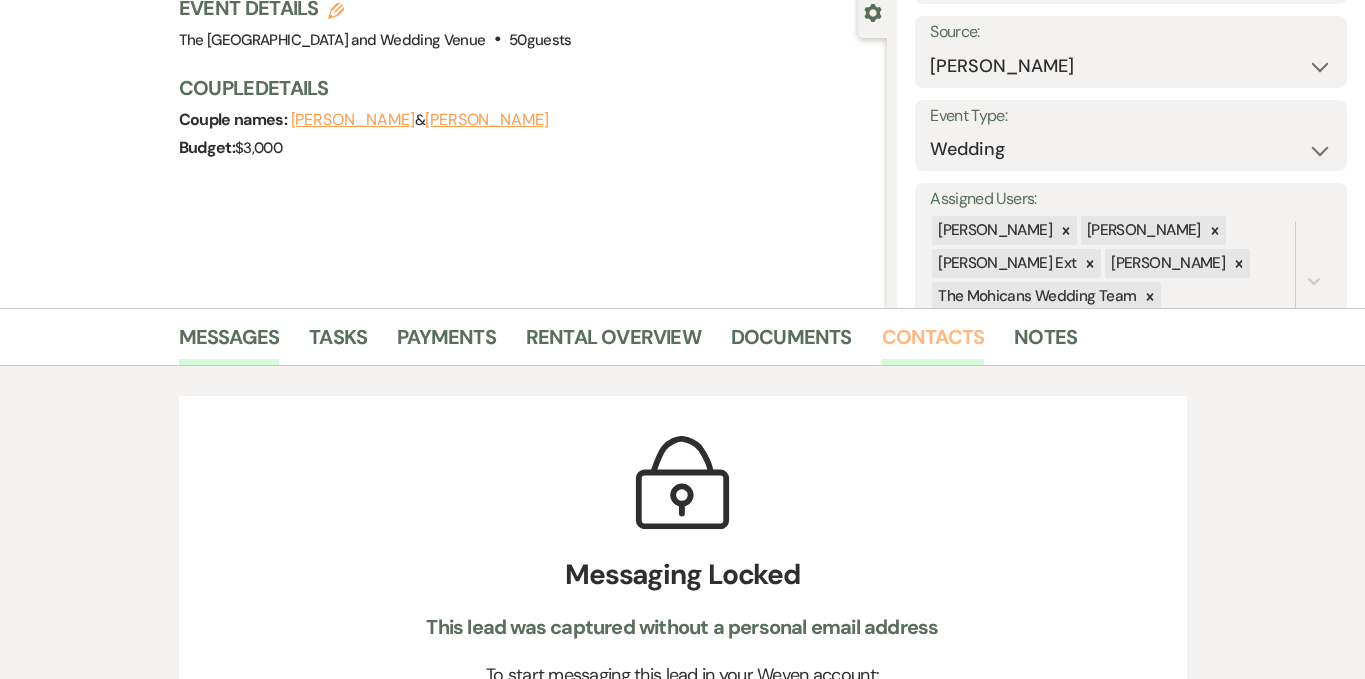 click on "Contacts" at bounding box center (933, 343) 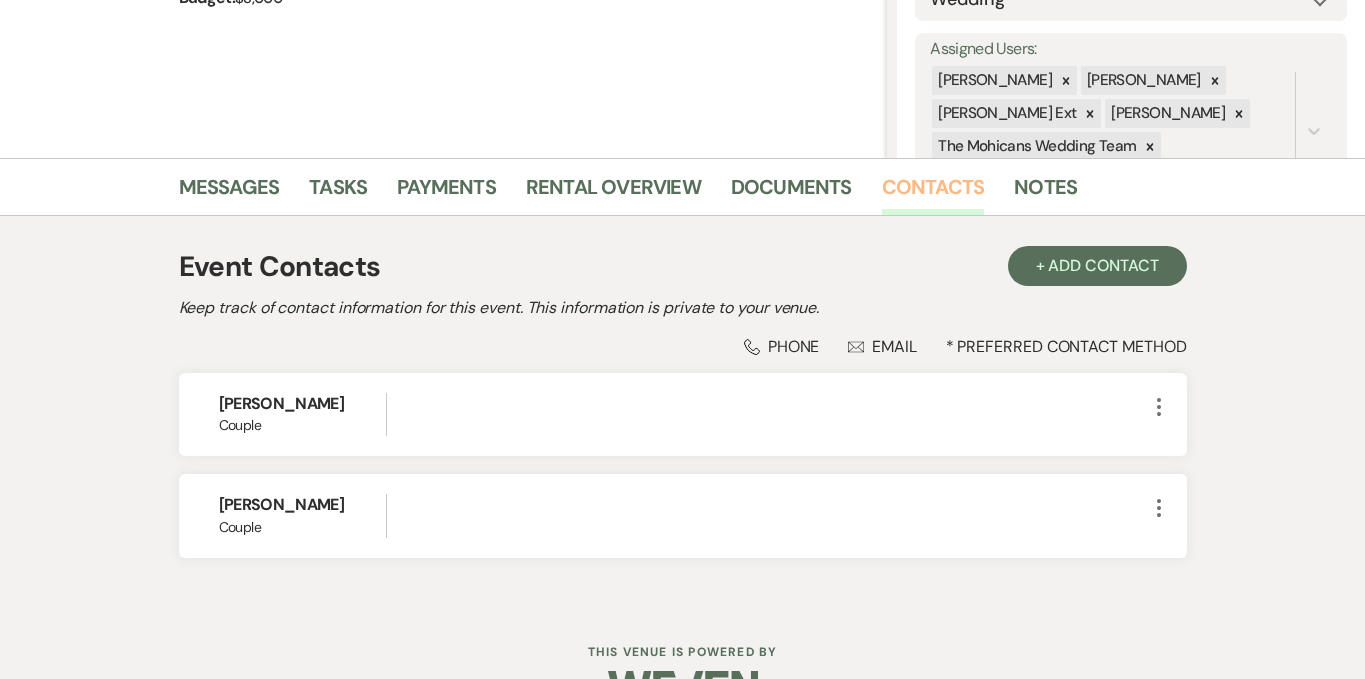 scroll, scrollTop: 394, scrollLeft: 0, axis: vertical 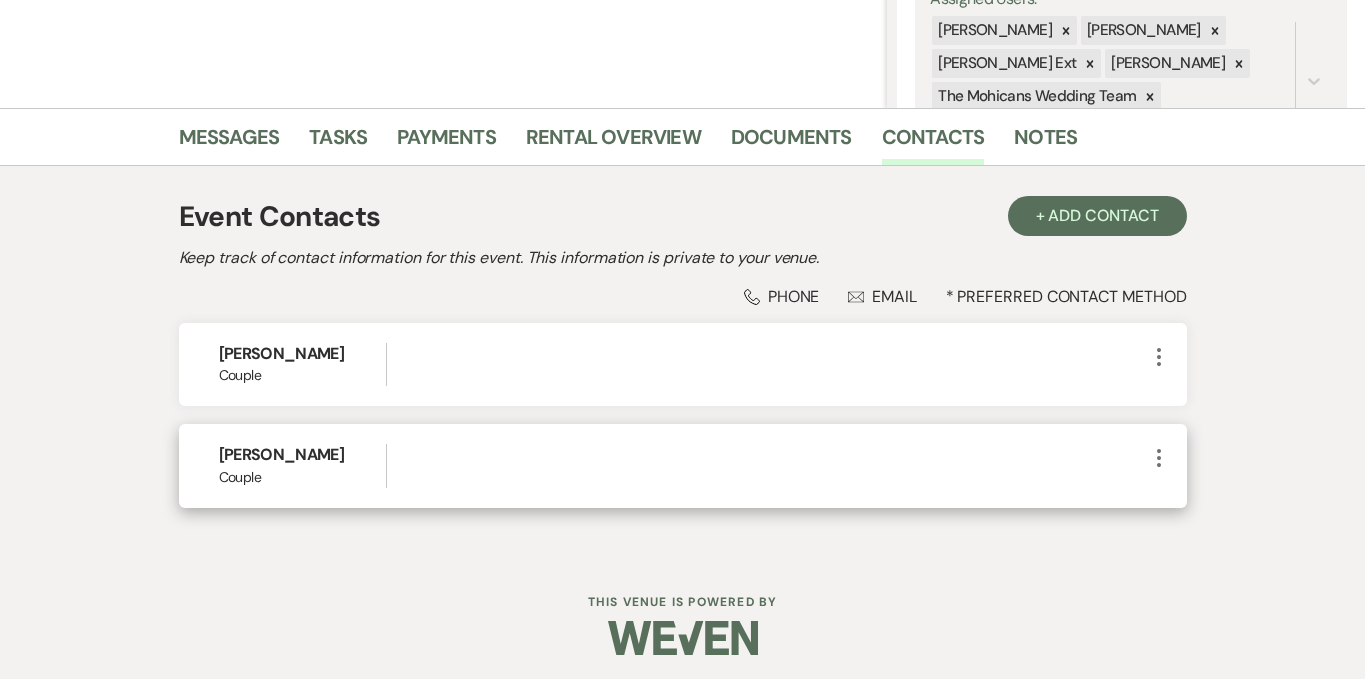 click 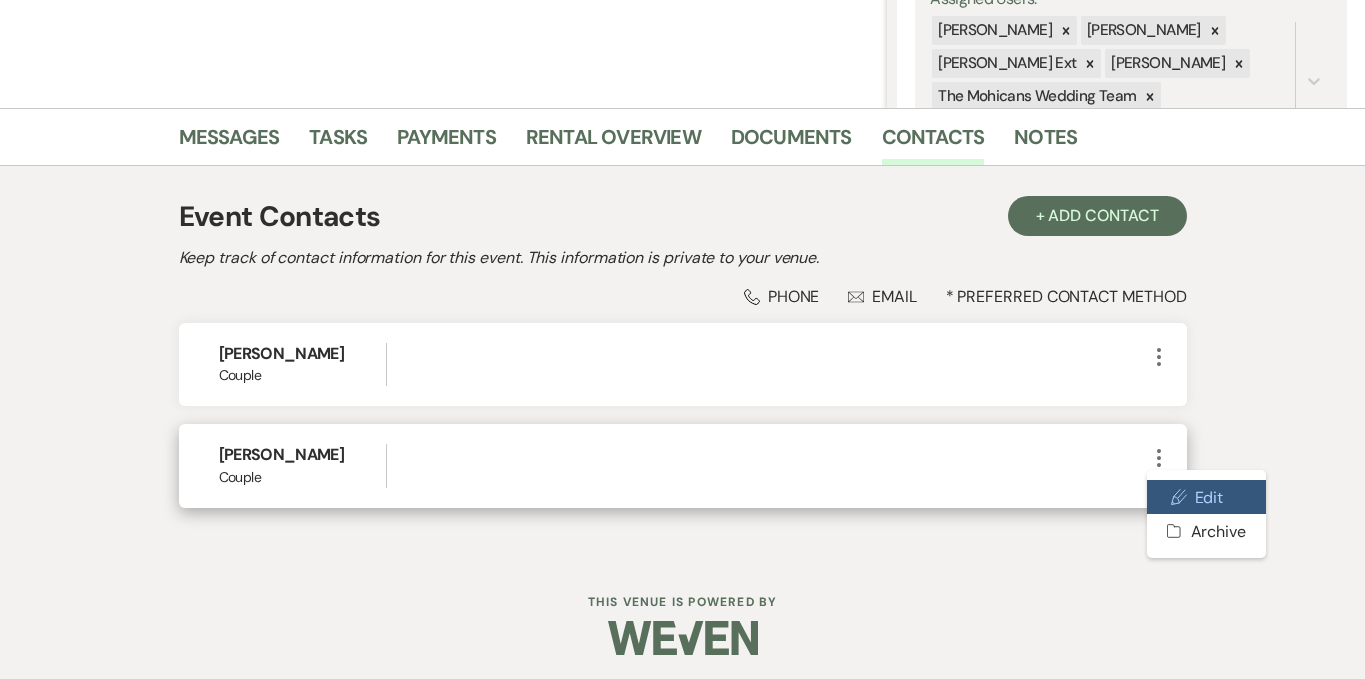 click on "Pencil Edit" at bounding box center (1206, 497) 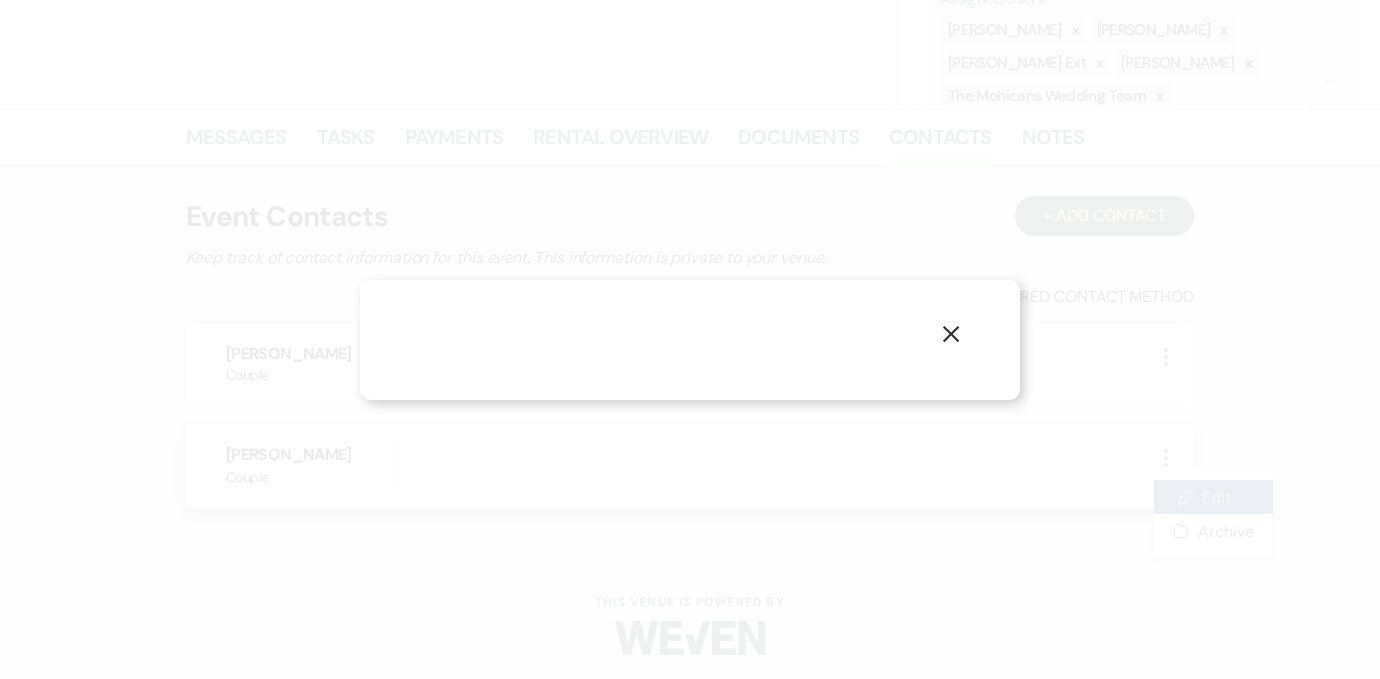 select on "1" 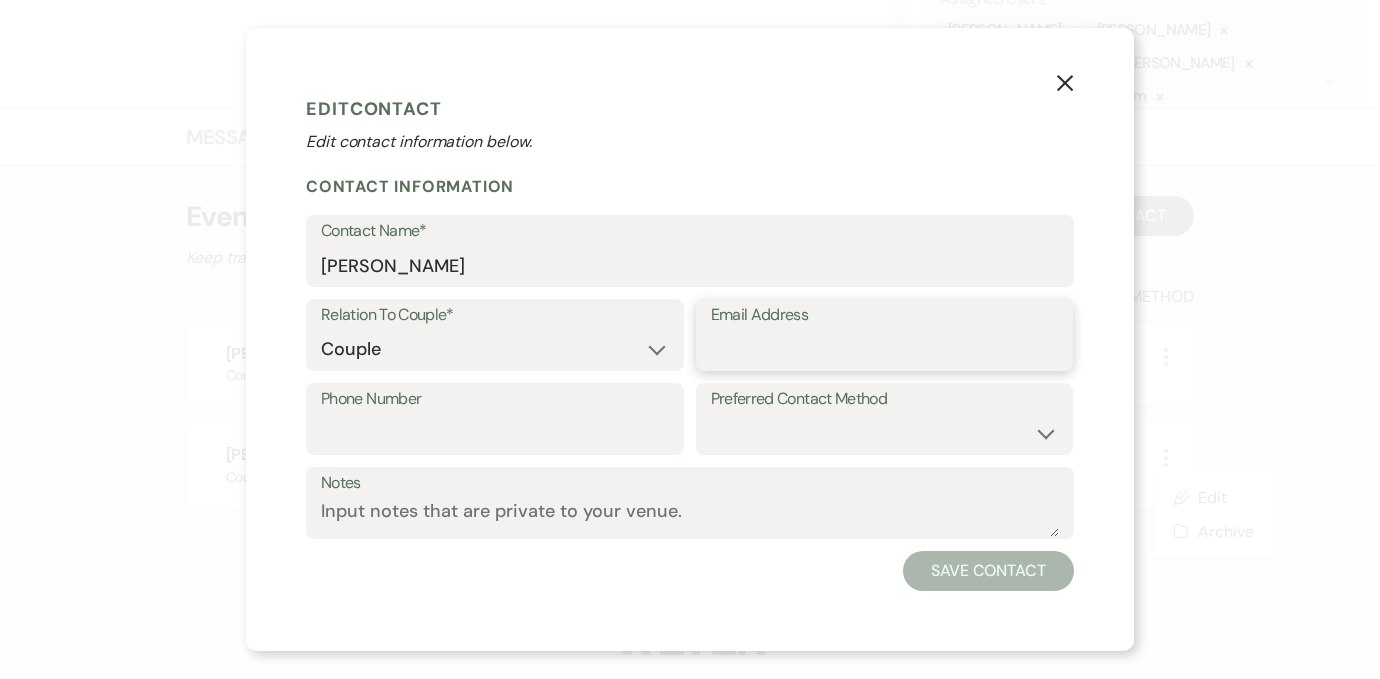 click on "Email Address" at bounding box center [885, 349] 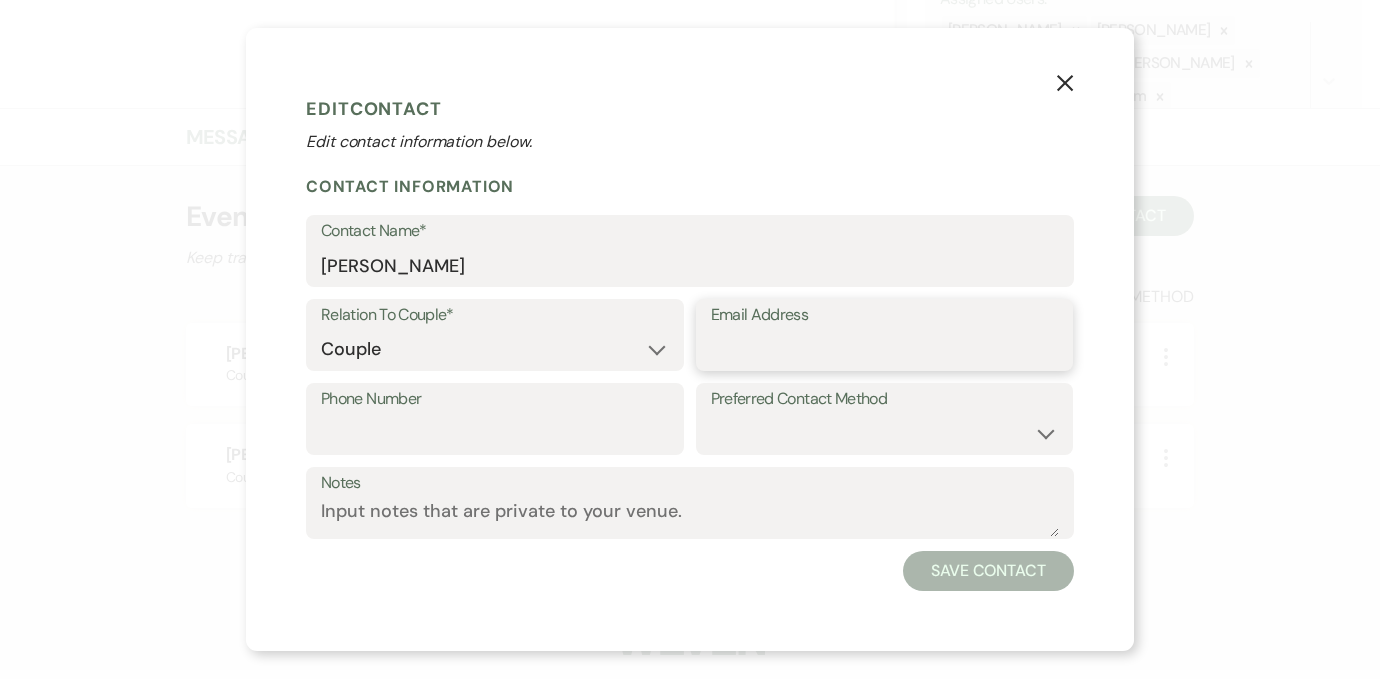 paste on "[EMAIL_ADDRESS][DOMAIN_NAME]" 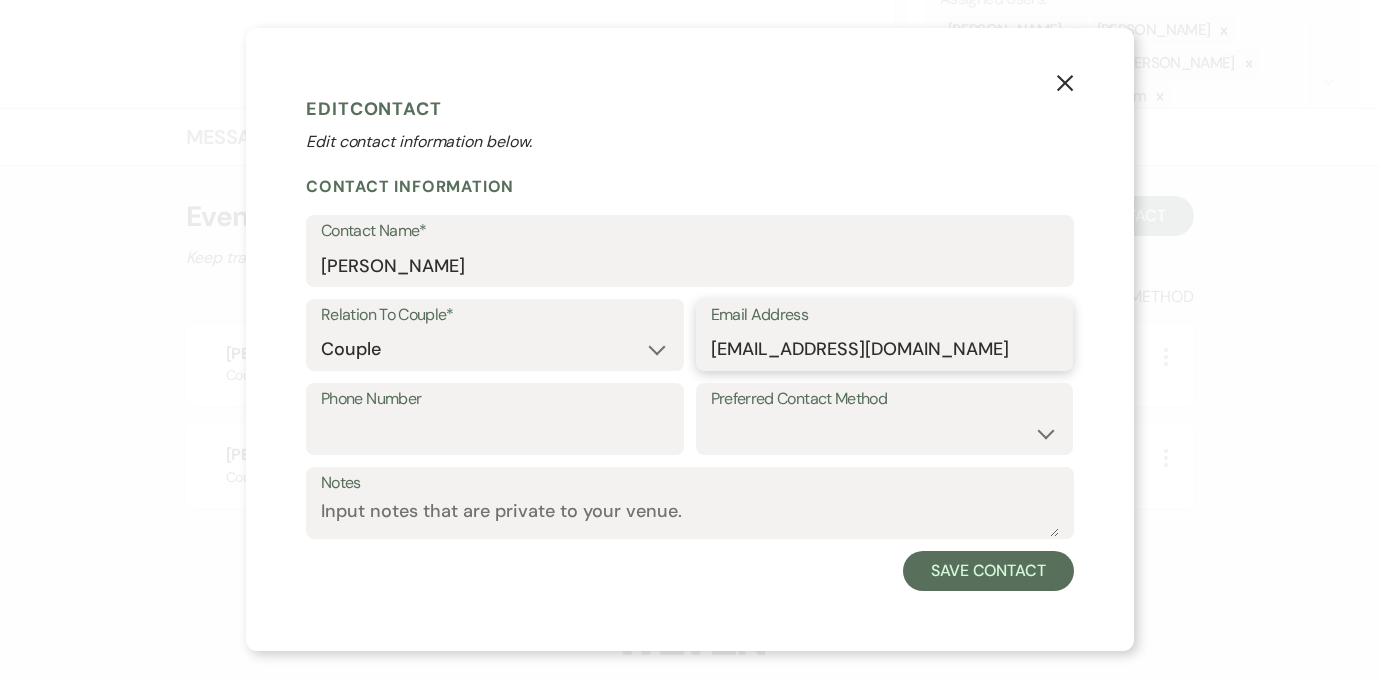 type on "[EMAIL_ADDRESS][DOMAIN_NAME]" 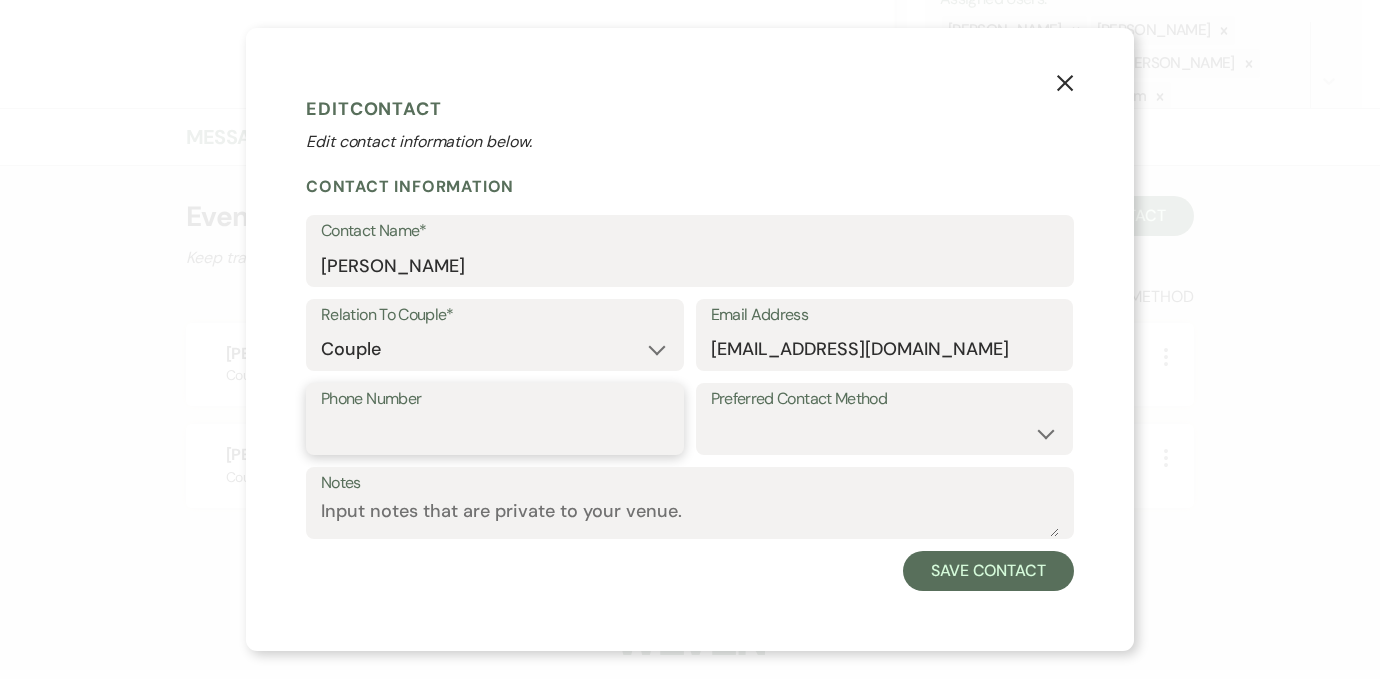 click on "Phone Number" at bounding box center (495, 433) 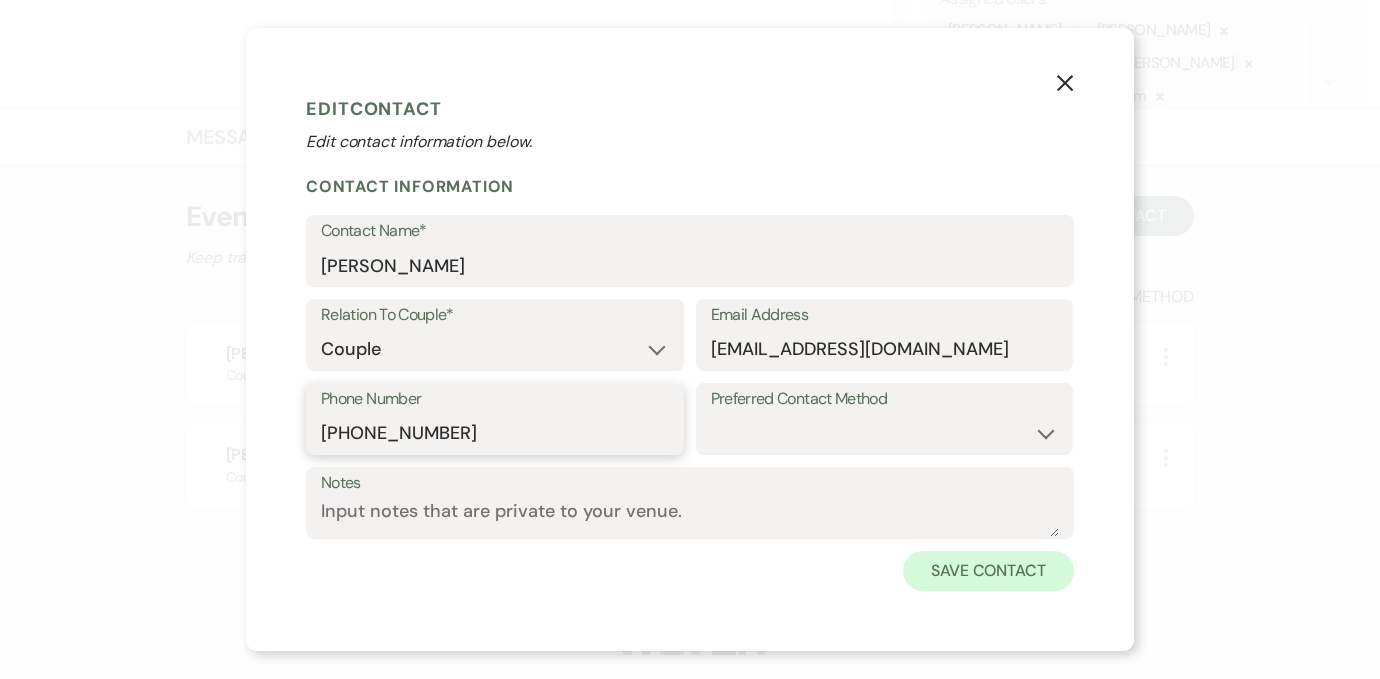 type on "[PHONE_NUMBER]" 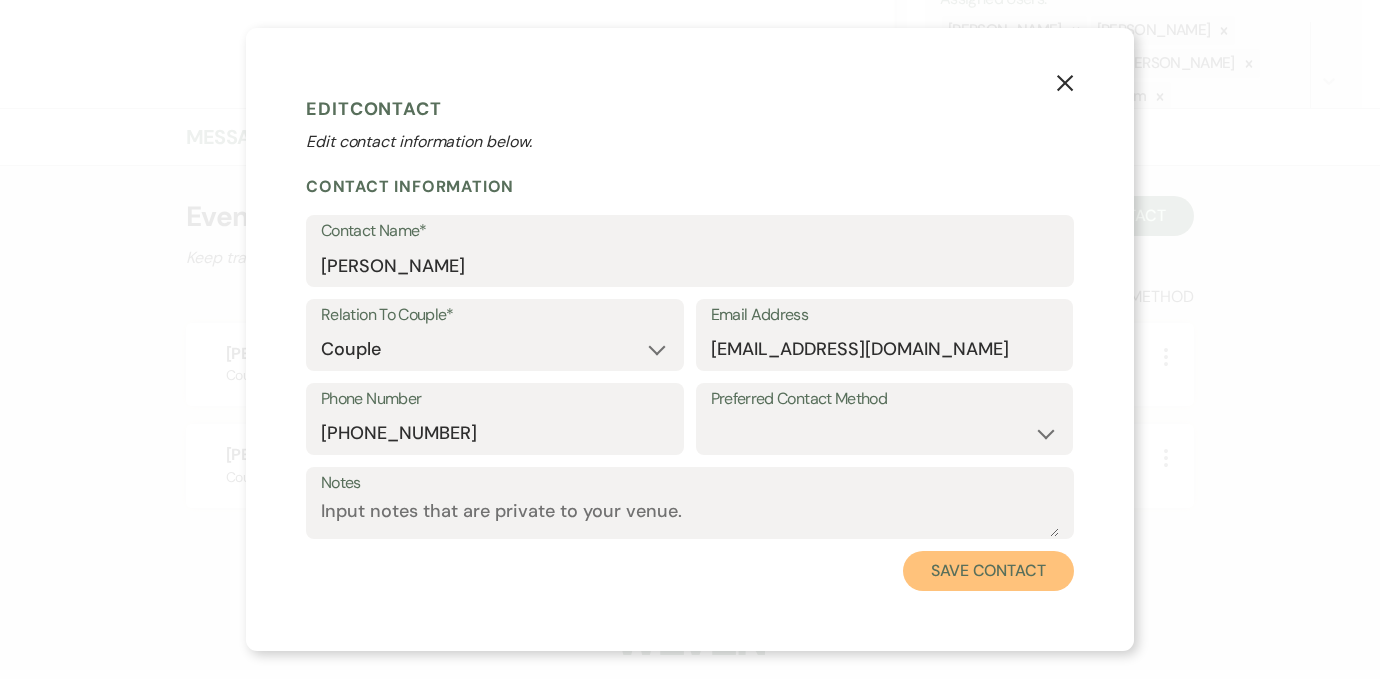 click on "Save Contact" at bounding box center (988, 571) 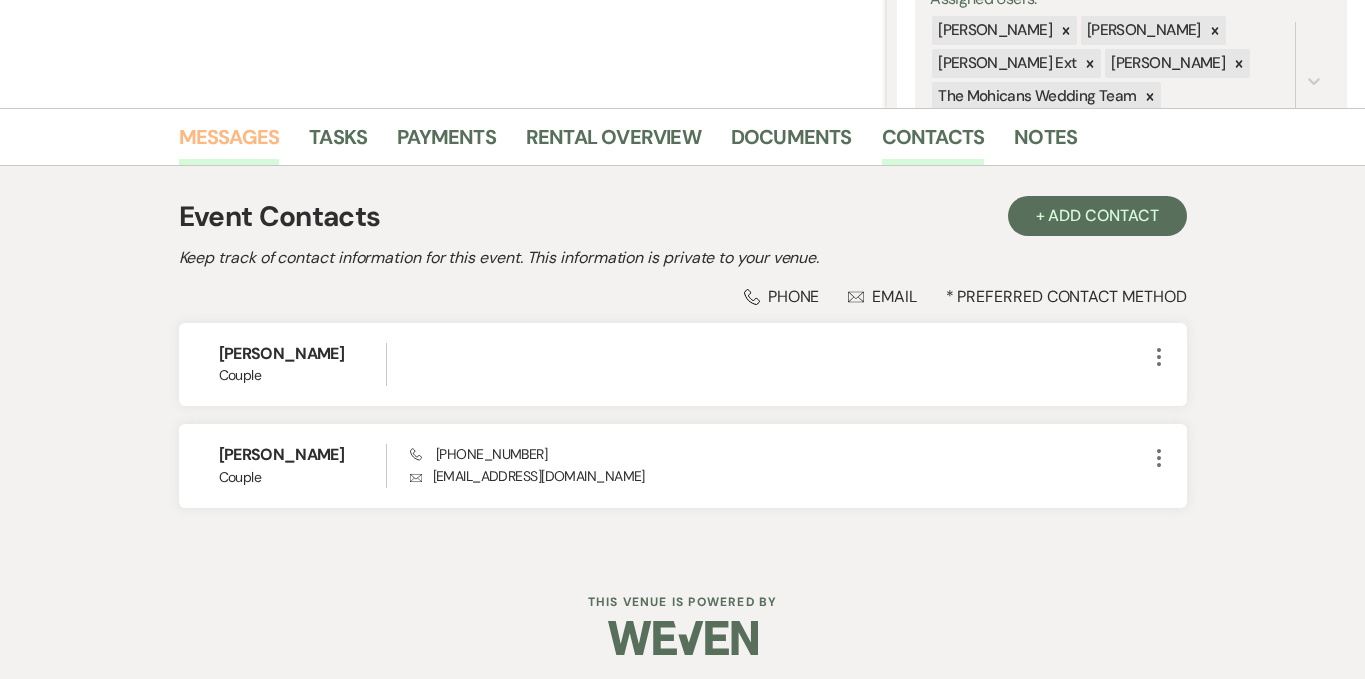 click on "Messages" at bounding box center [229, 143] 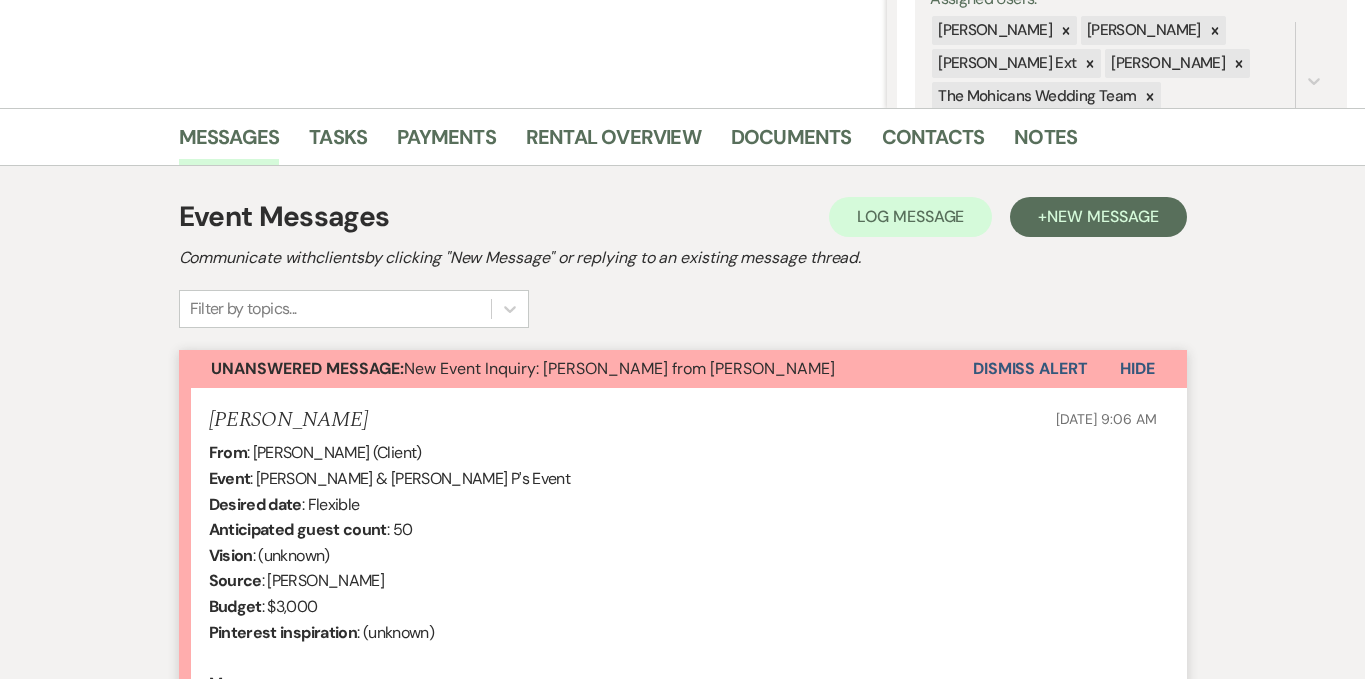 click on "Dismiss Alert" at bounding box center (1030, 369) 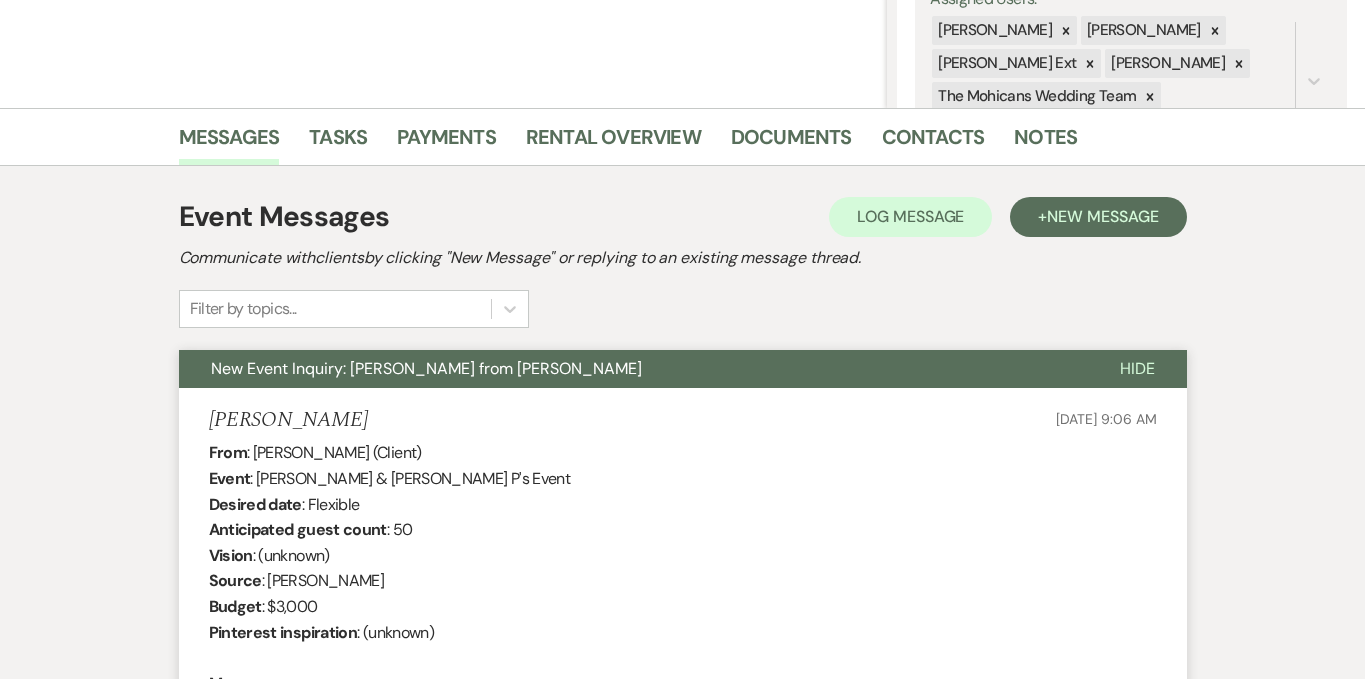 scroll, scrollTop: 0, scrollLeft: 0, axis: both 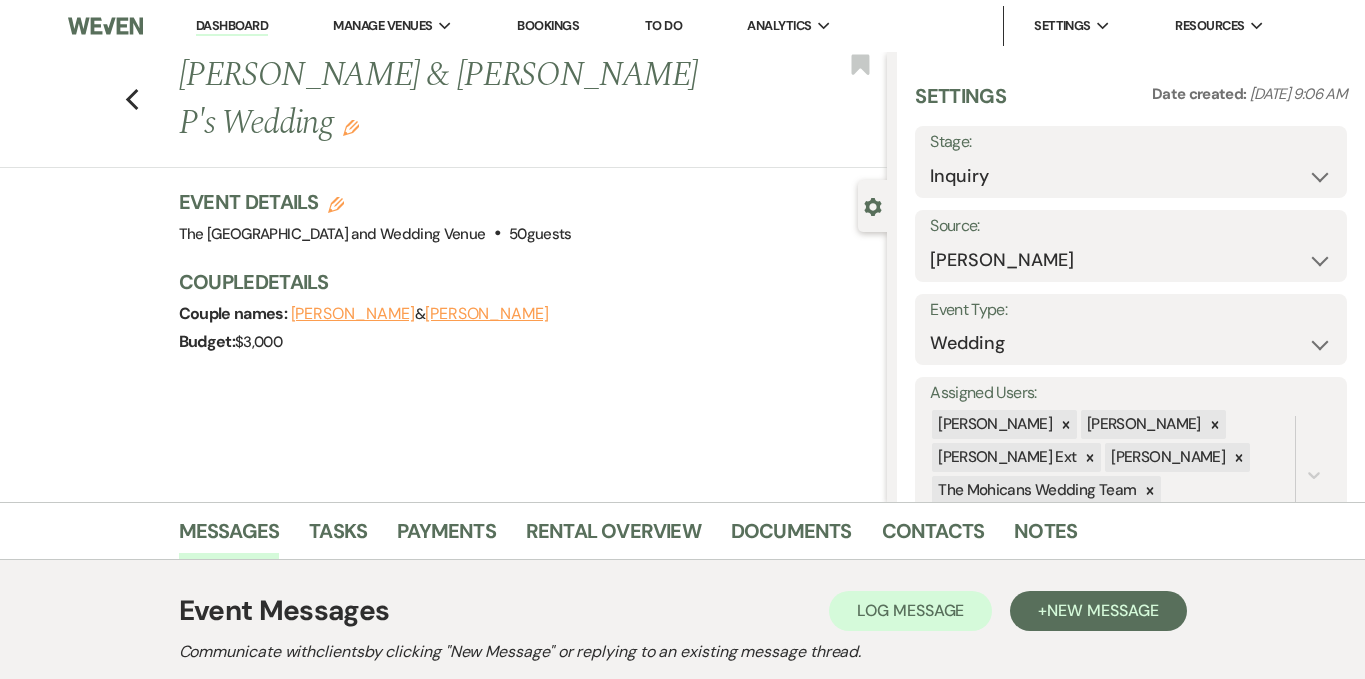 click on "Dashboard" at bounding box center (232, 26) 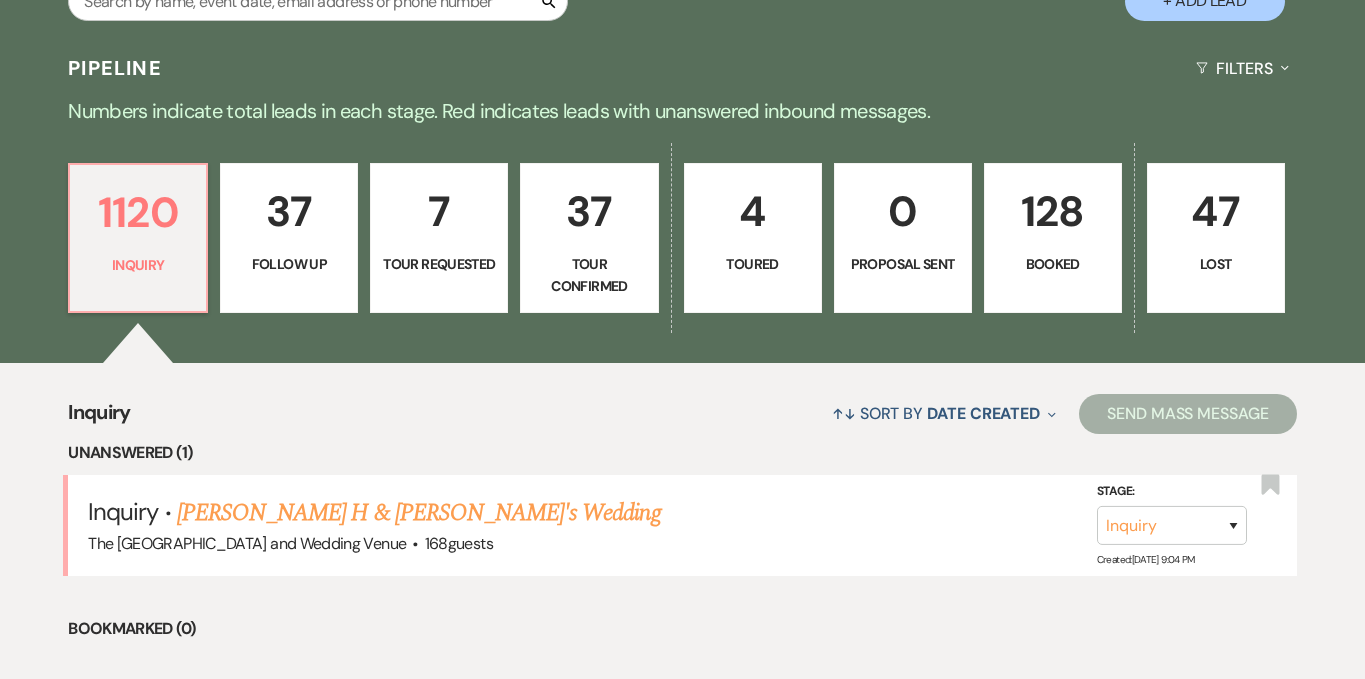 scroll, scrollTop: 450, scrollLeft: 0, axis: vertical 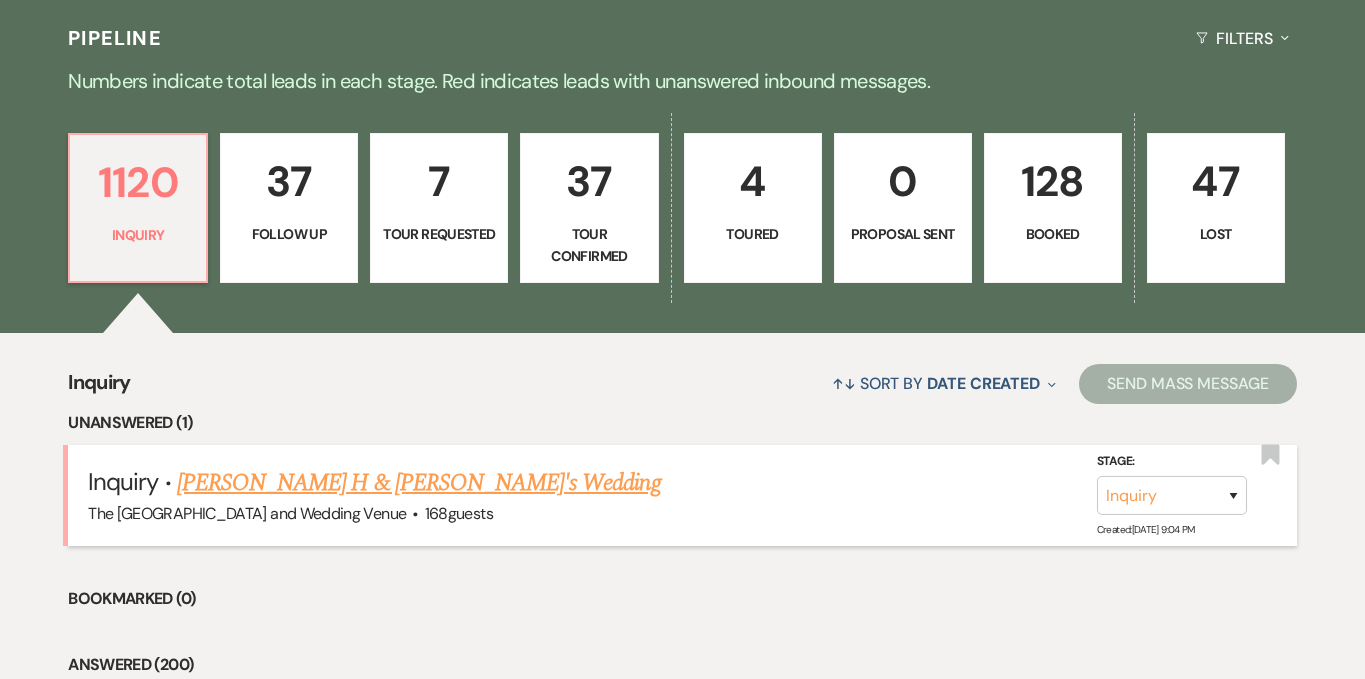 click on "[PERSON_NAME] H & [PERSON_NAME]'s Wedding" at bounding box center (419, 483) 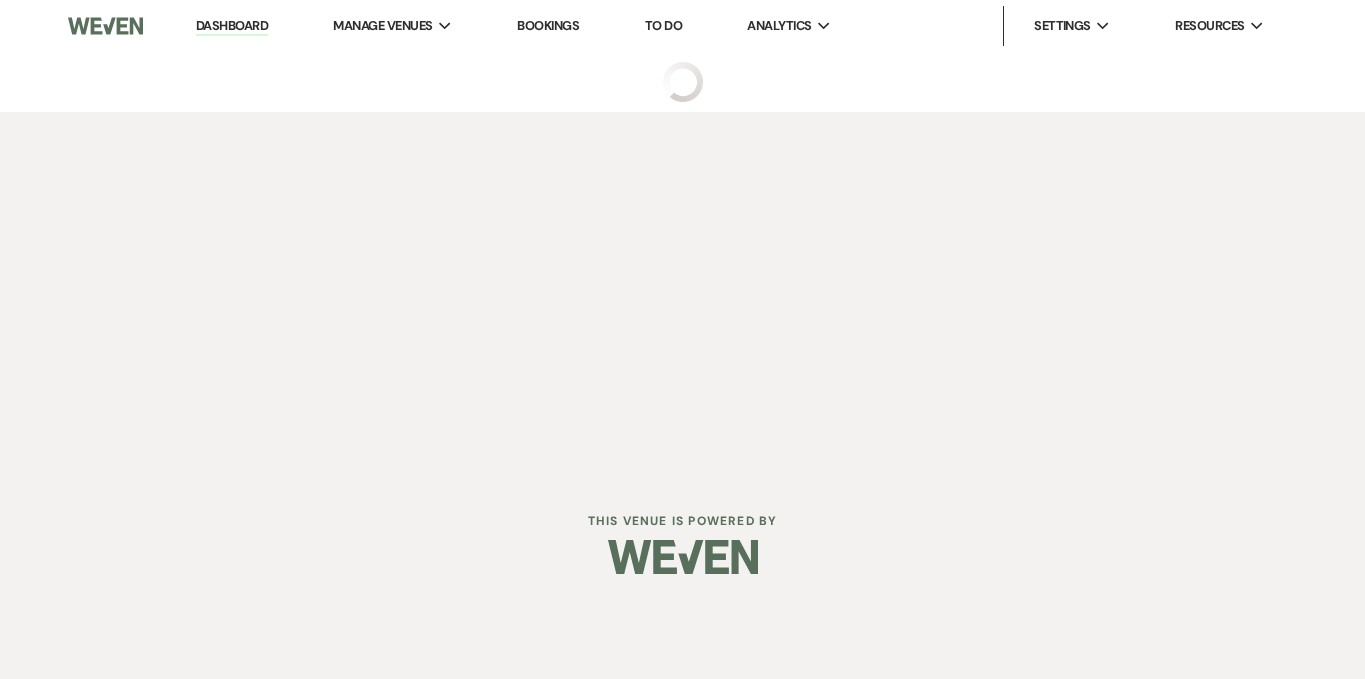 scroll, scrollTop: 0, scrollLeft: 0, axis: both 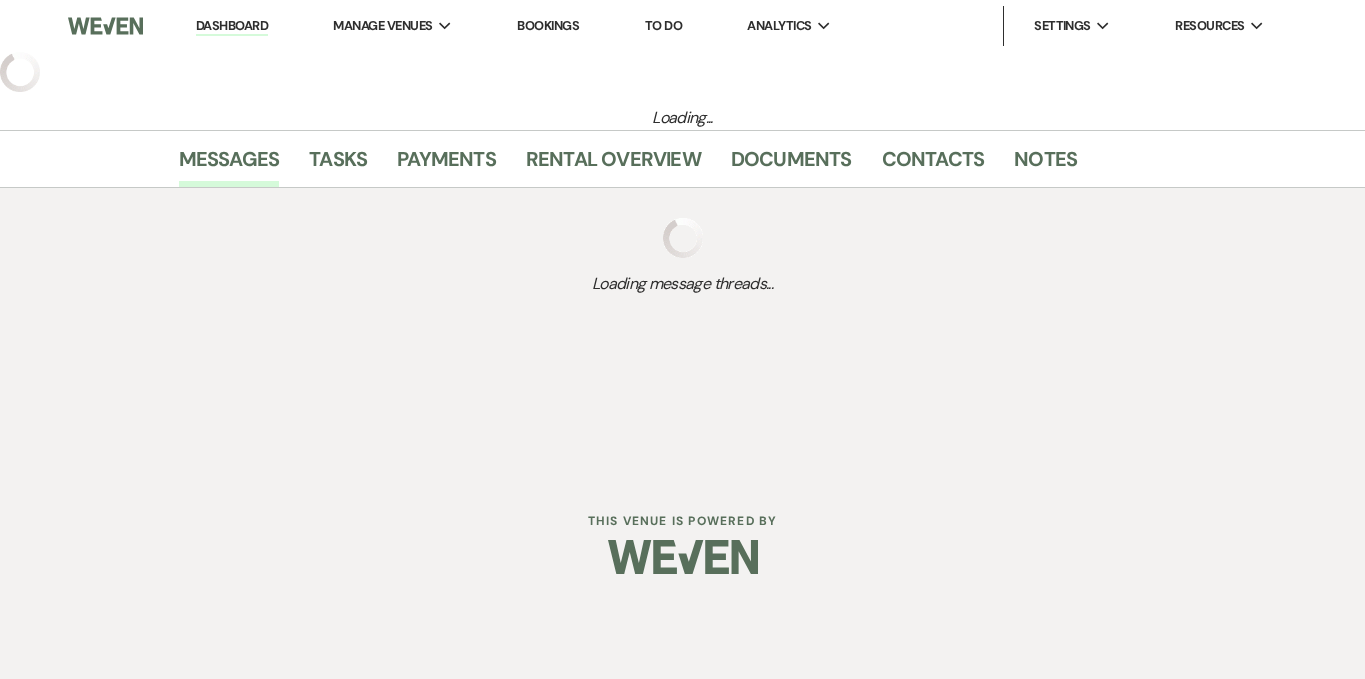 select on "17" 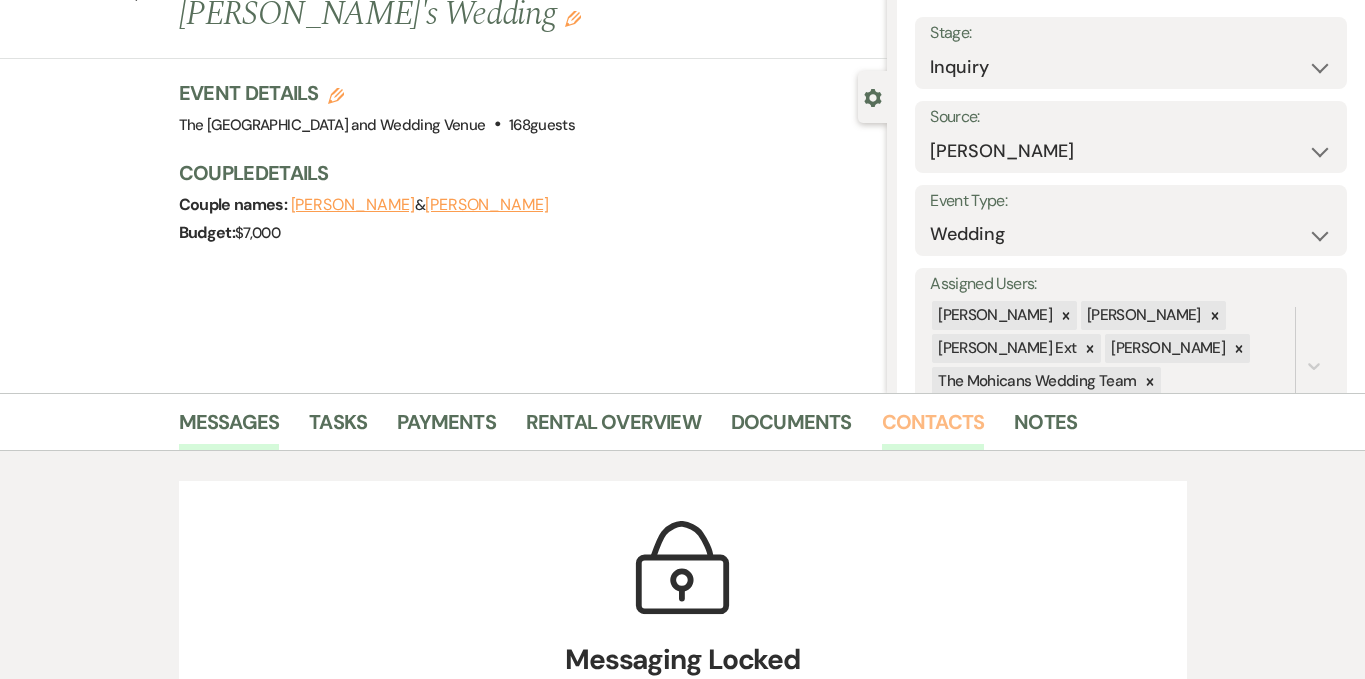 scroll, scrollTop: 114, scrollLeft: 0, axis: vertical 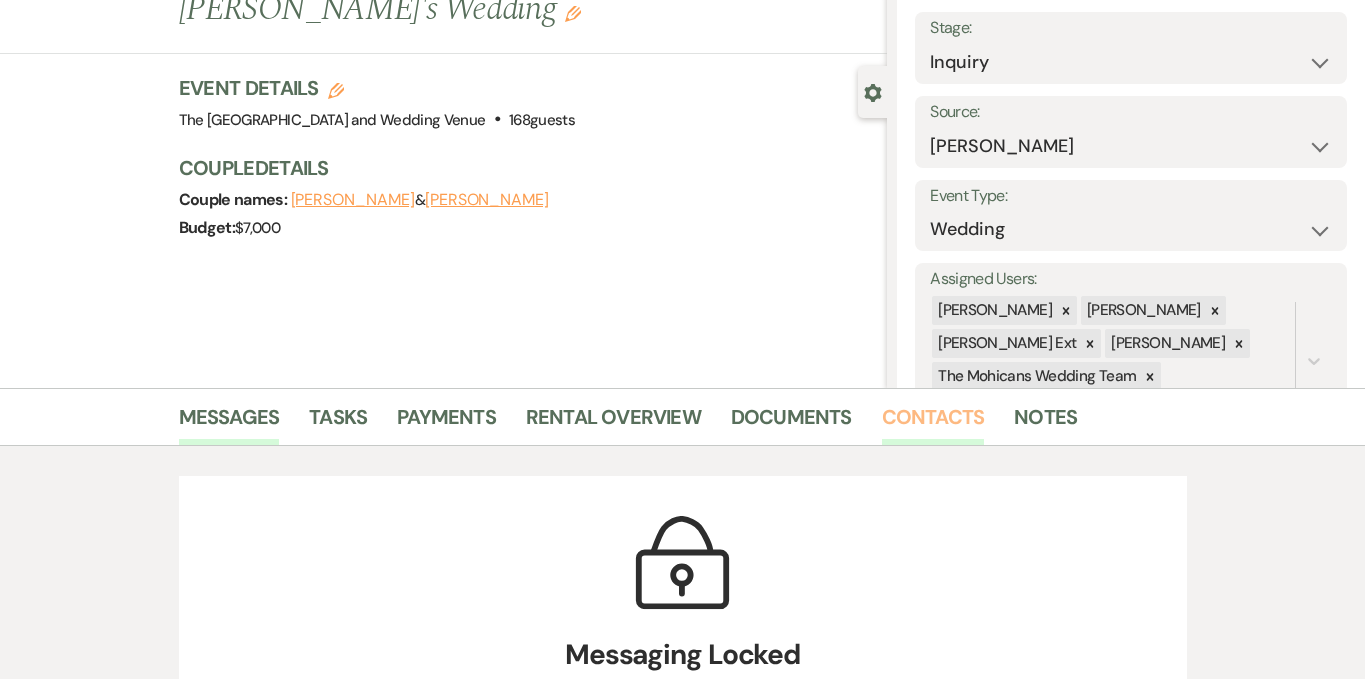click on "Contacts" at bounding box center [933, 423] 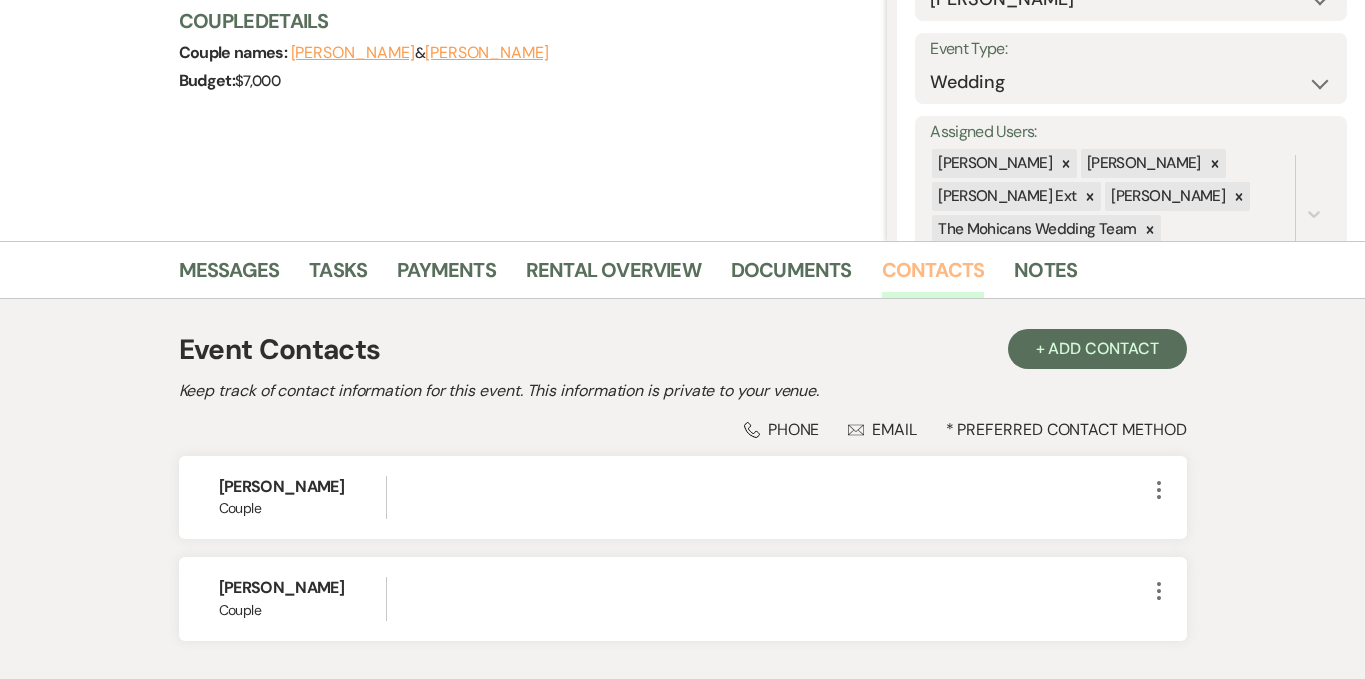 scroll, scrollTop: 336, scrollLeft: 0, axis: vertical 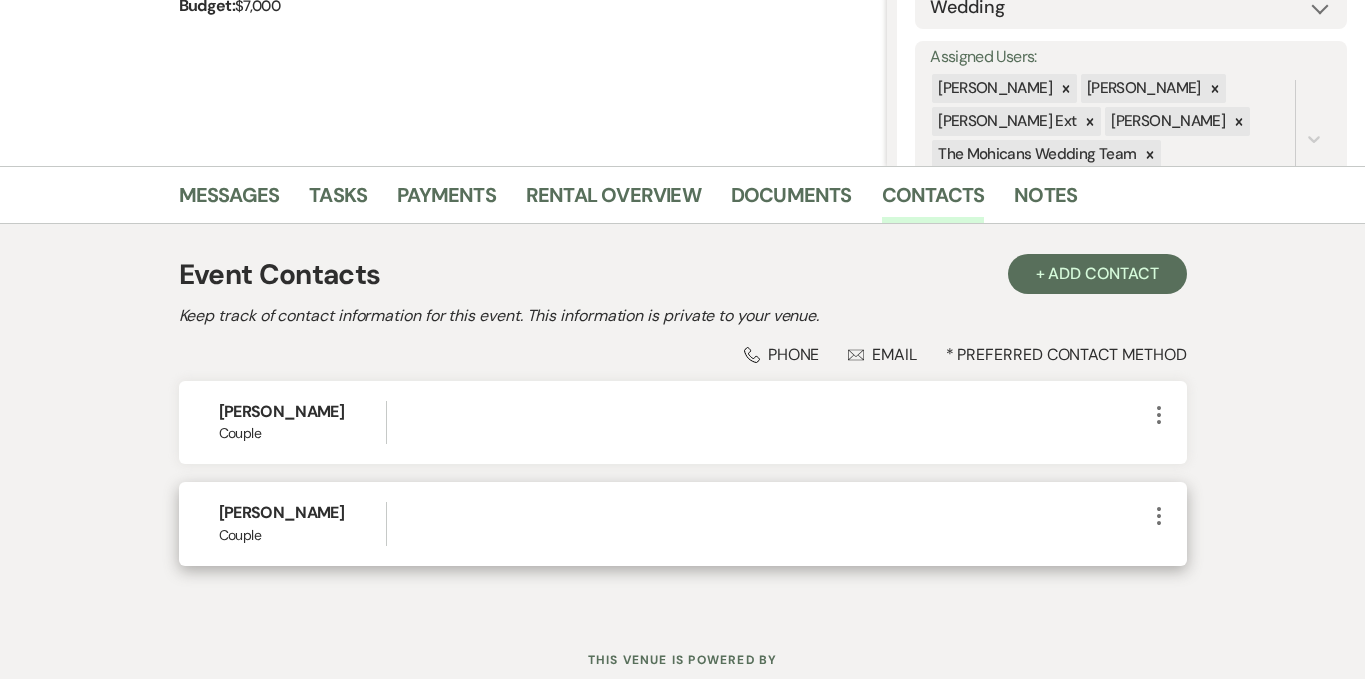 click on "More" 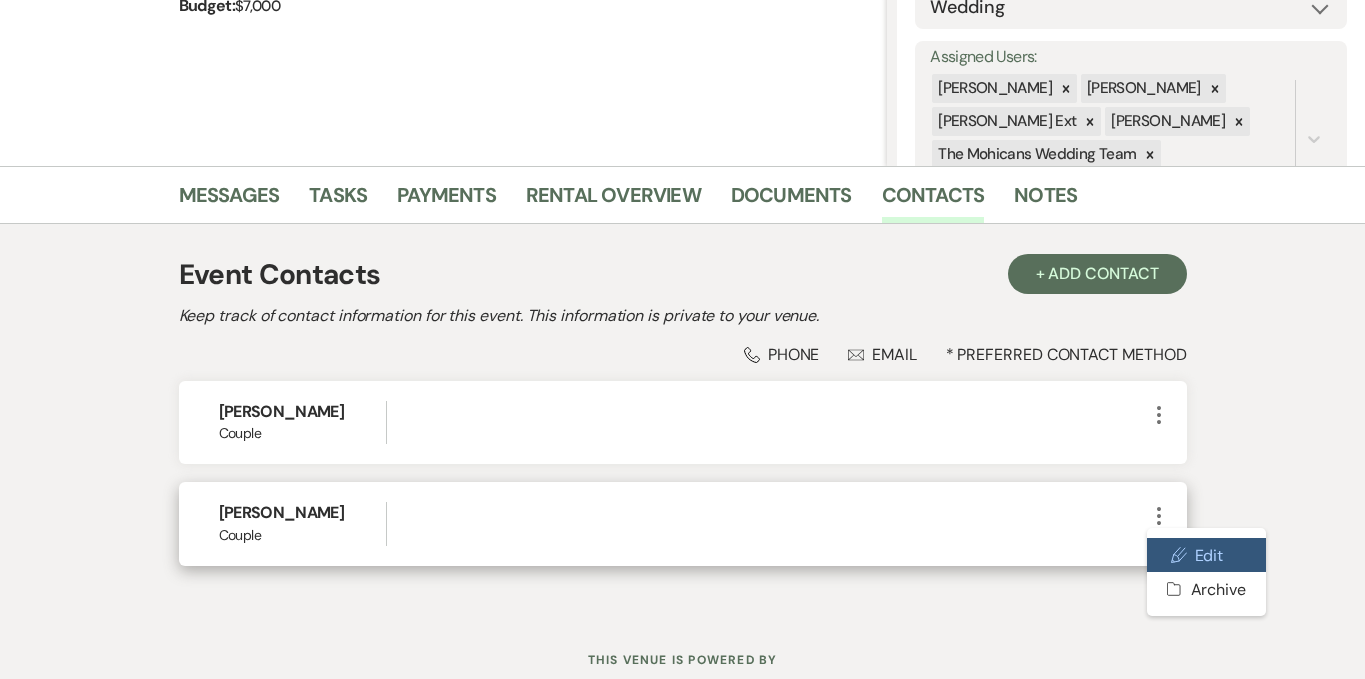 click on "Pencil Edit" at bounding box center (1206, 555) 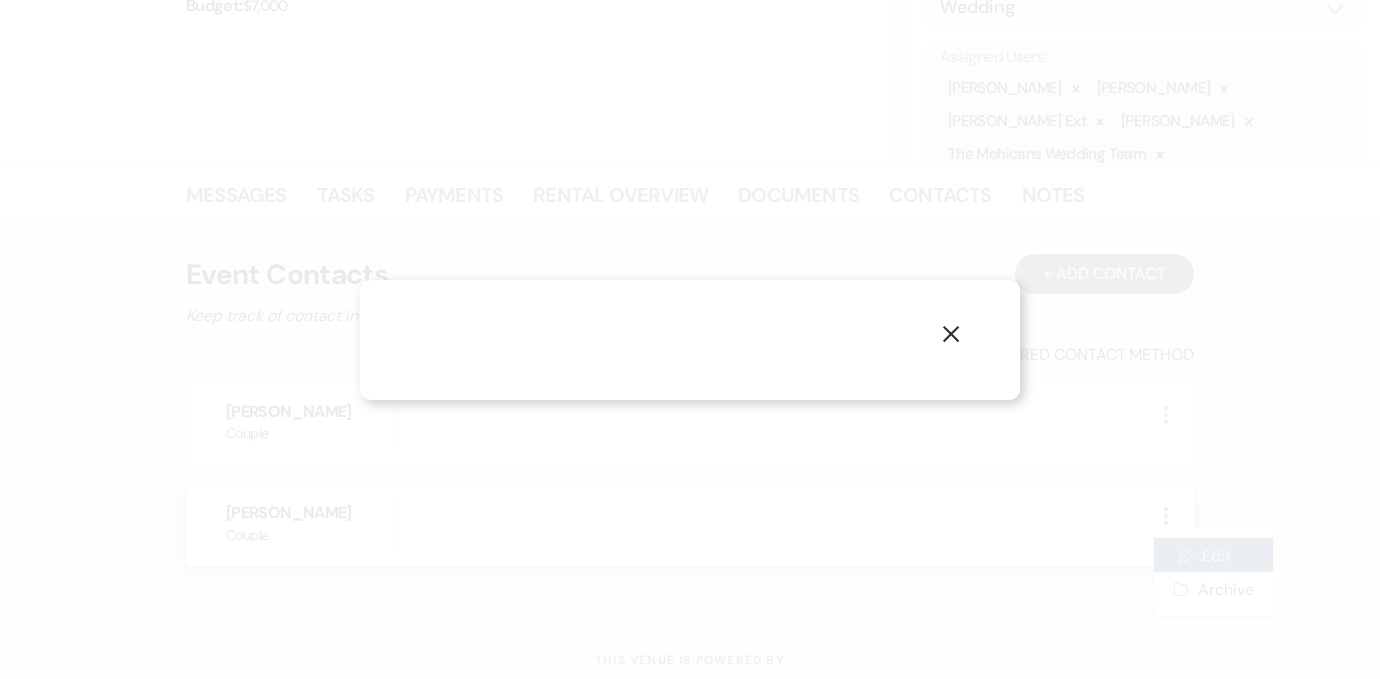 select on "1" 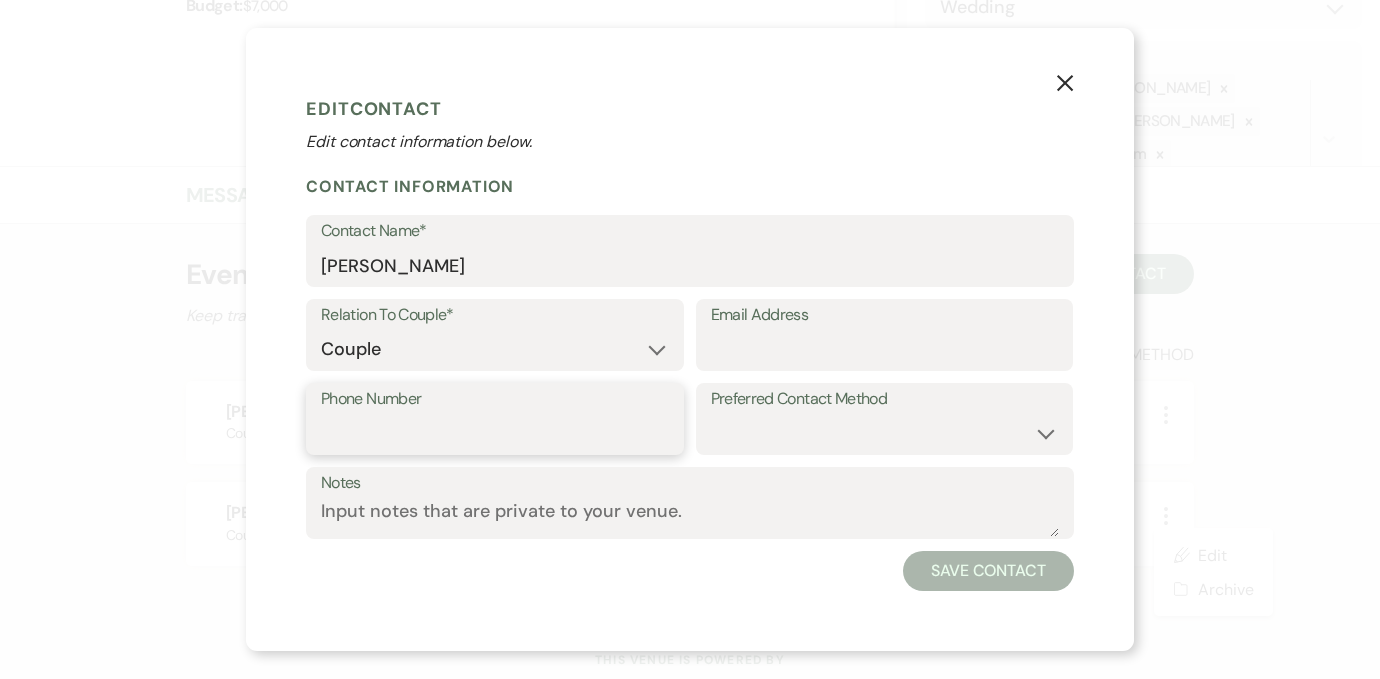 click on "Phone Number" at bounding box center [495, 433] 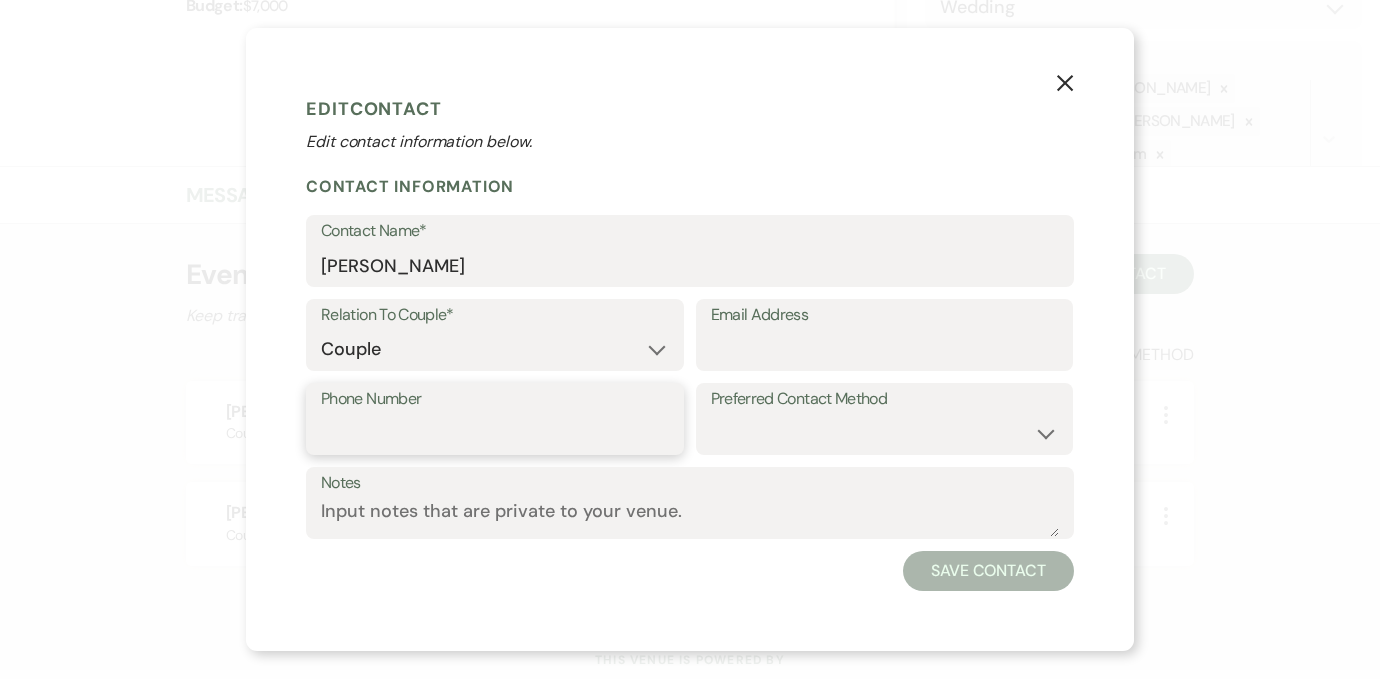 paste on "[PHONE_NUMBER]" 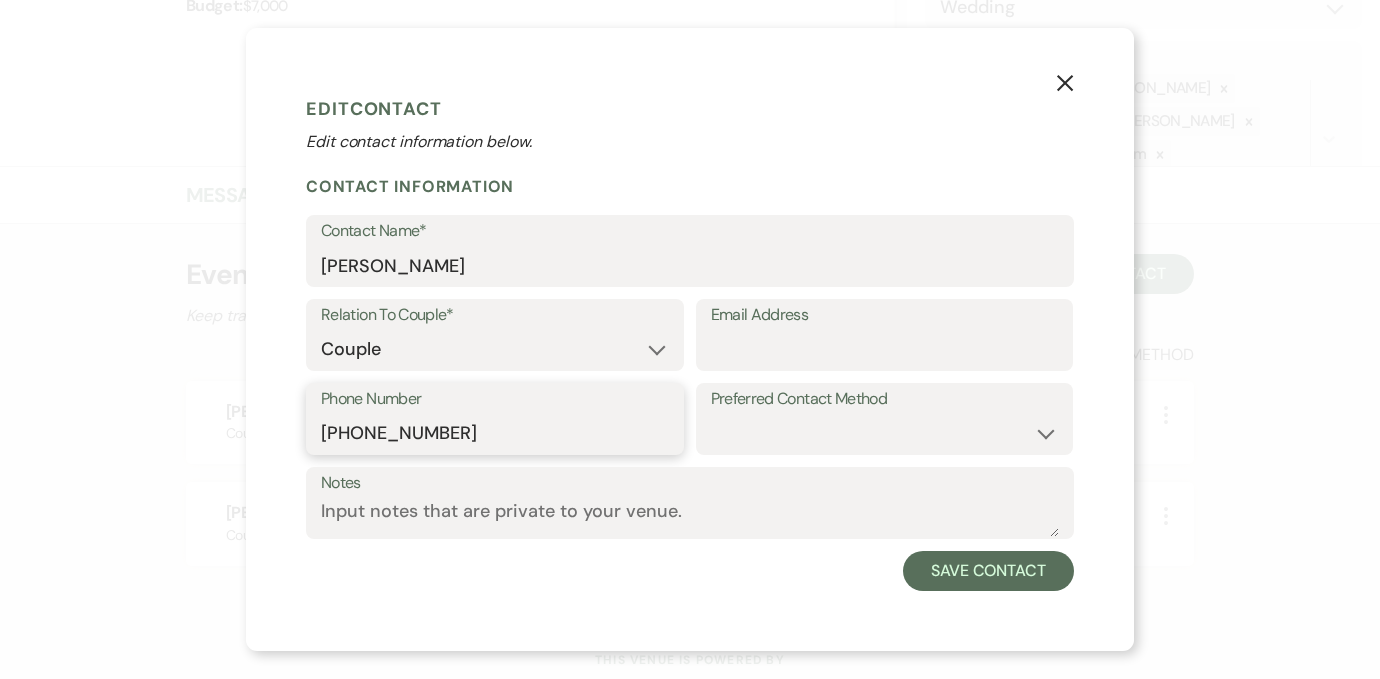 type on "[PHONE_NUMBER]" 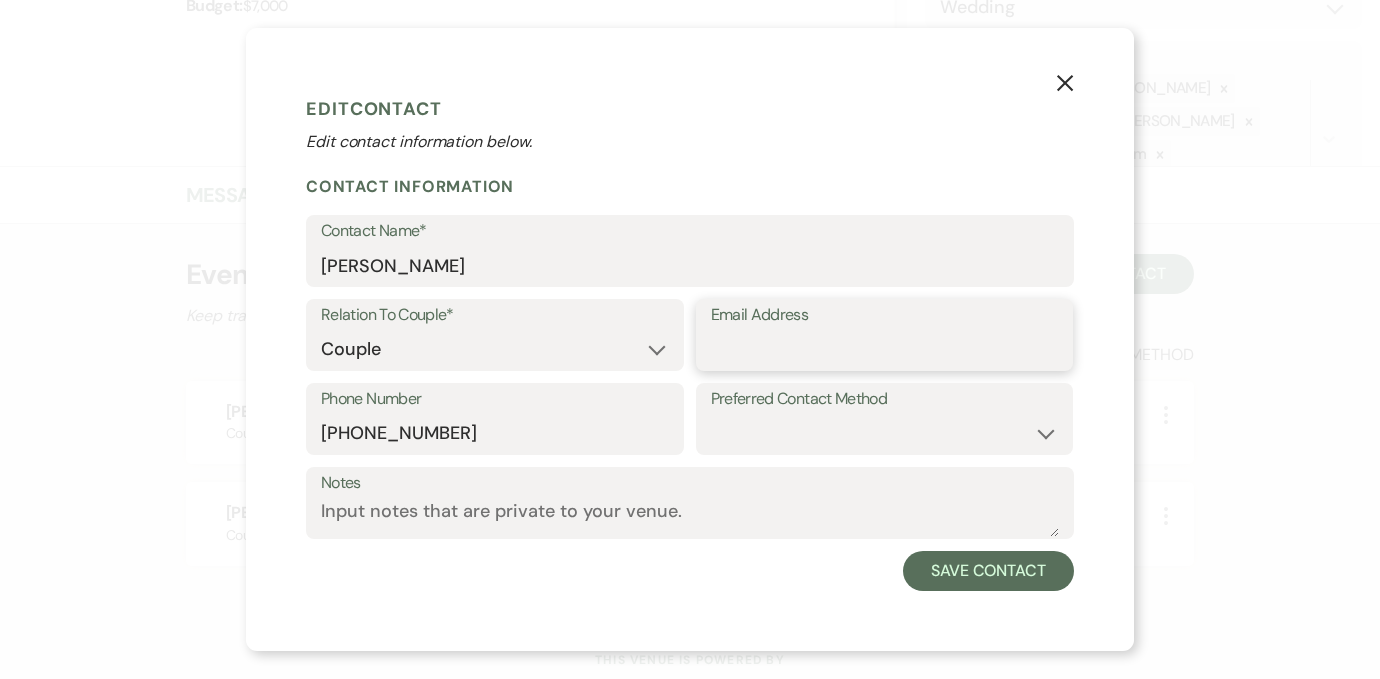 click on "Email Address" at bounding box center (885, 349) 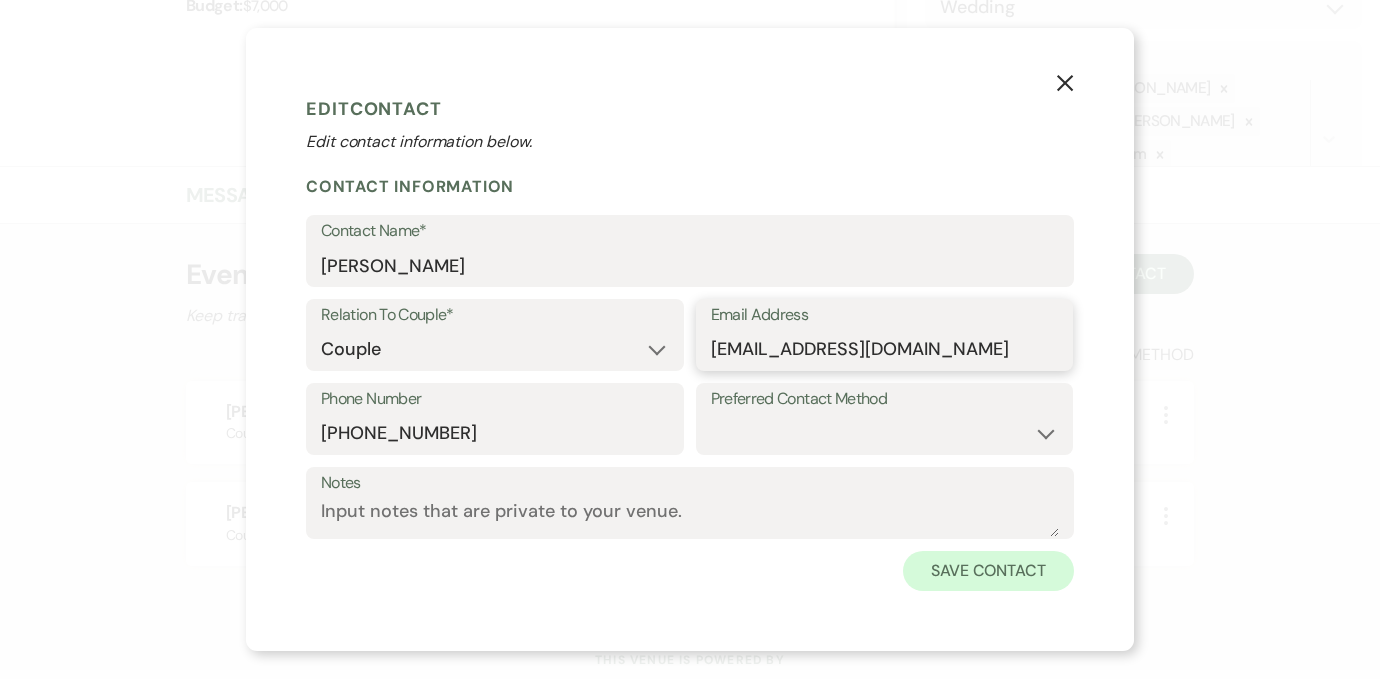 type on "[EMAIL_ADDRESS][DOMAIN_NAME]" 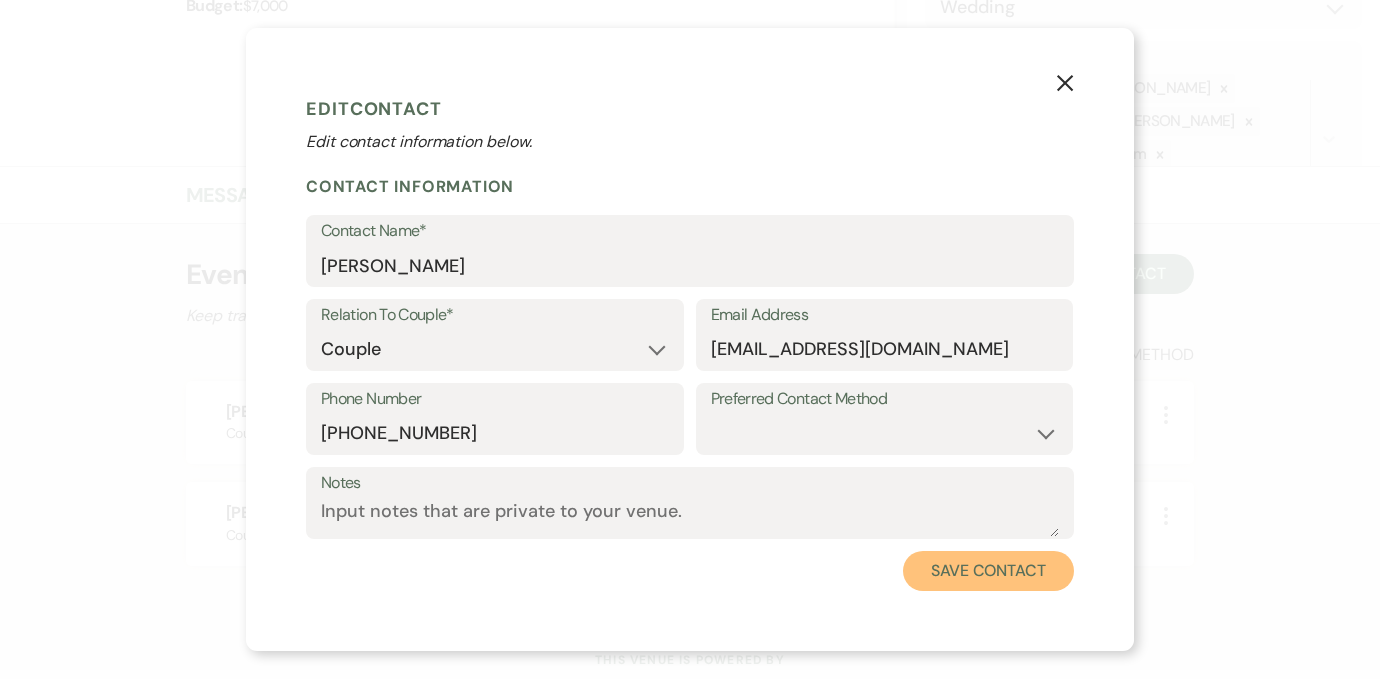 click on "Save Contact" at bounding box center (988, 571) 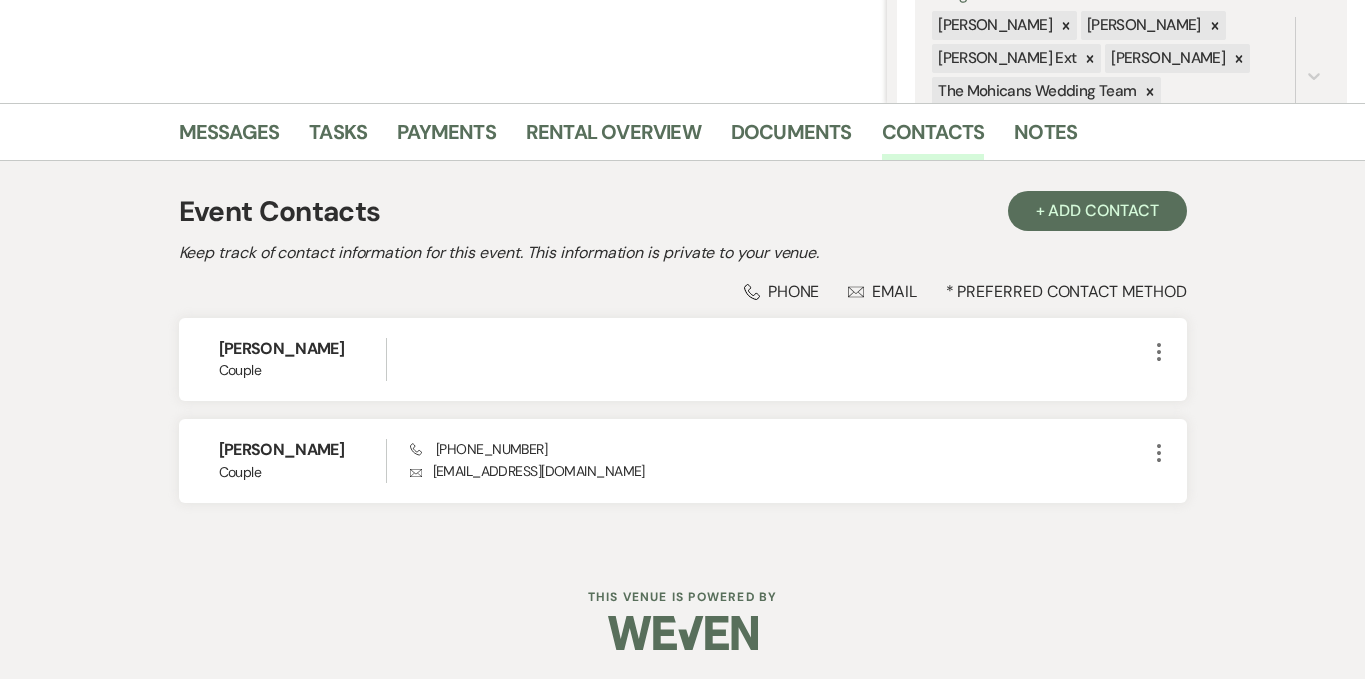 scroll, scrollTop: 400, scrollLeft: 0, axis: vertical 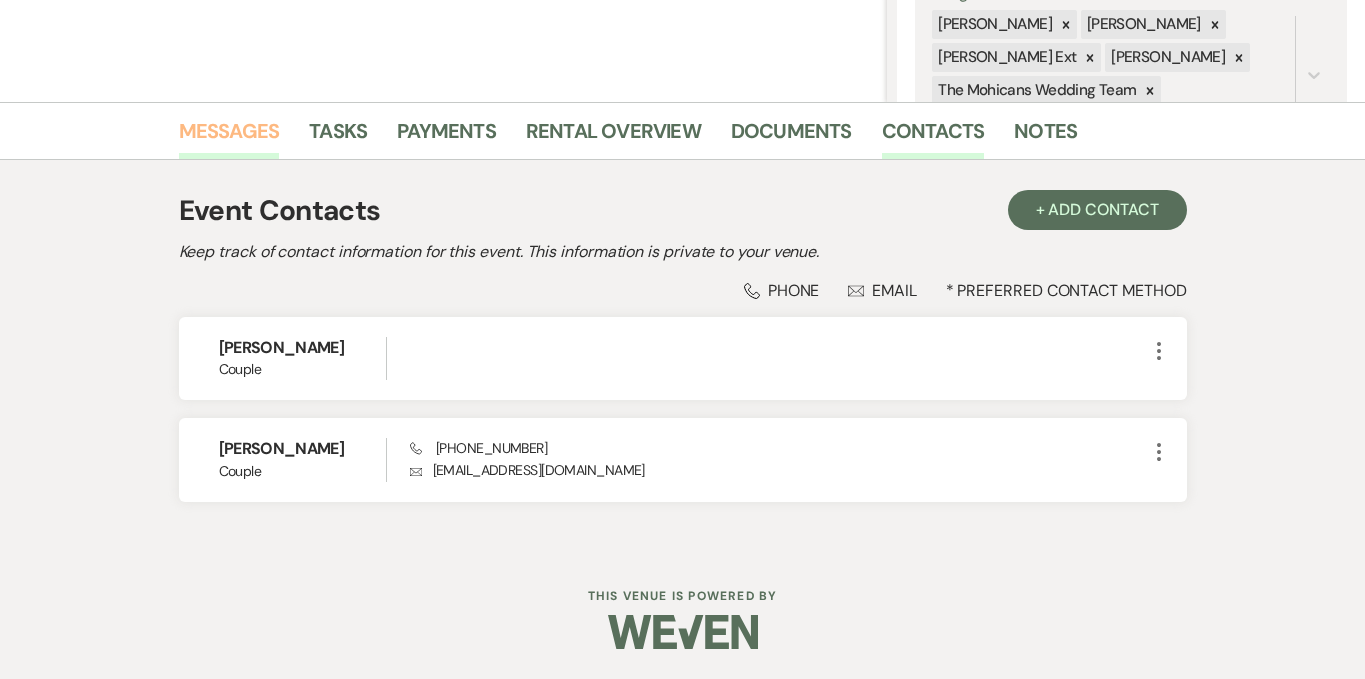 click on "Messages" at bounding box center (229, 137) 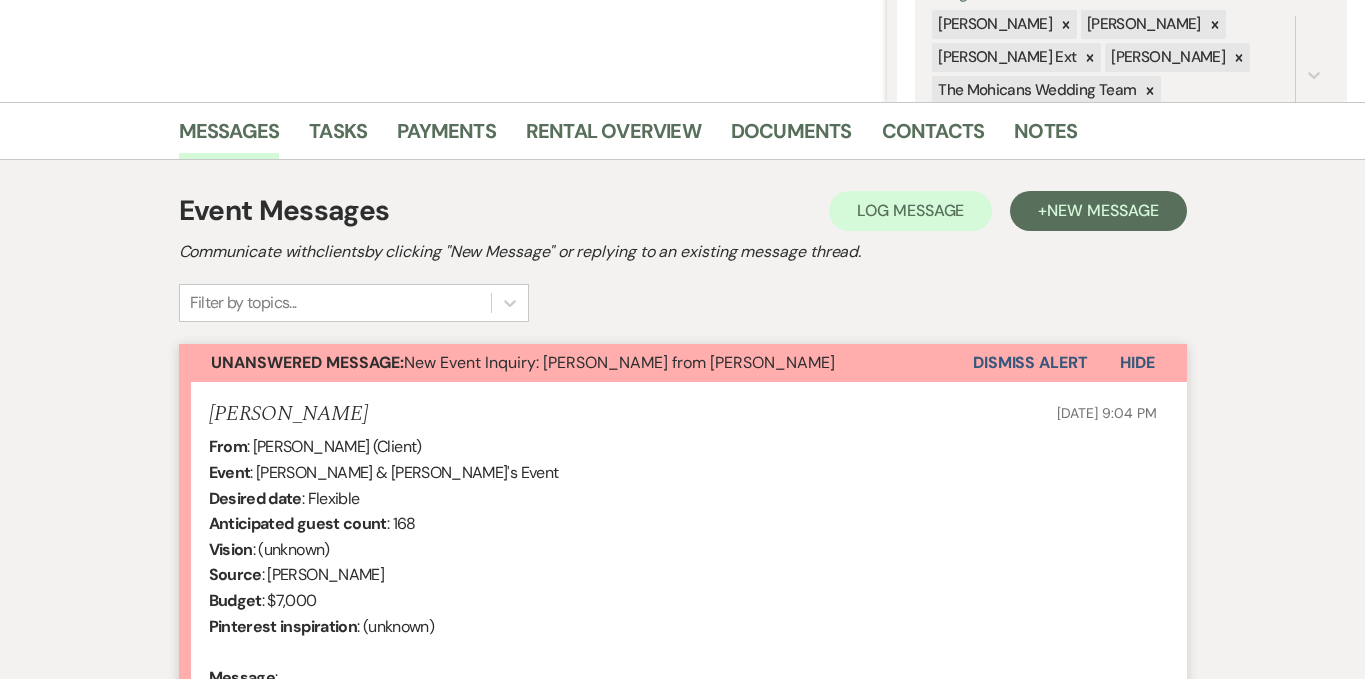 click on "Dismiss Alert" at bounding box center [1030, 363] 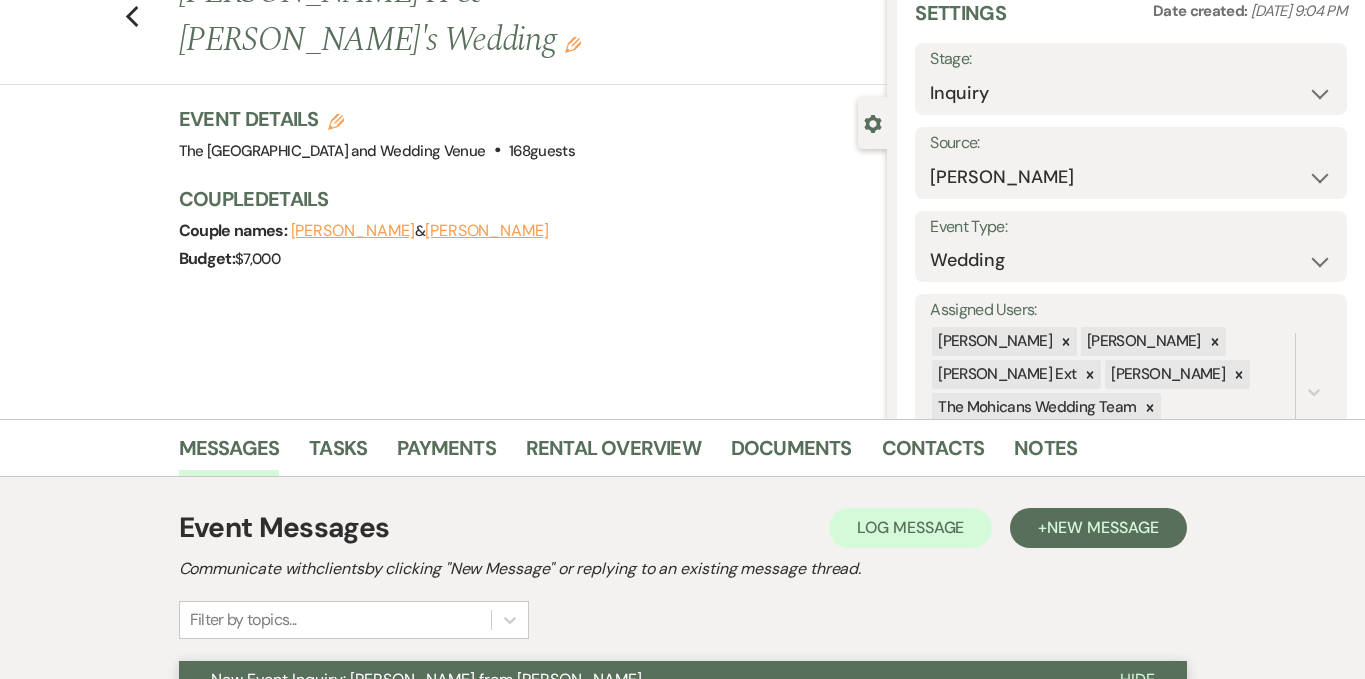 scroll, scrollTop: 0, scrollLeft: 0, axis: both 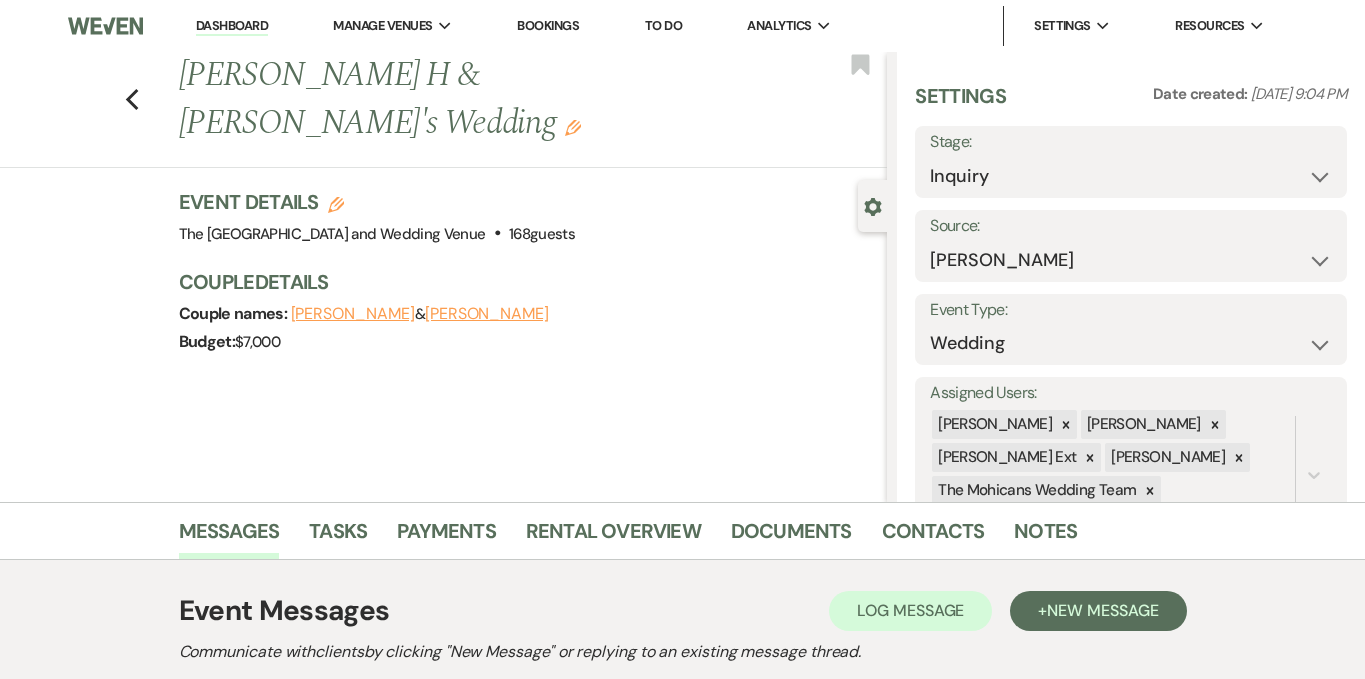 click on "Dashboard" at bounding box center (232, 26) 